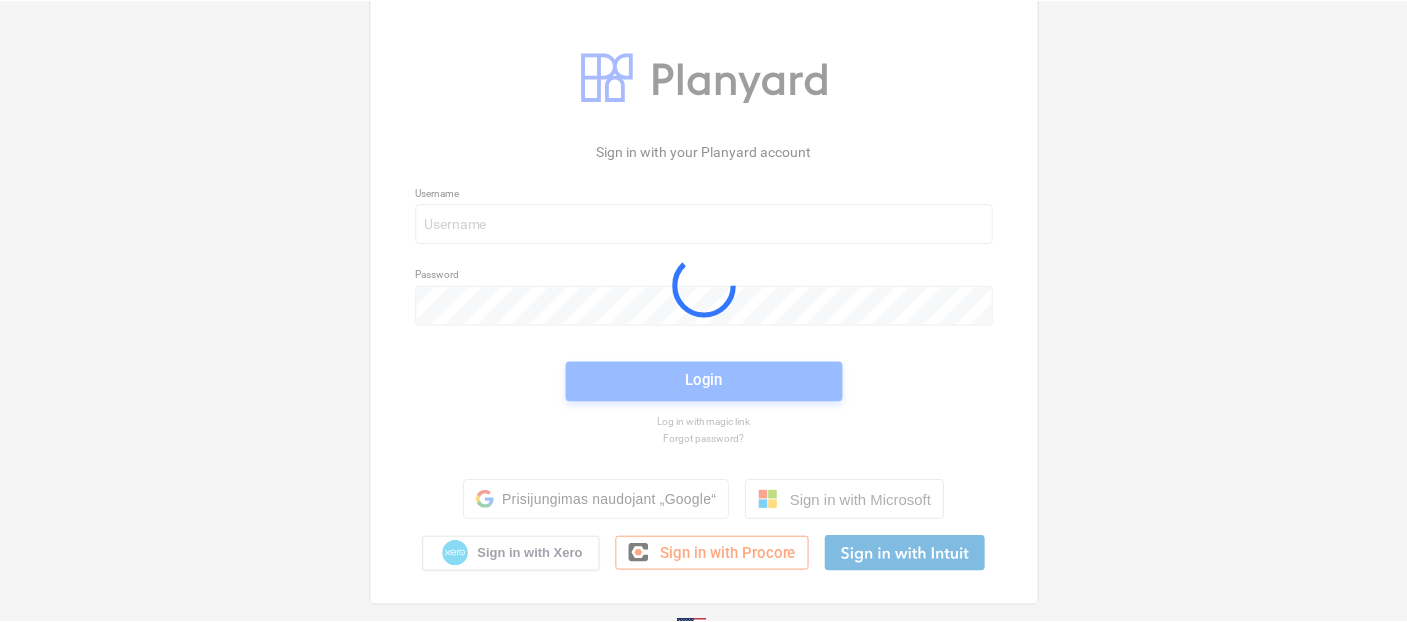 scroll, scrollTop: 0, scrollLeft: 0, axis: both 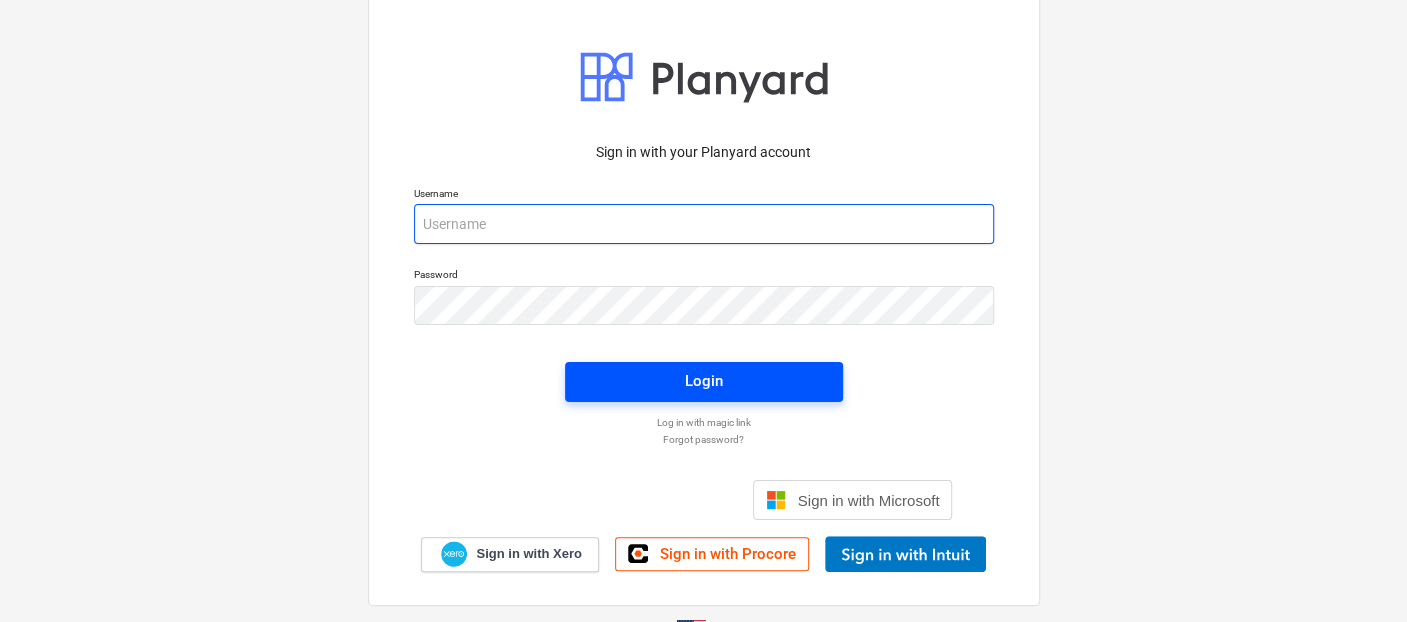 type on "[EMAIL]" 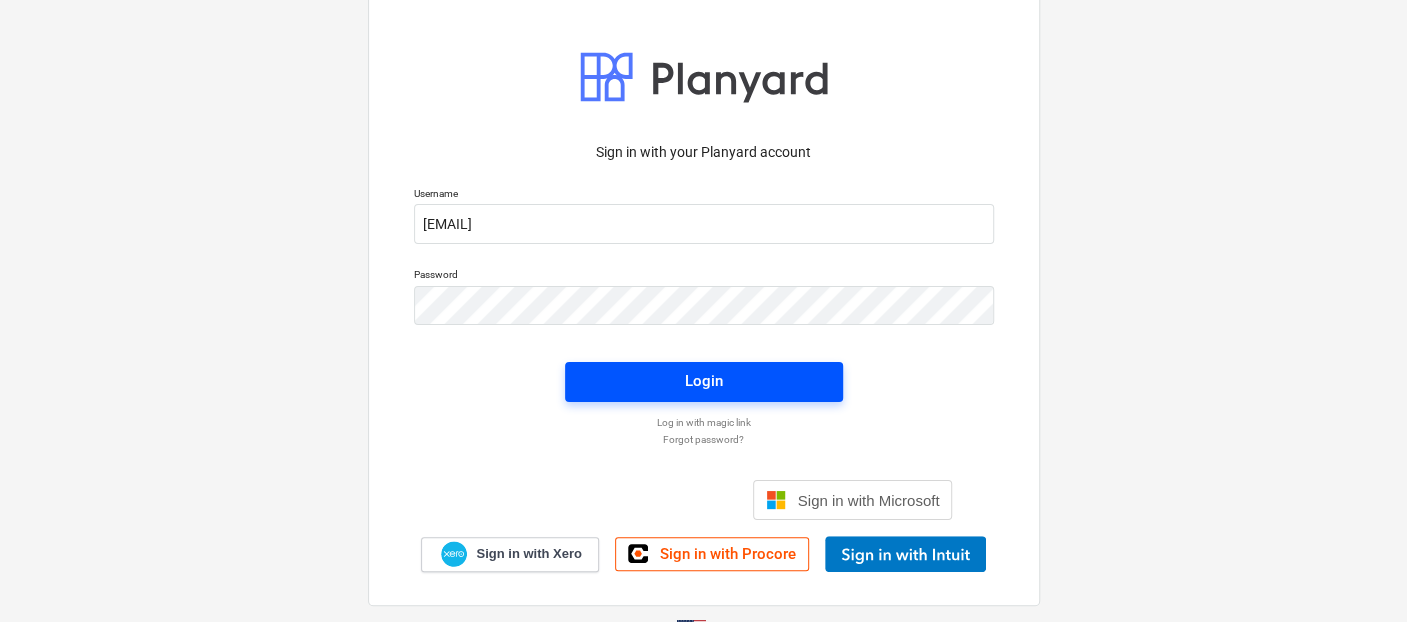 click on "Login" at bounding box center (704, 381) 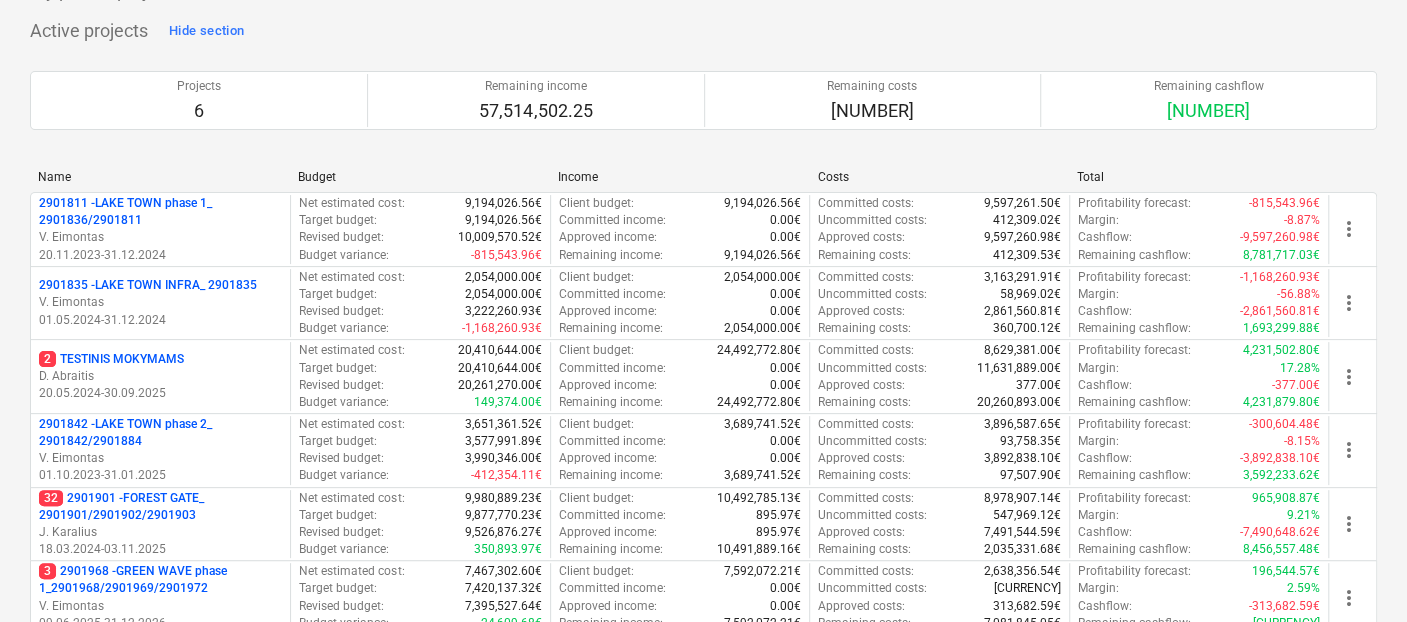 scroll, scrollTop: 222, scrollLeft: 0, axis: vertical 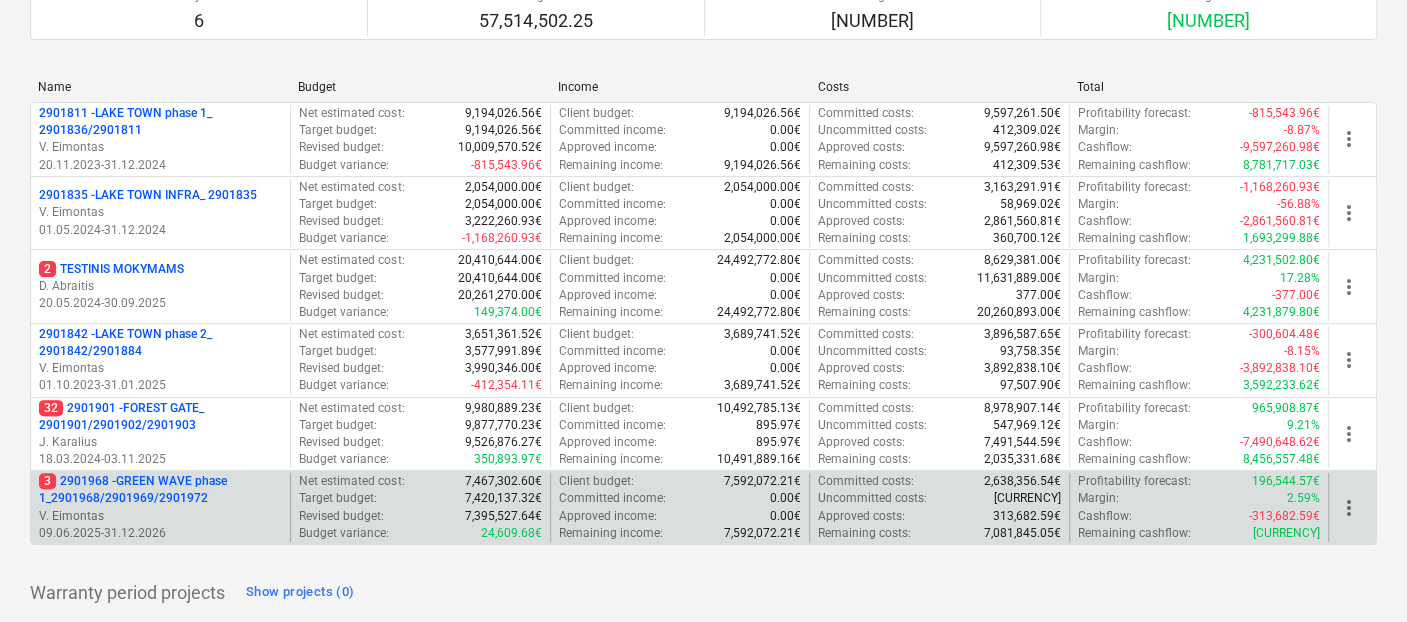 click on "3 2901968 - GREEN WAVE phase 1_2901968/2901969/2901972" at bounding box center (160, 490) 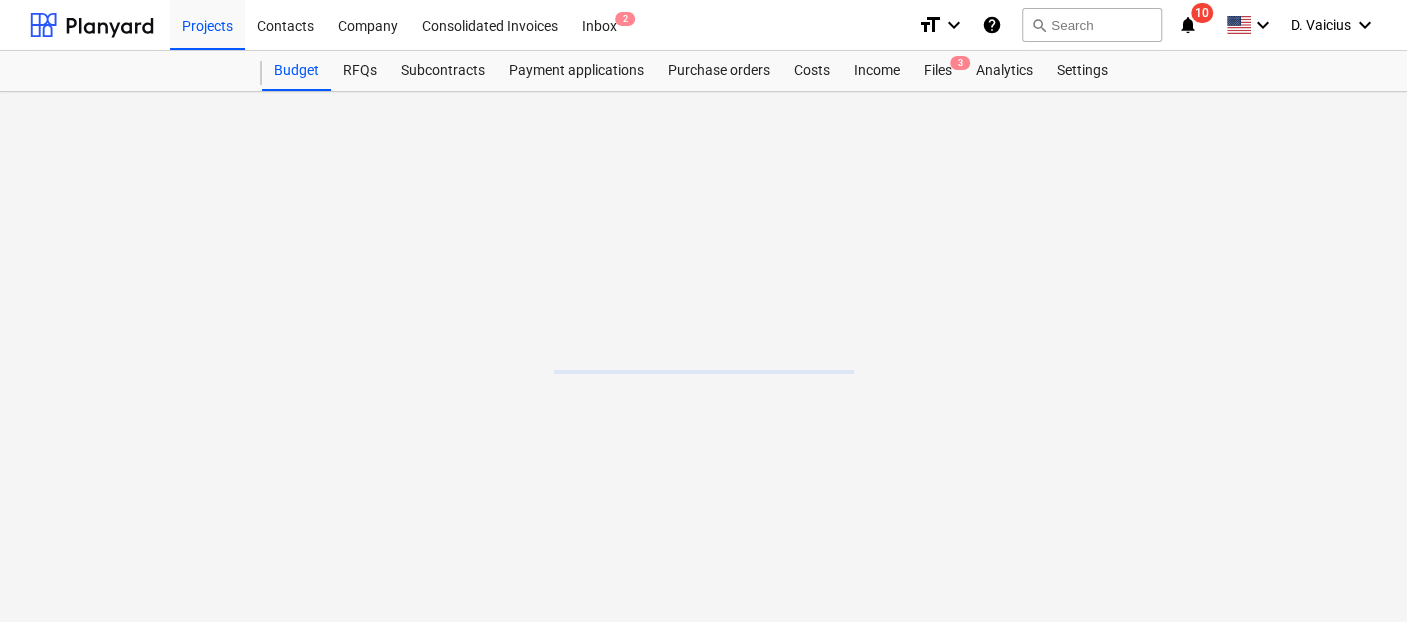 scroll, scrollTop: 0, scrollLeft: 0, axis: both 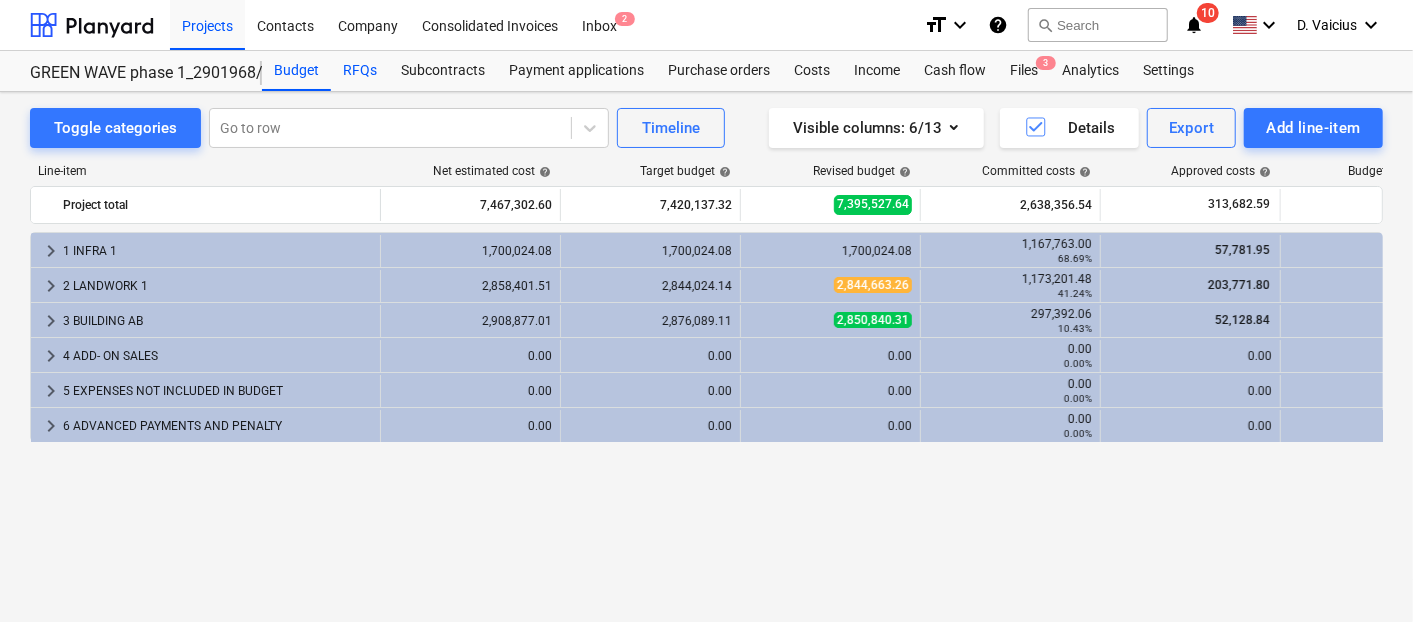 click on "RFQs" at bounding box center (360, 71) 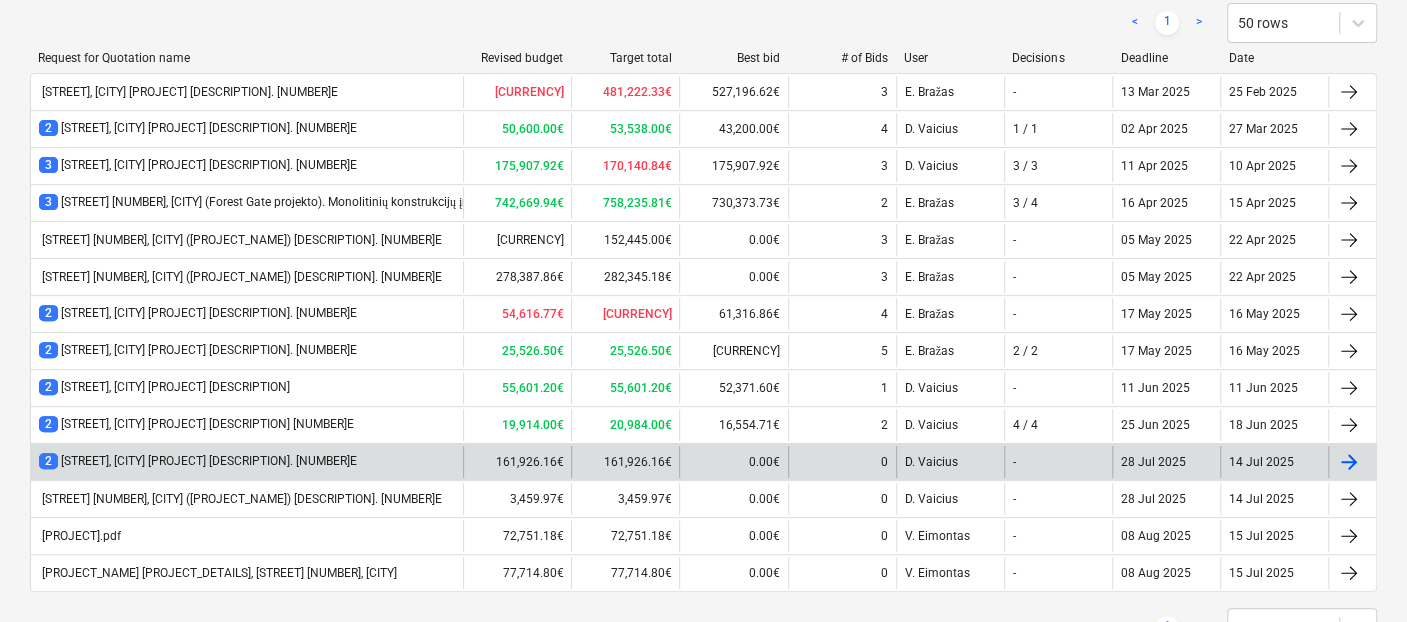 scroll, scrollTop: 216, scrollLeft: 0, axis: vertical 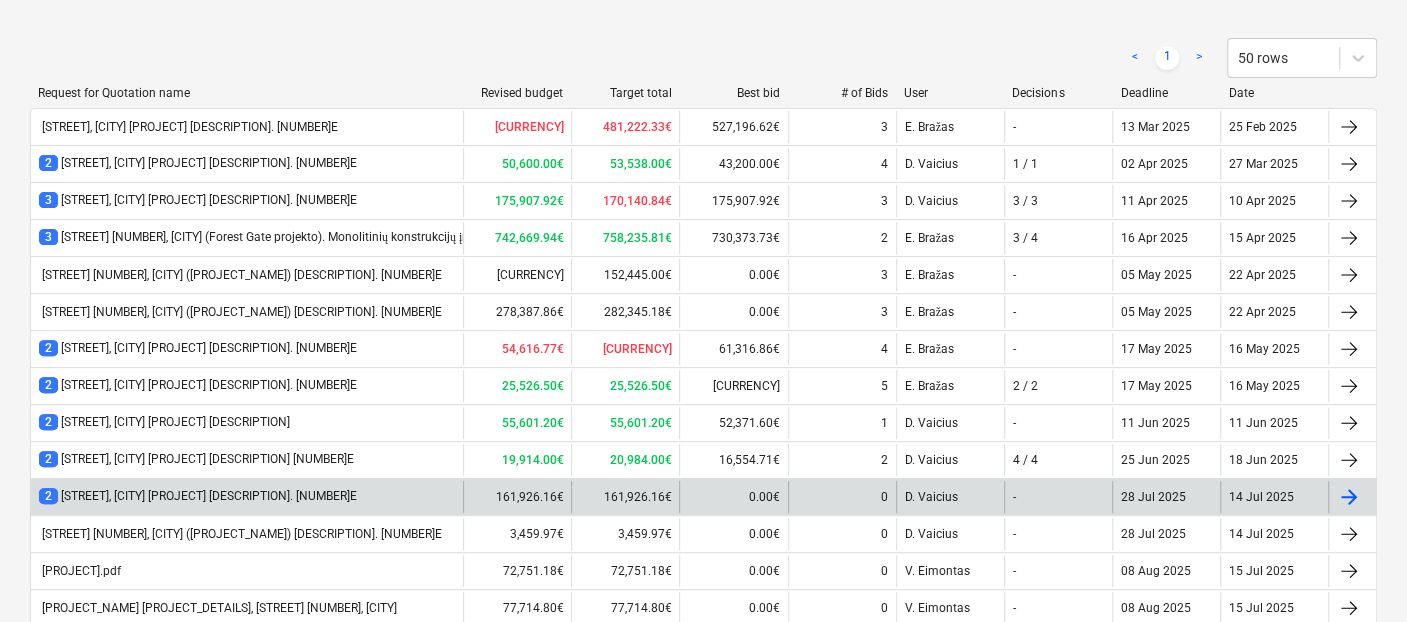 click on "[NUMBER] [STREET] [NUMBER], [CITY] ([PROJECT_NAME]) [DESCRIPTION]. [NUMBER]E" at bounding box center [198, 496] 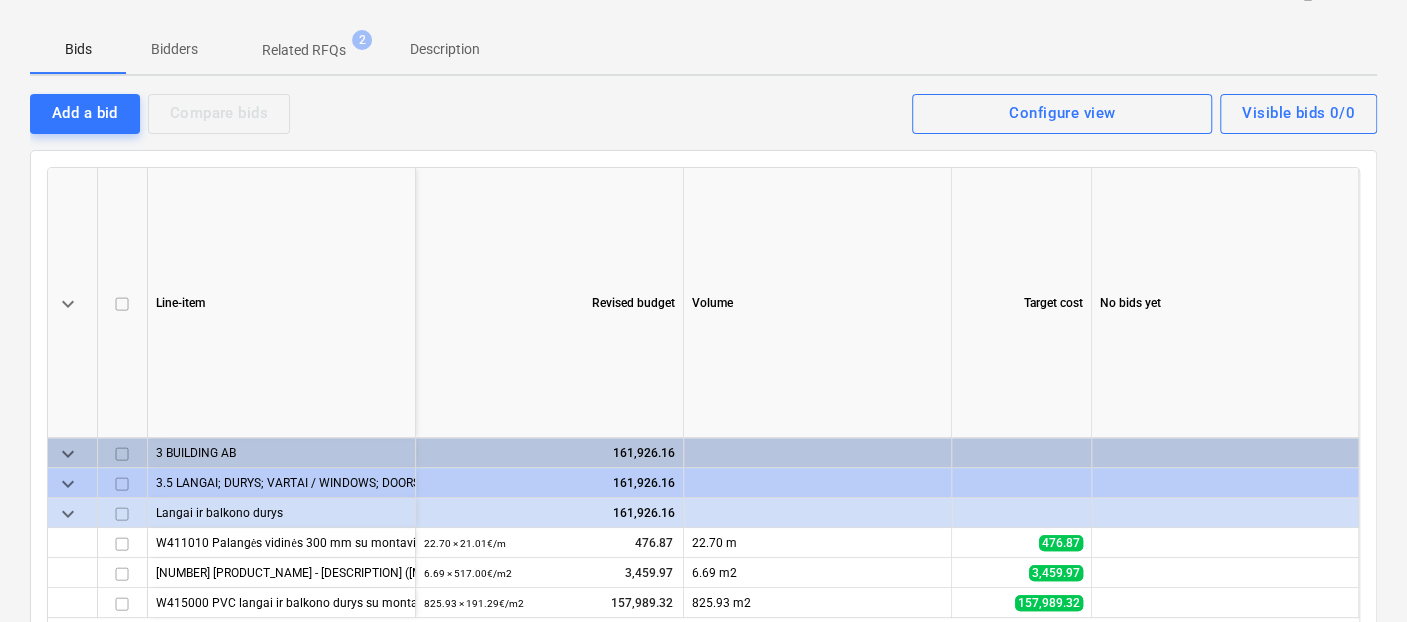 scroll, scrollTop: 111, scrollLeft: 0, axis: vertical 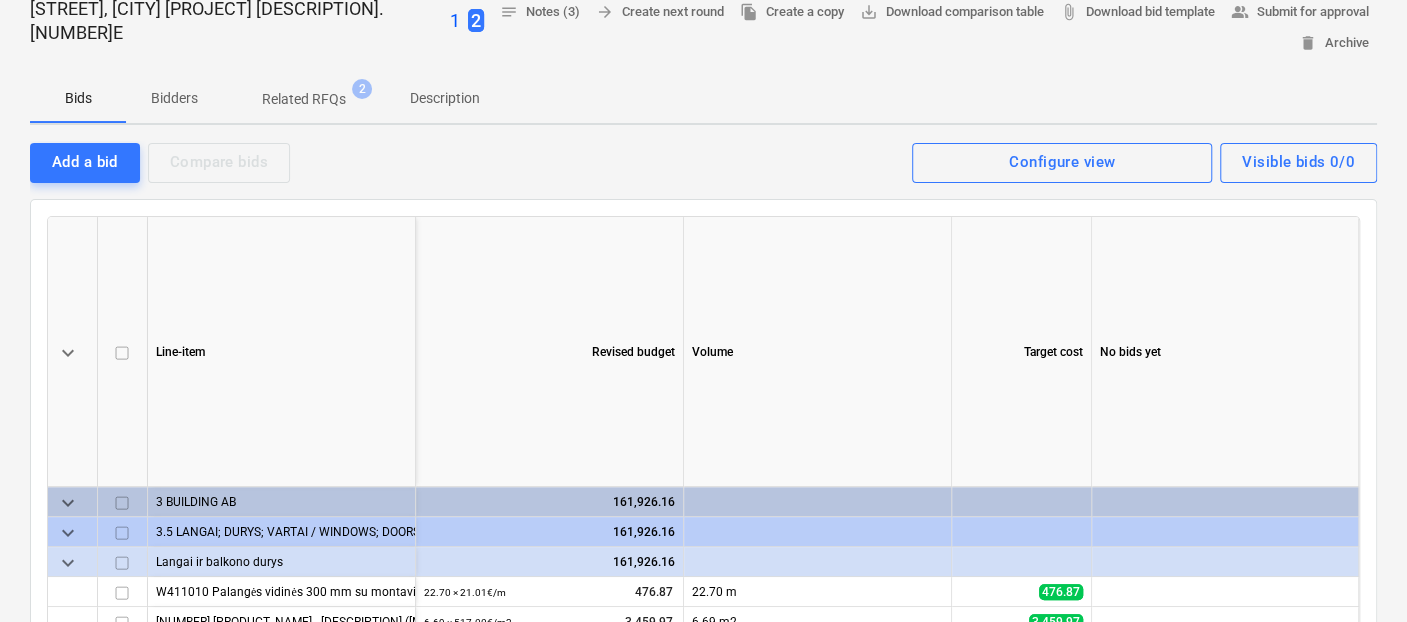 click on "Bidders" at bounding box center (174, 98) 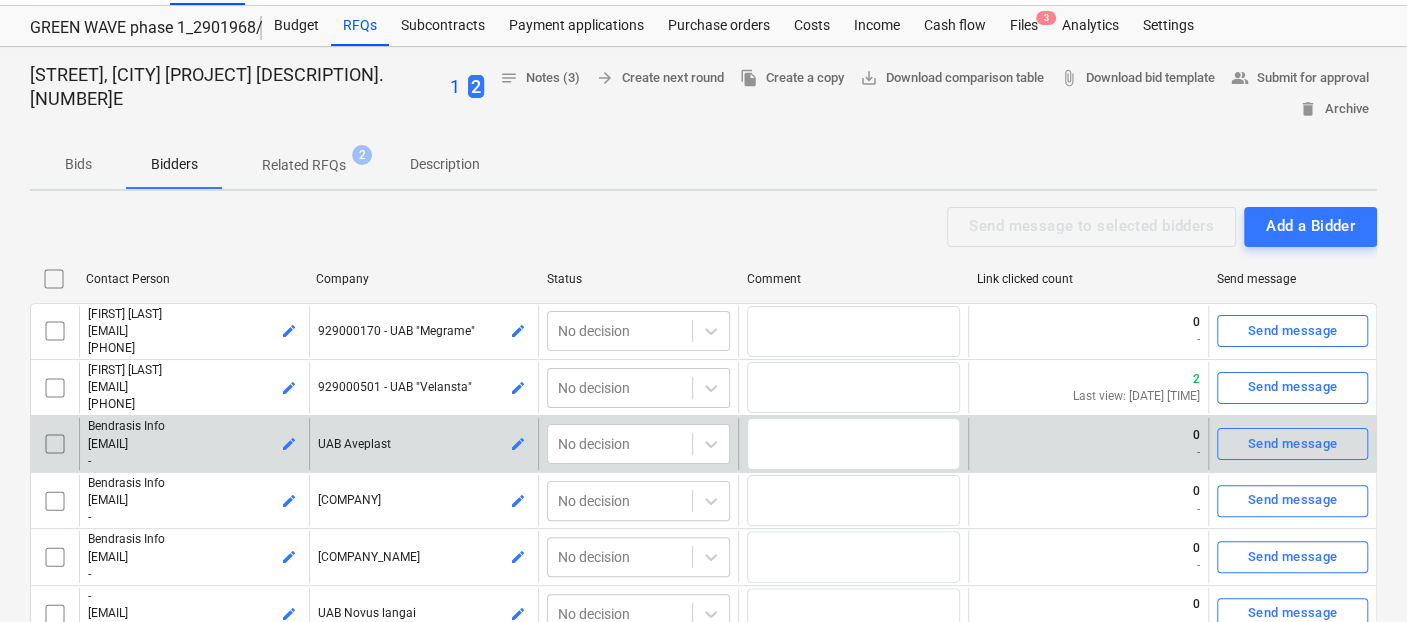 scroll, scrollTop: 0, scrollLeft: 0, axis: both 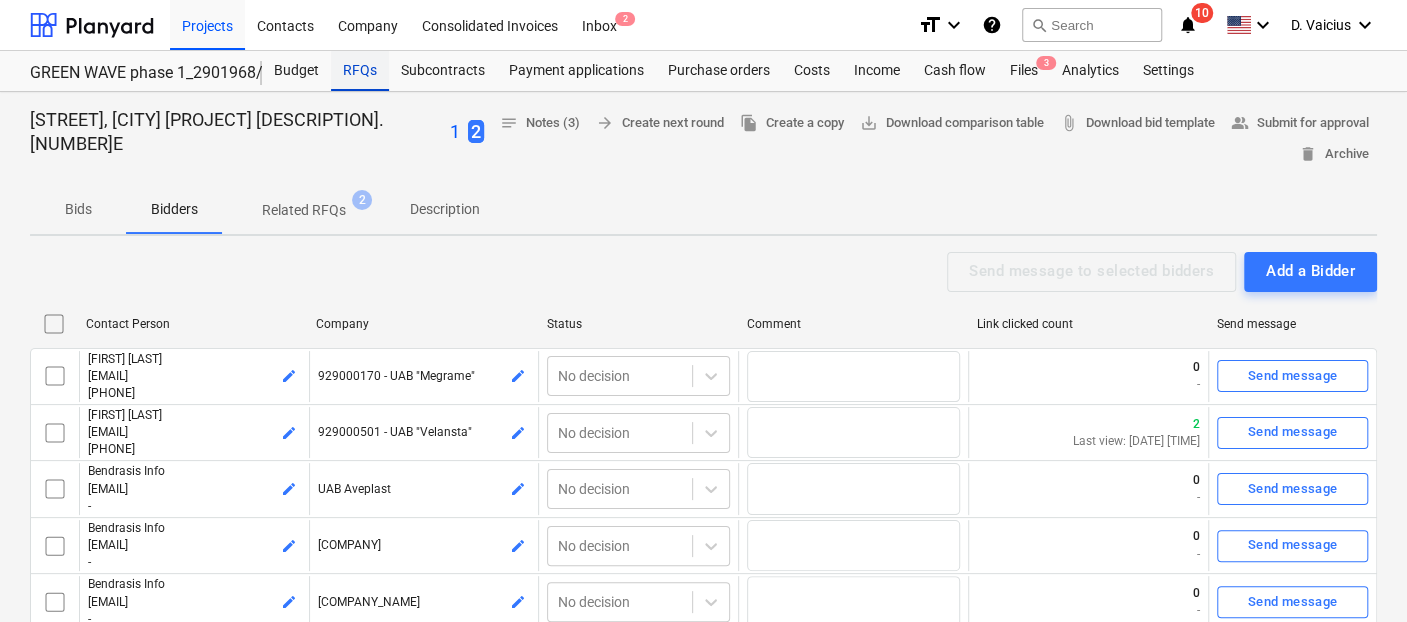 click on "RFQs" at bounding box center (360, 71) 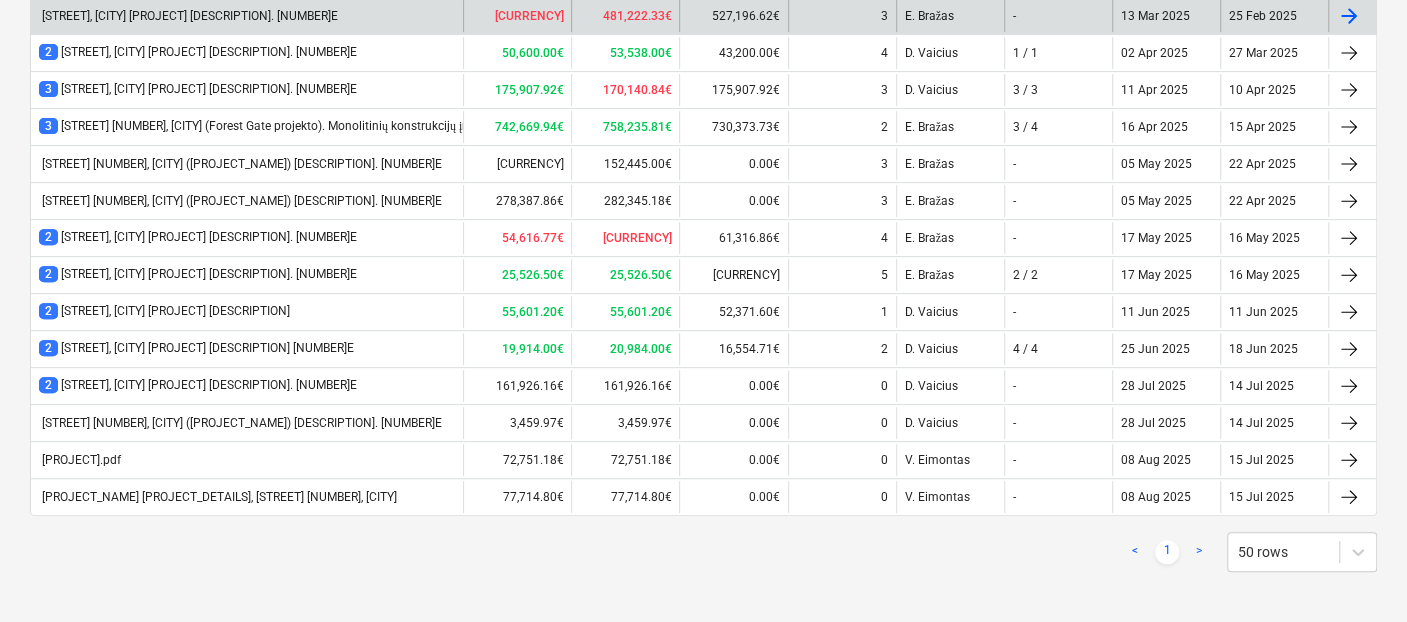scroll, scrollTop: 0, scrollLeft: 0, axis: both 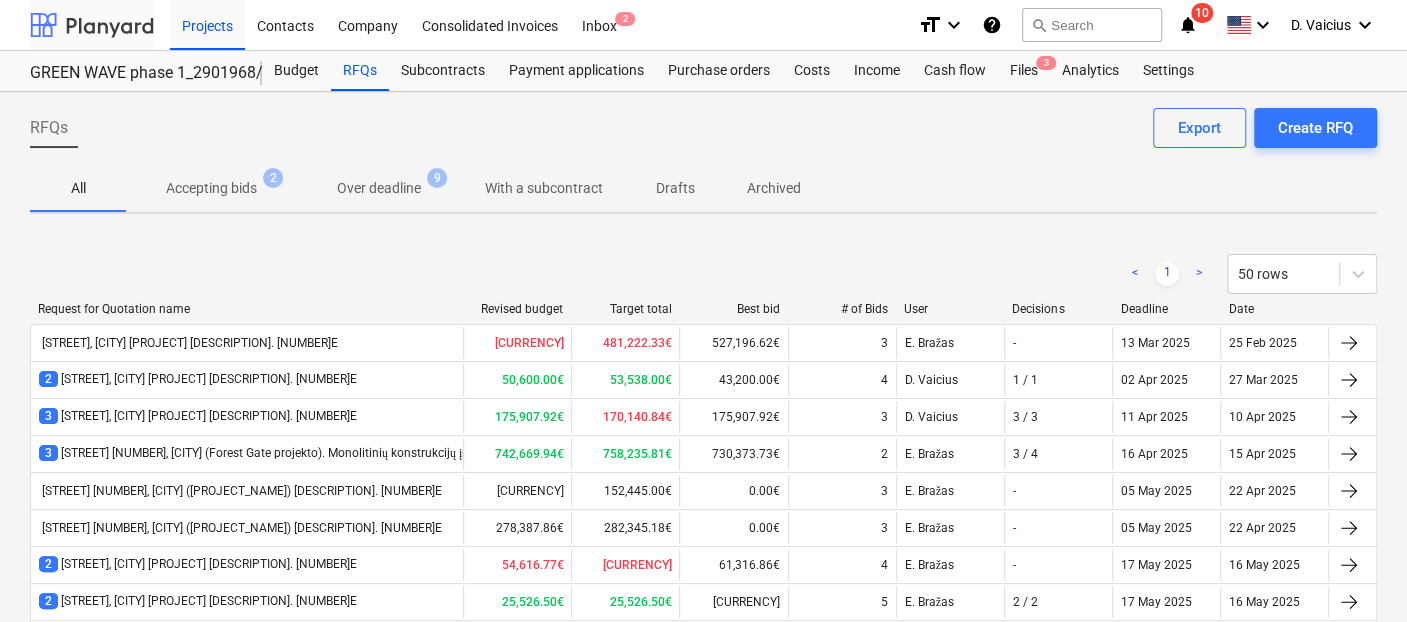 click at bounding box center (92, 25) 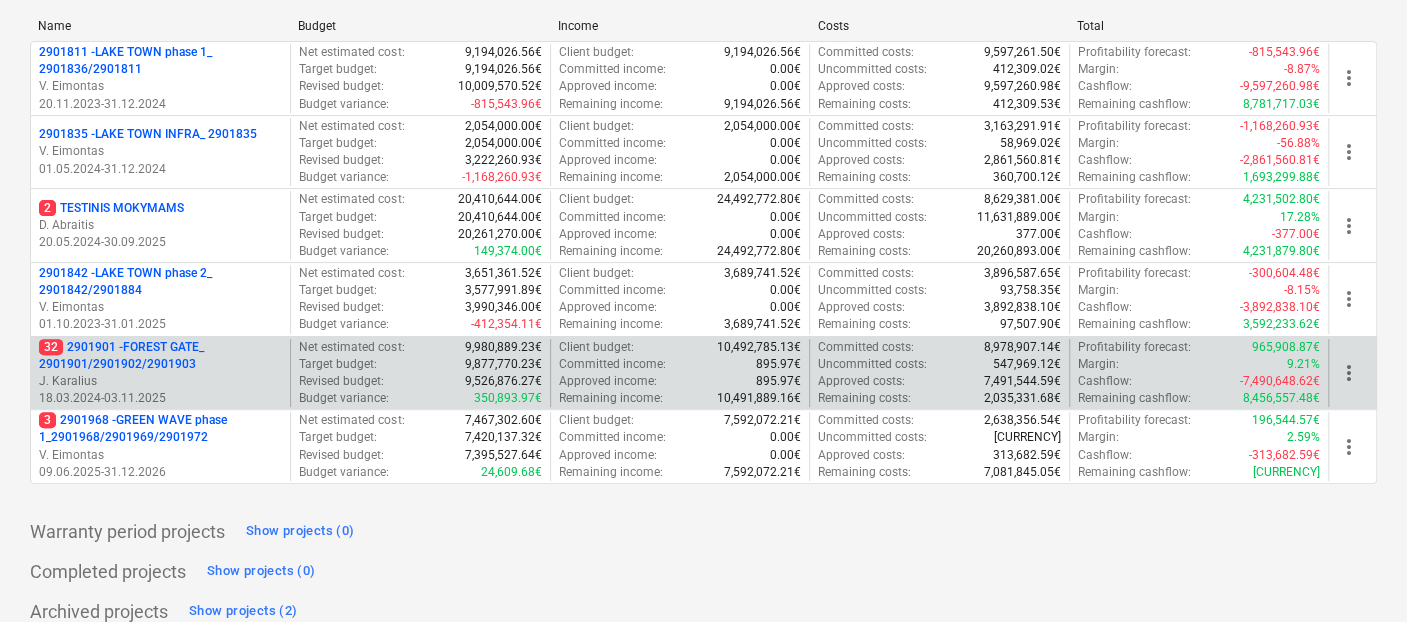 scroll, scrollTop: 301, scrollLeft: 0, axis: vertical 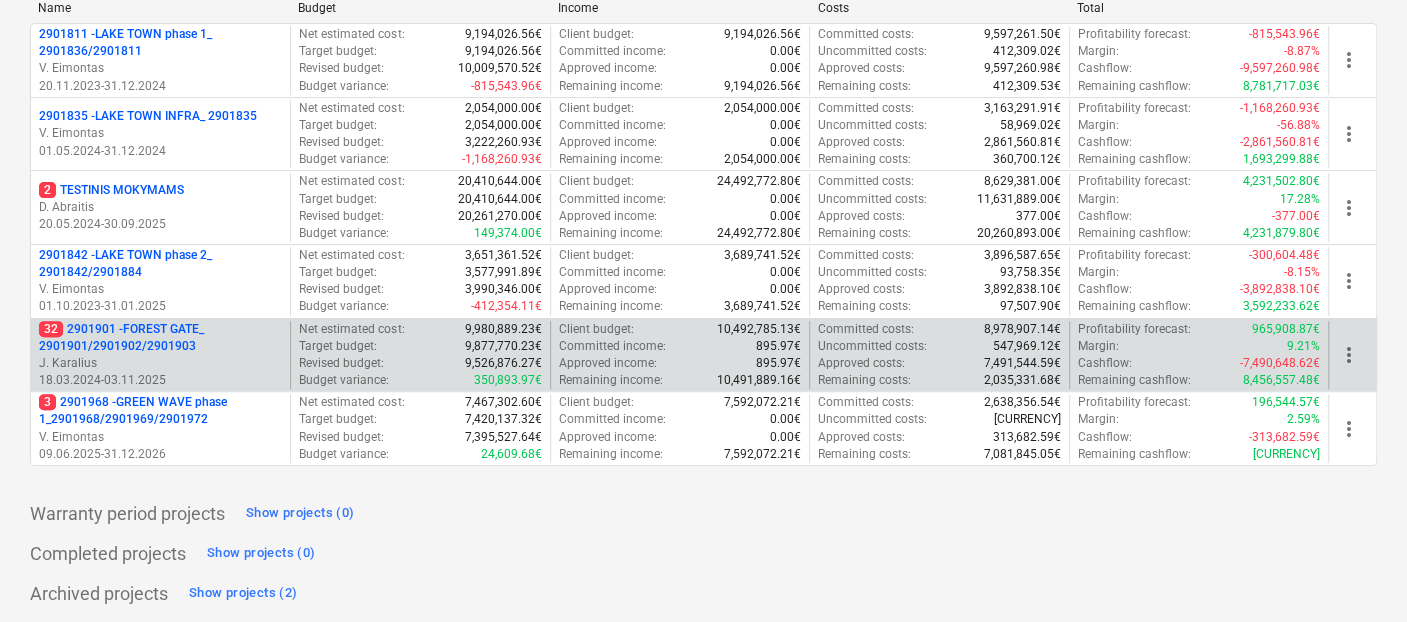 click on "[NUMBER] [PROJECT_NAME] [PROJECT_DETAILS]" at bounding box center (160, 338) 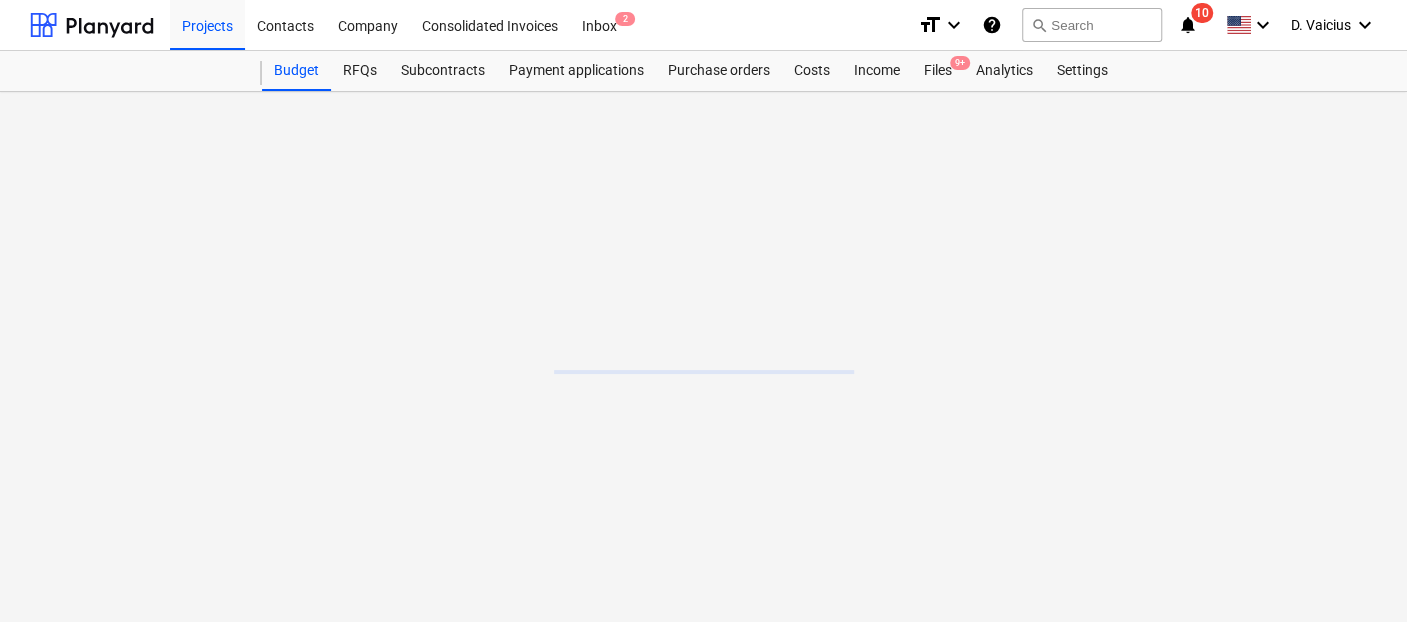 scroll, scrollTop: 0, scrollLeft: 0, axis: both 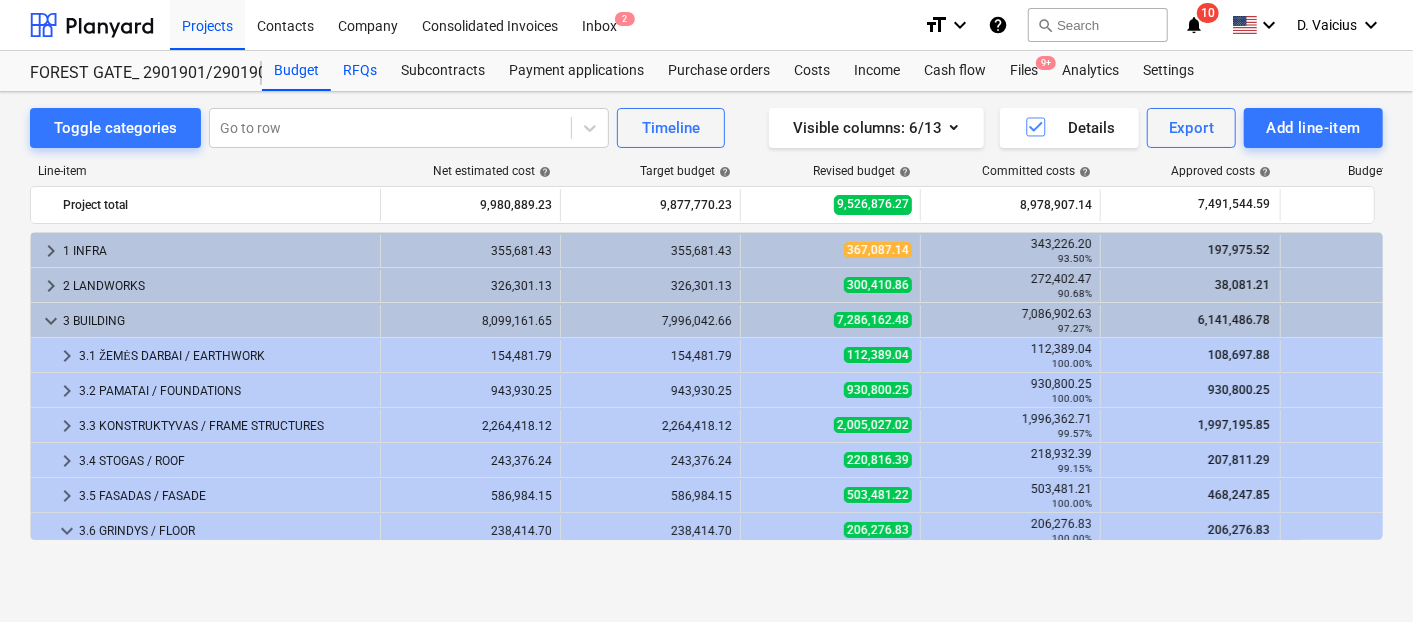 click on "RFQs" at bounding box center (360, 71) 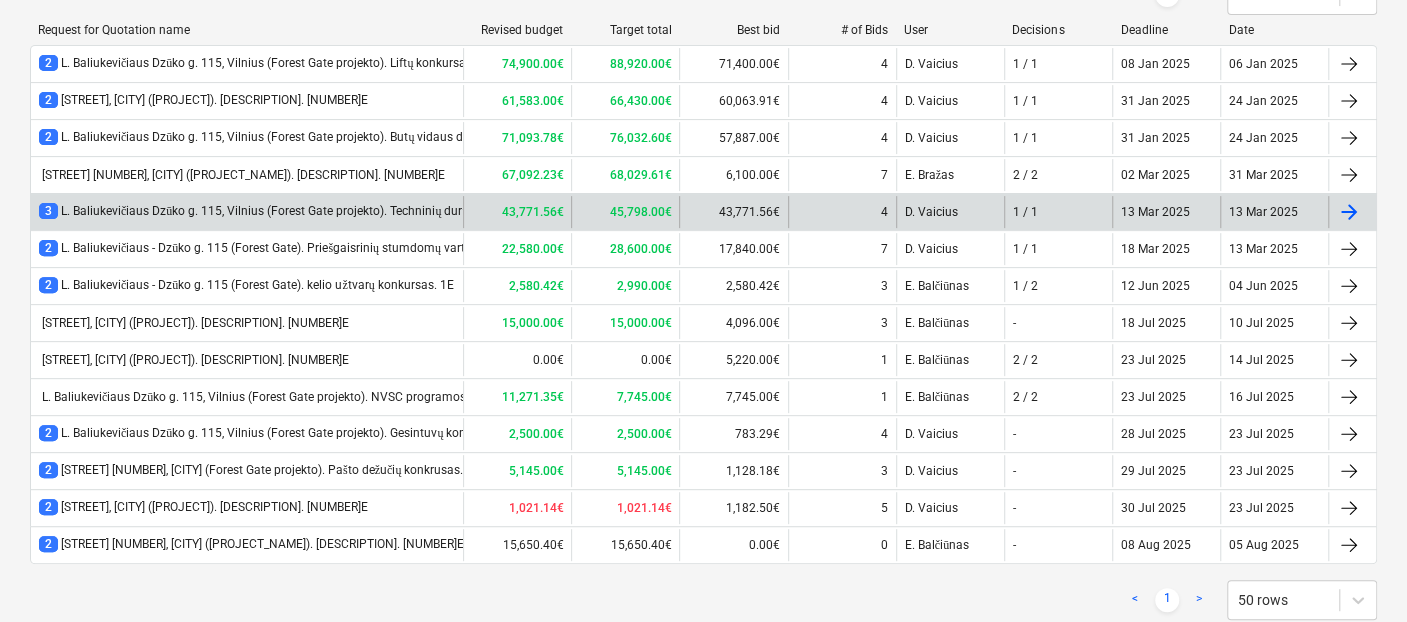 scroll, scrollTop: 327, scrollLeft: 0, axis: vertical 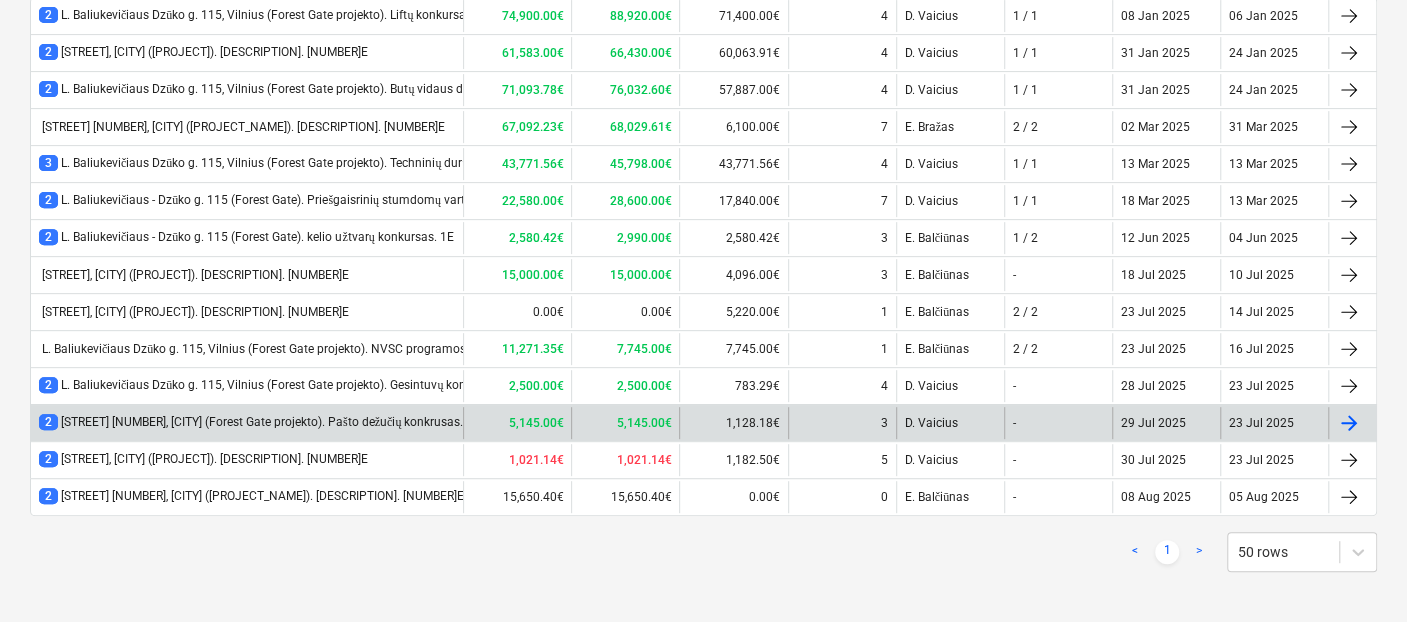 click on "[NUMBER] [STREET], [CITY] ([PROJECT]). [DESCRIPTION]. [NUMBER]E" at bounding box center [259, 422] 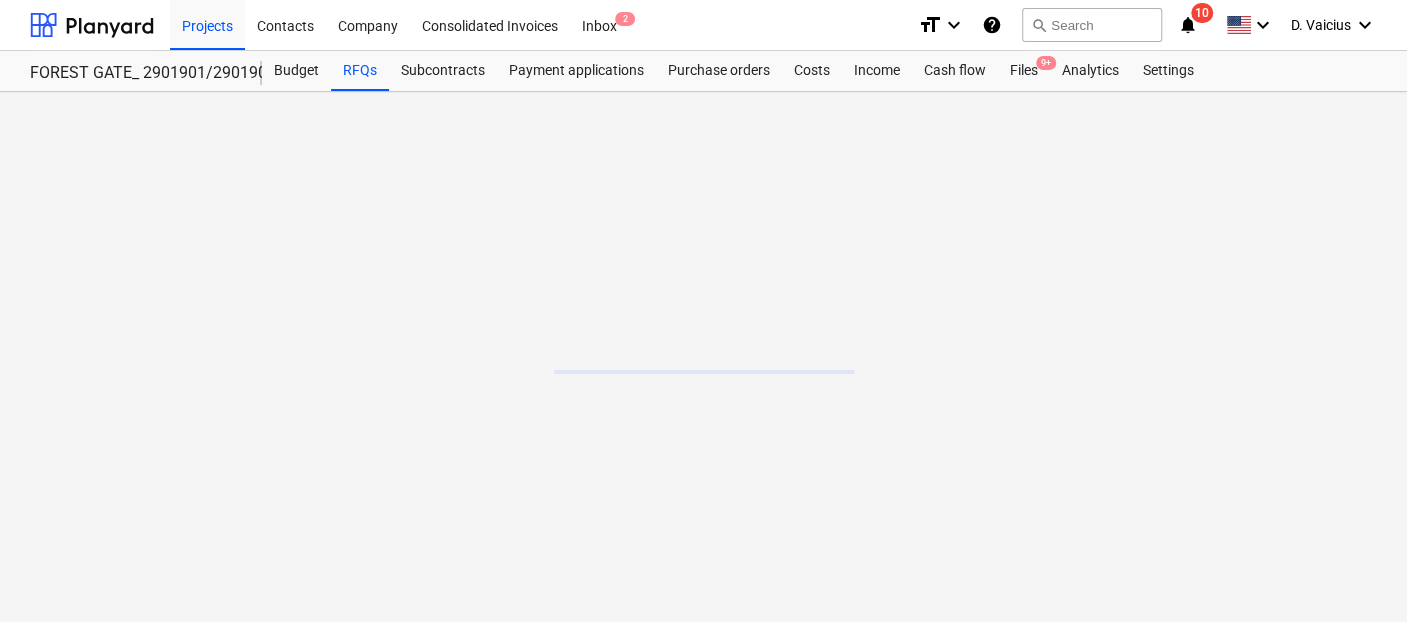 scroll, scrollTop: 0, scrollLeft: 0, axis: both 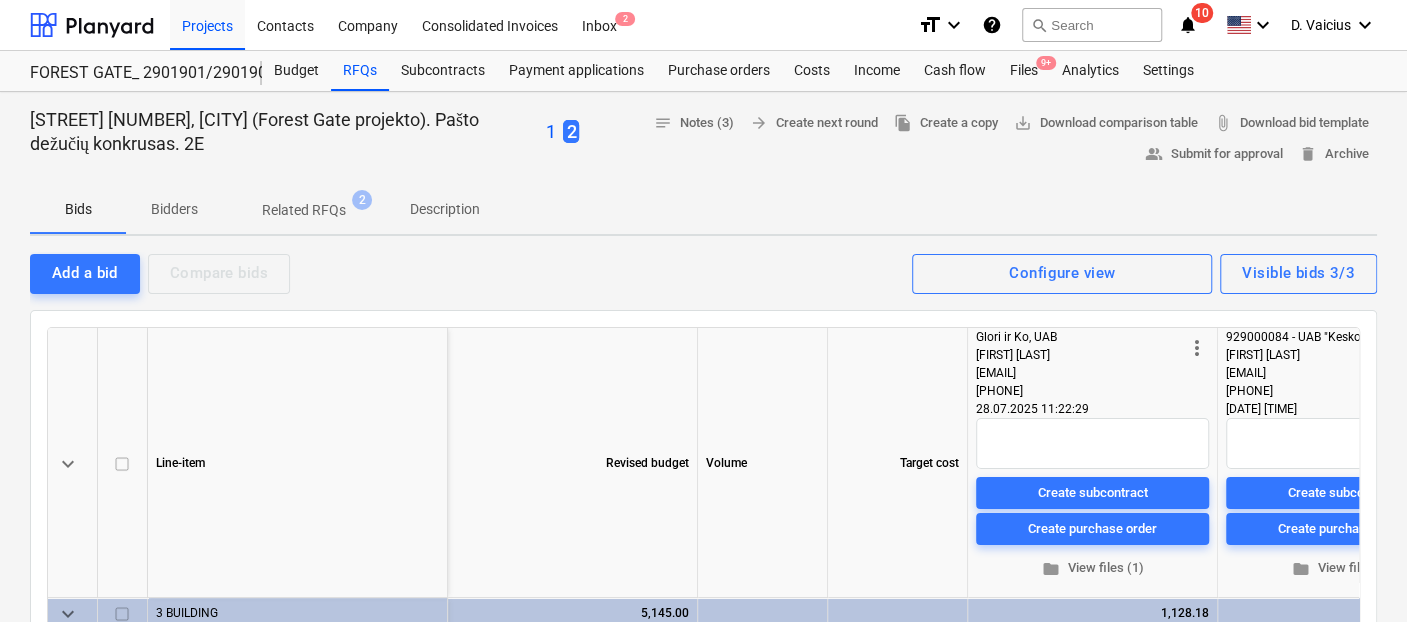 click on "Bidders" at bounding box center (174, 209) 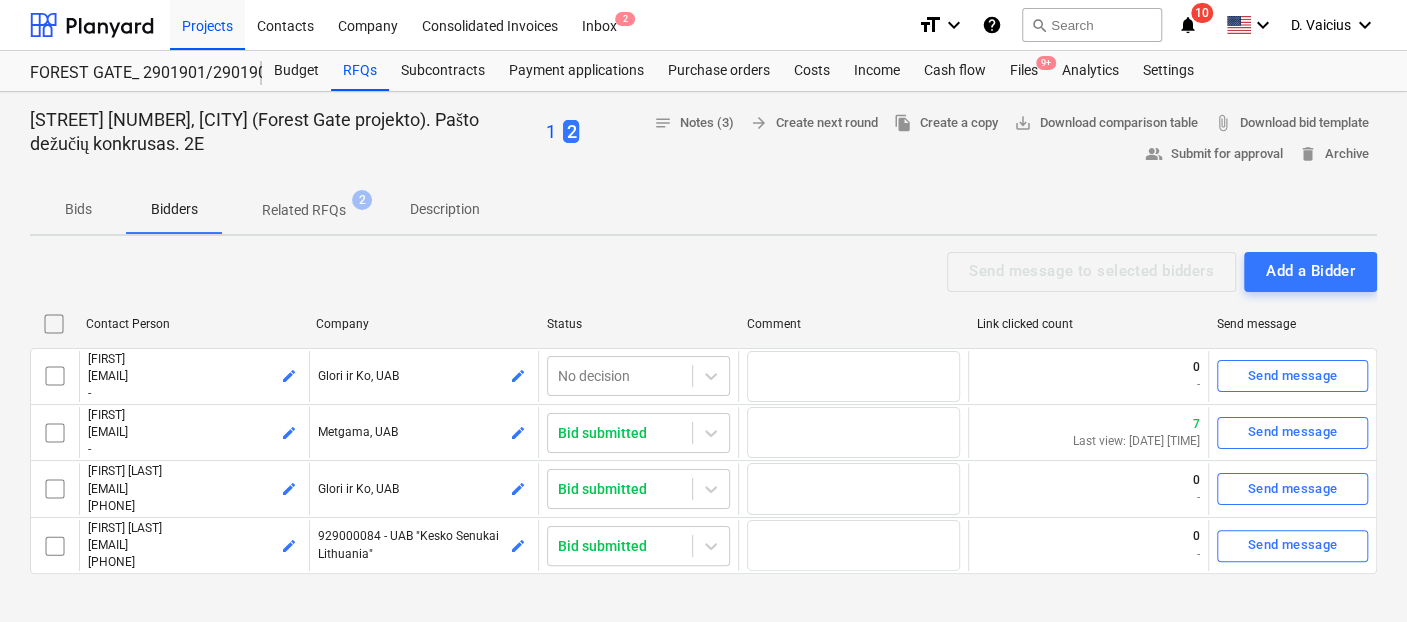 click on "Description" at bounding box center (445, 209) 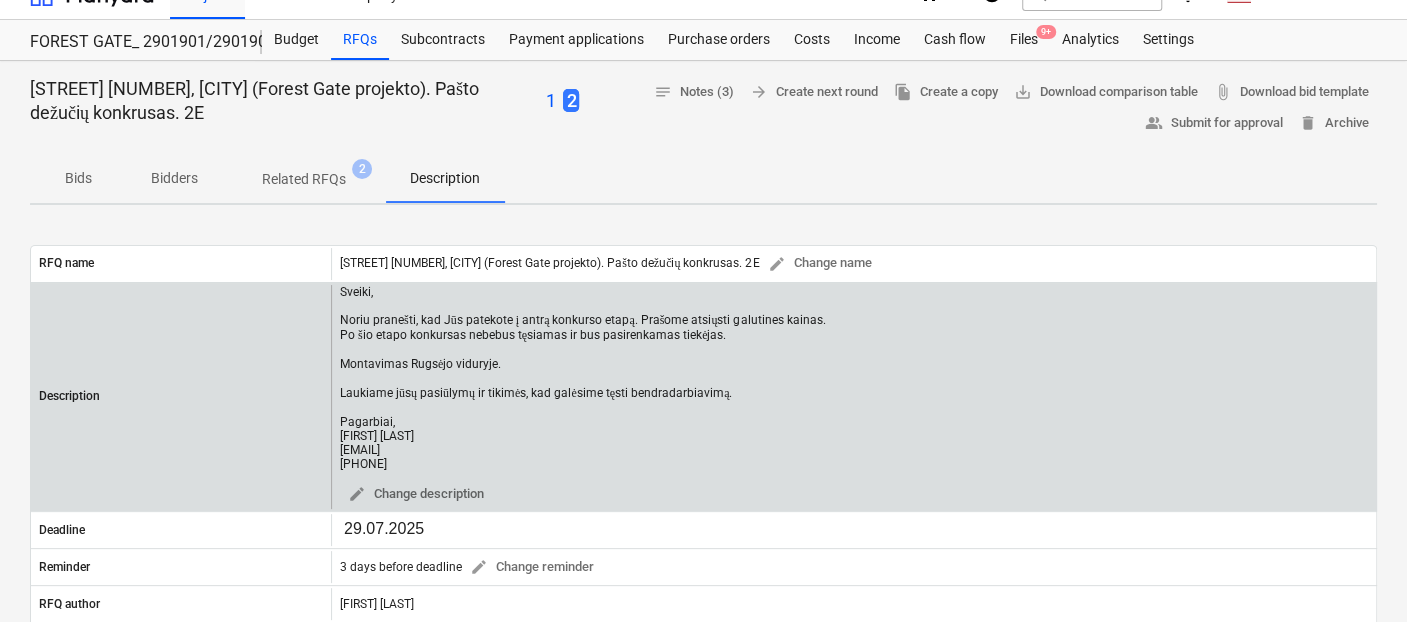scroll, scrollTop: 0, scrollLeft: 0, axis: both 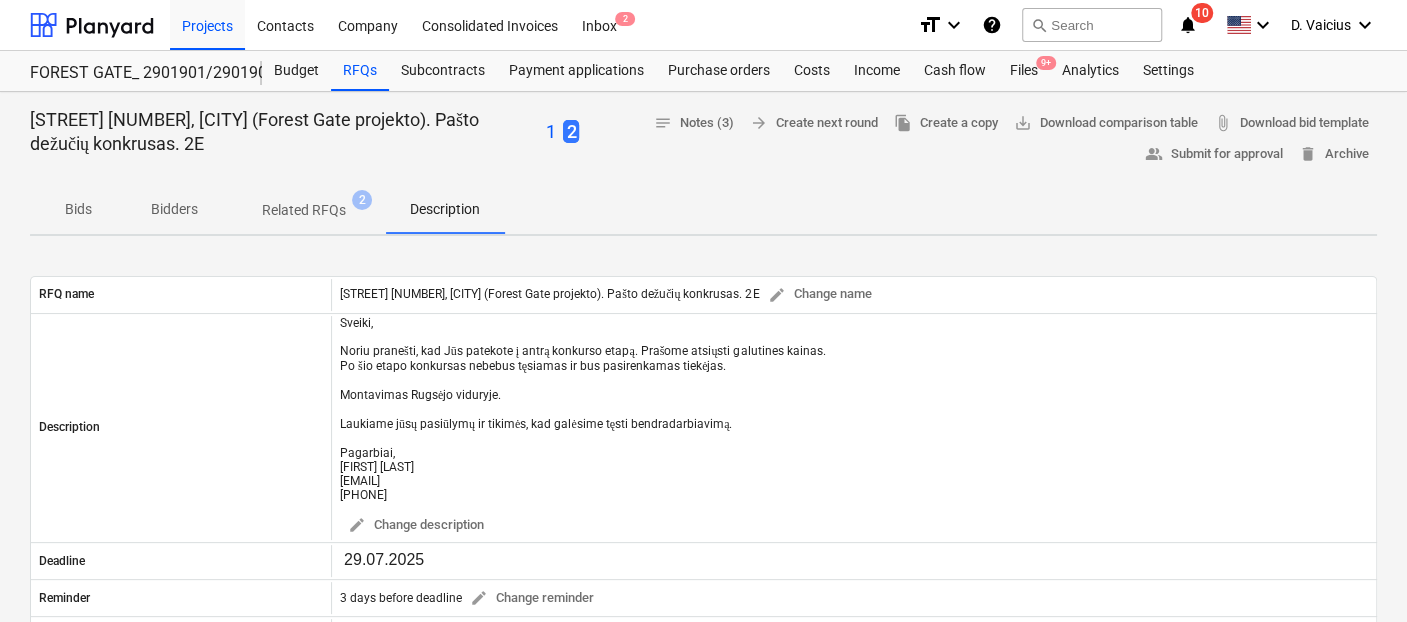 click on "Bids" at bounding box center [78, 209] 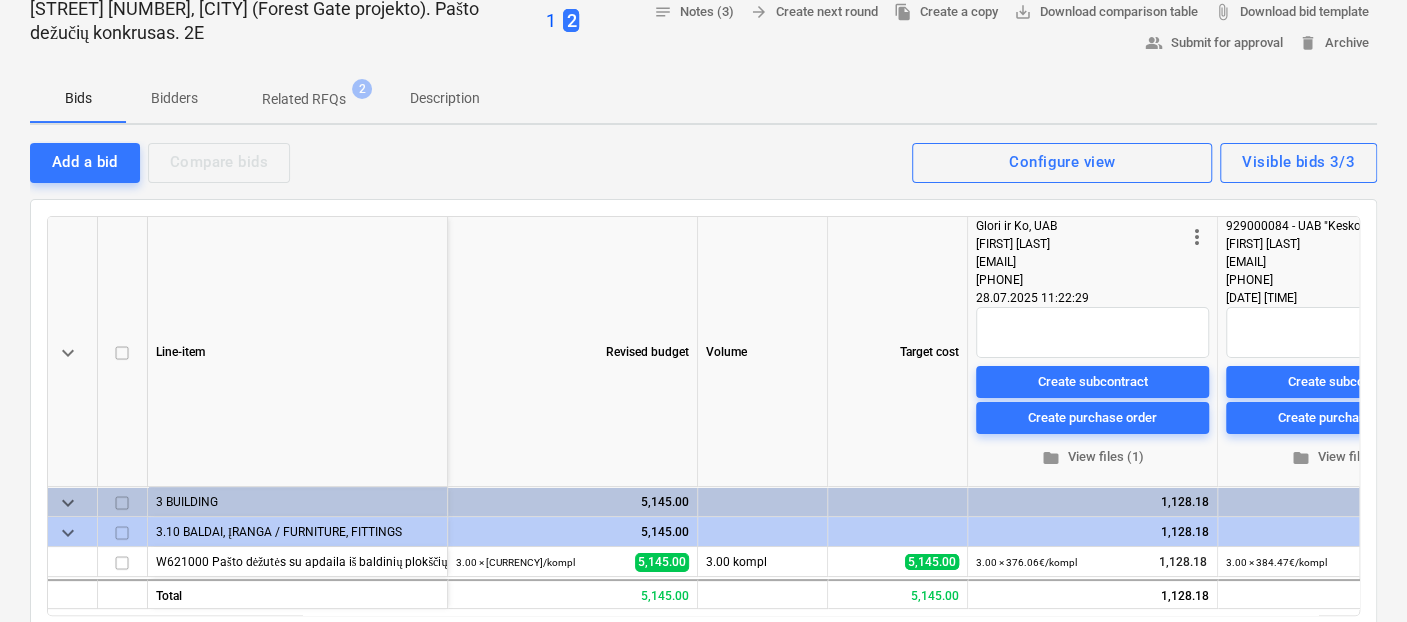 scroll, scrollTop: 222, scrollLeft: 0, axis: vertical 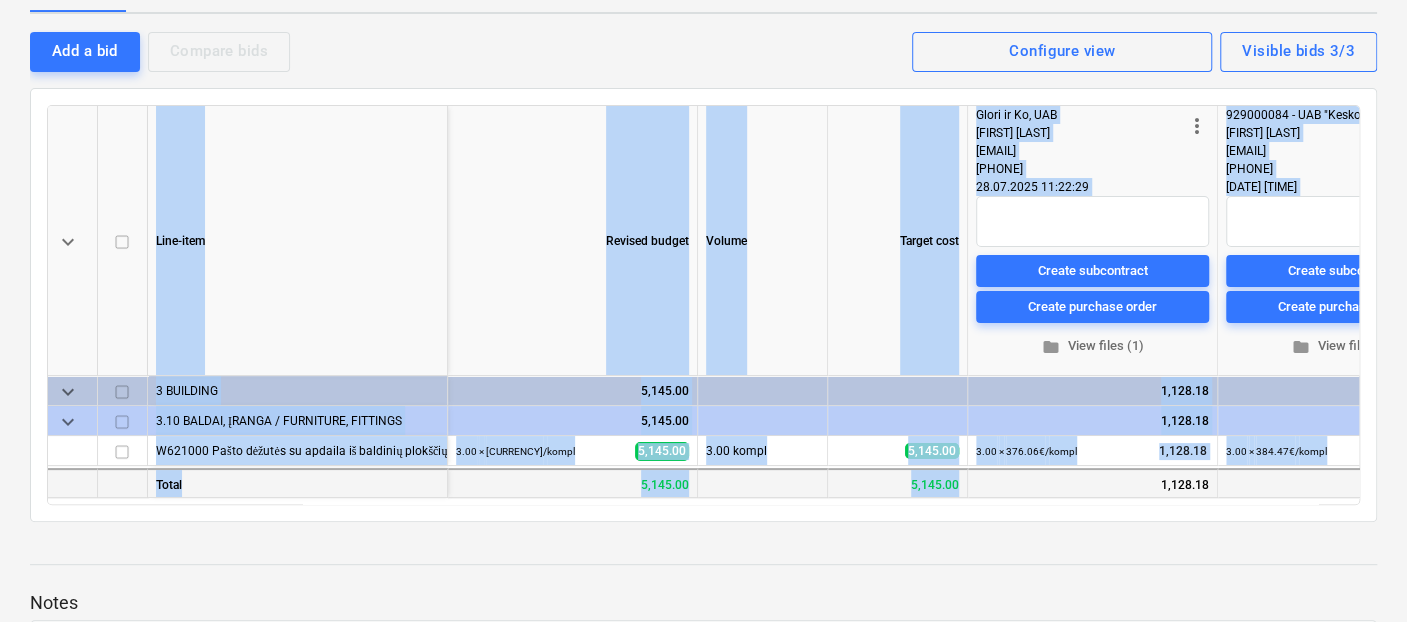 drag, startPoint x: 883, startPoint y: 502, endPoint x: 1040, endPoint y: 488, distance: 157.62297 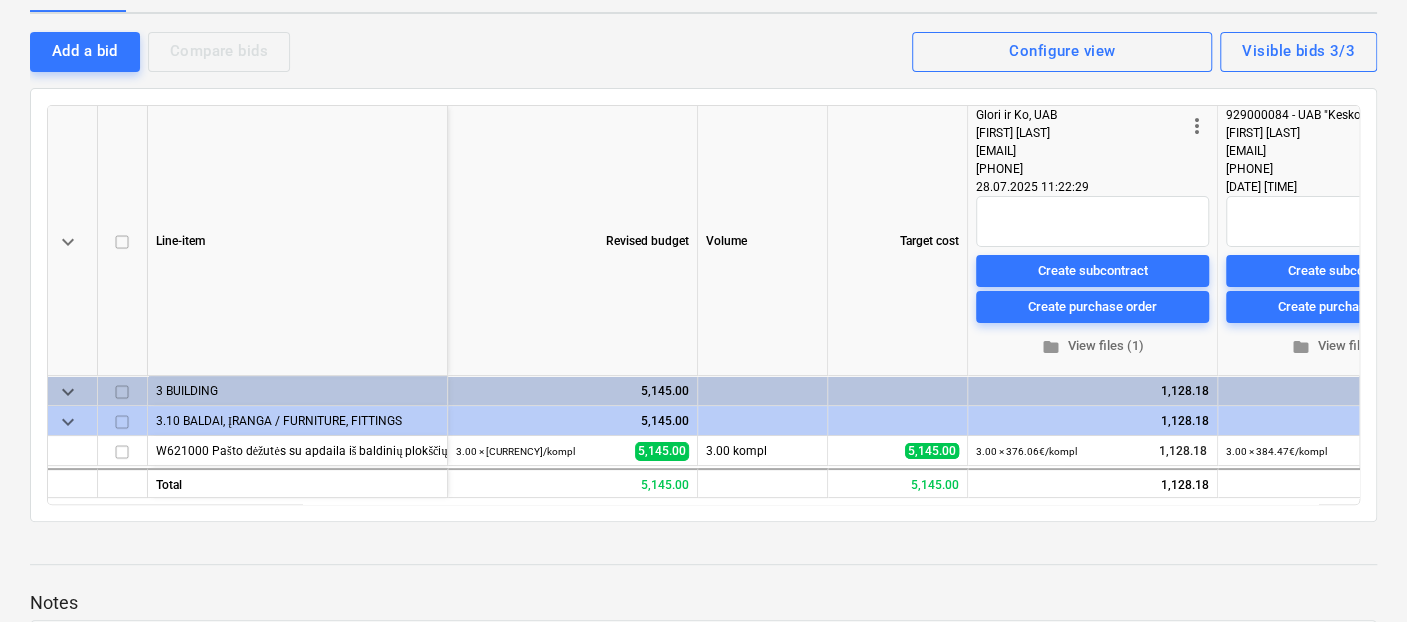 drag, startPoint x: 1040, startPoint y: 488, endPoint x: 1017, endPoint y: 512, distance: 33.24154 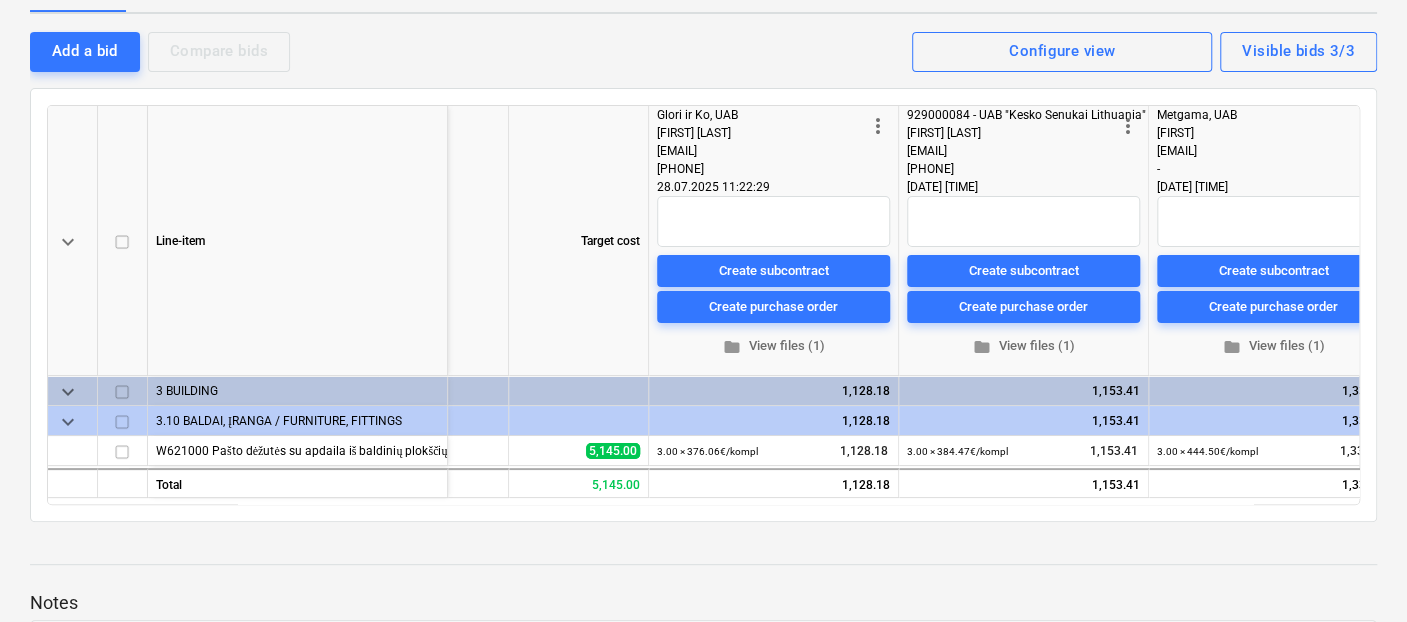 scroll, scrollTop: 0, scrollLeft: 357, axis: horizontal 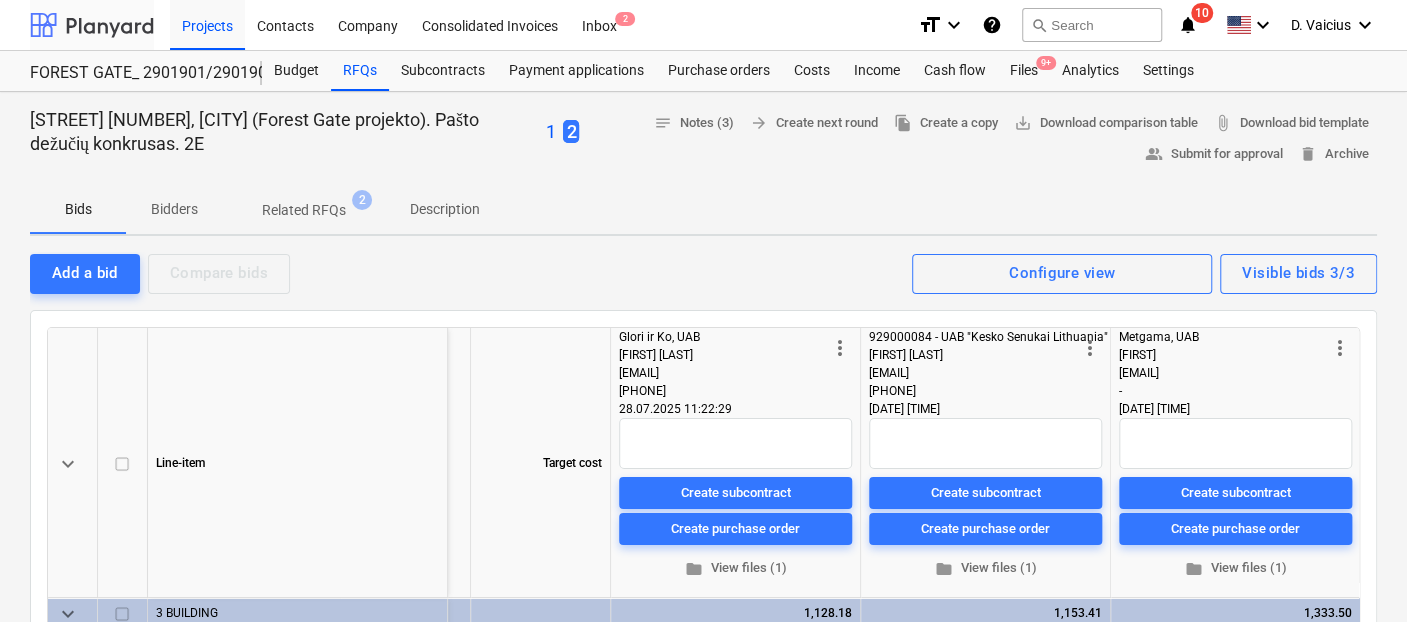 click at bounding box center [92, 25] 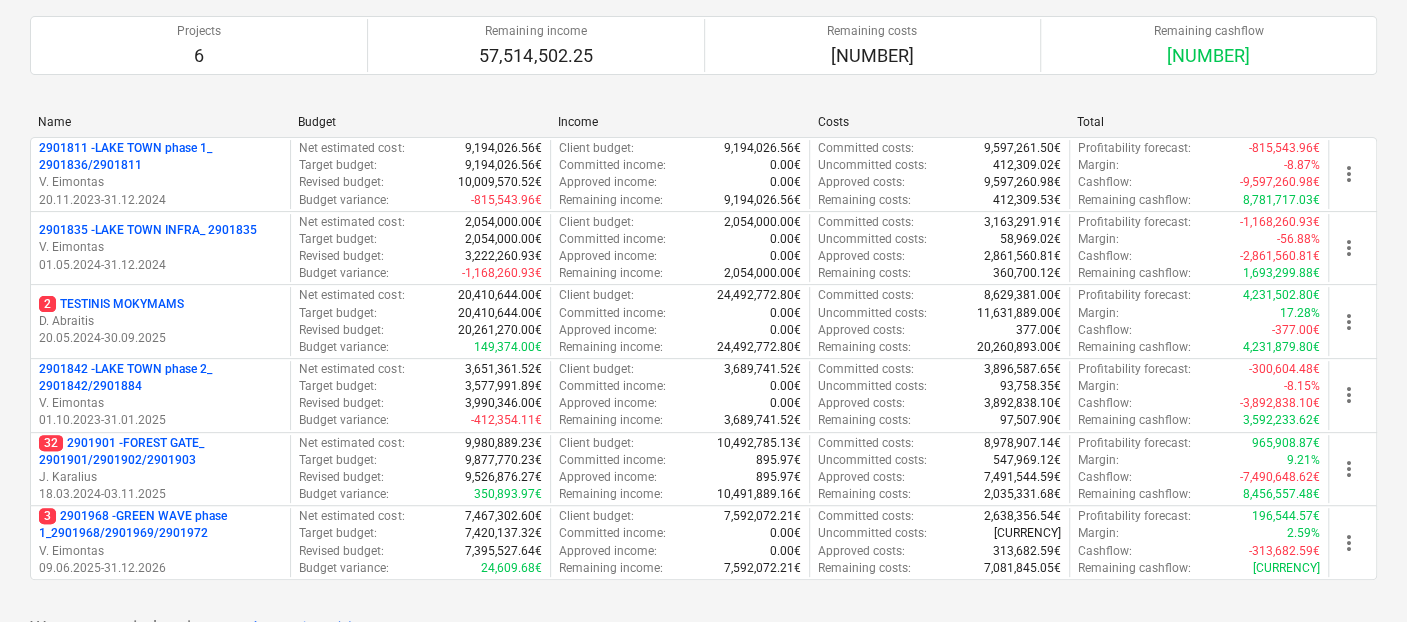 scroll, scrollTop: 222, scrollLeft: 0, axis: vertical 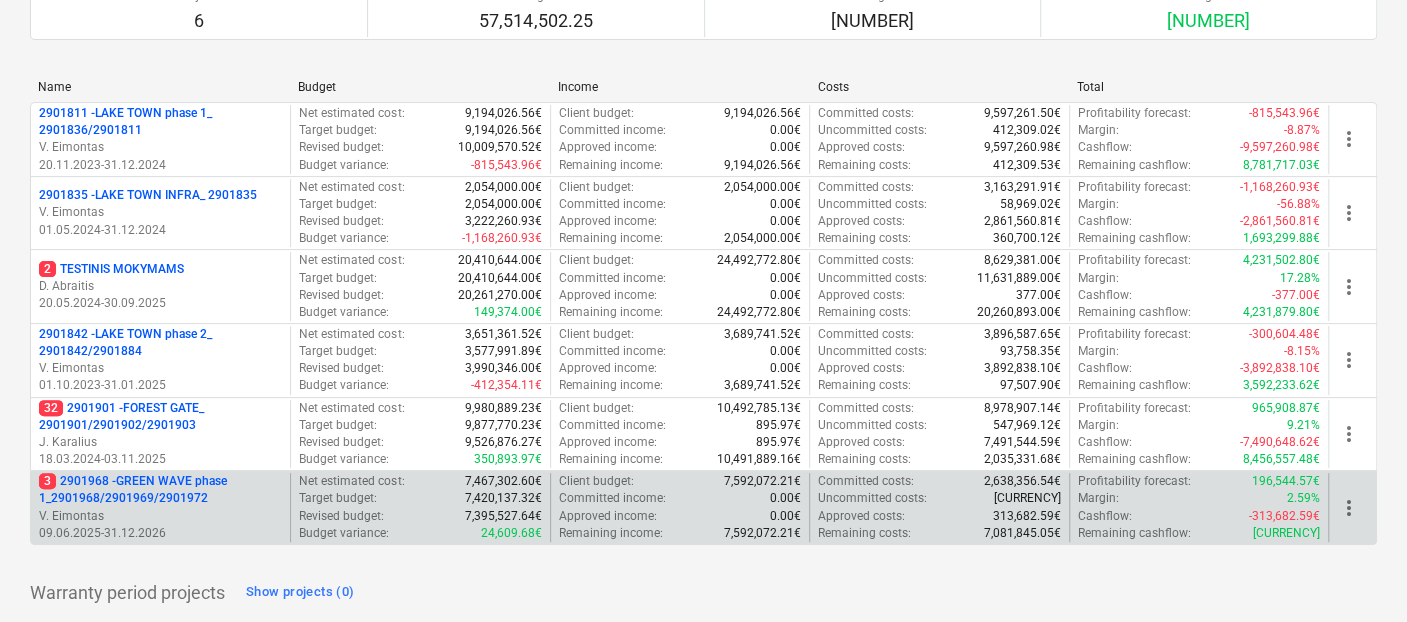 click on "3 2901968 - GREEN WAVE phase 1_2901968/2901969/2901972" at bounding box center (160, 490) 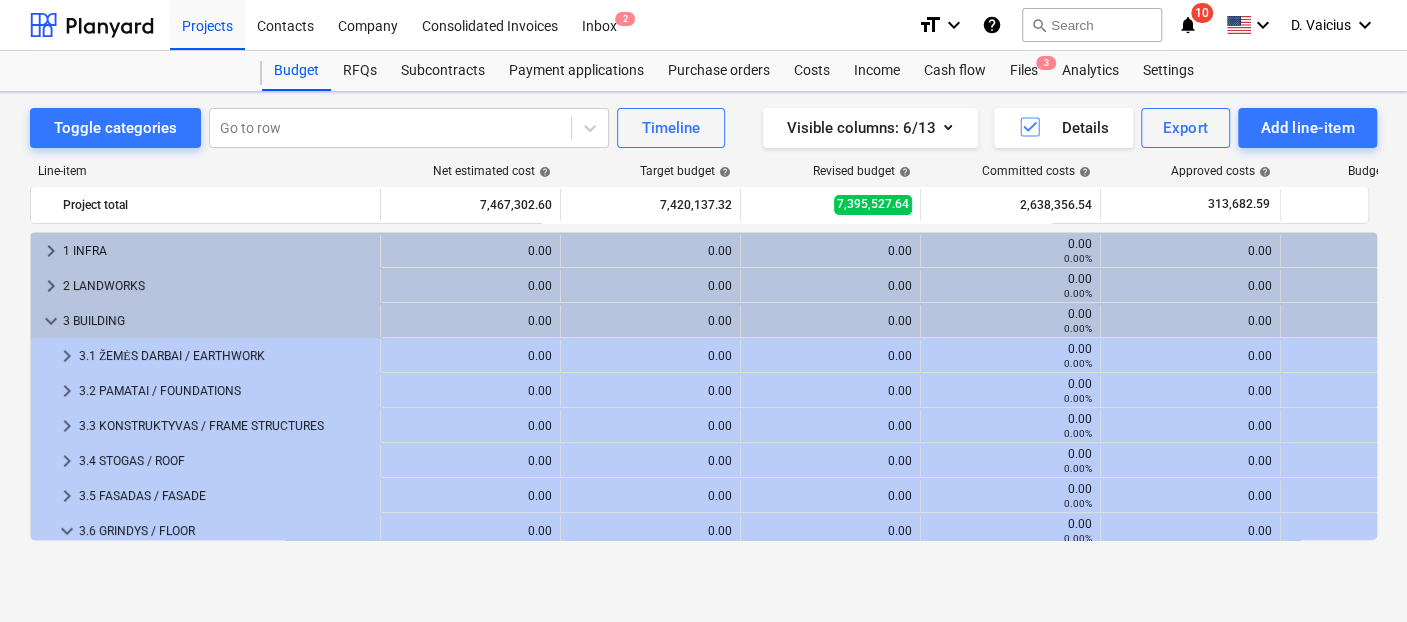 scroll, scrollTop: 0, scrollLeft: 0, axis: both 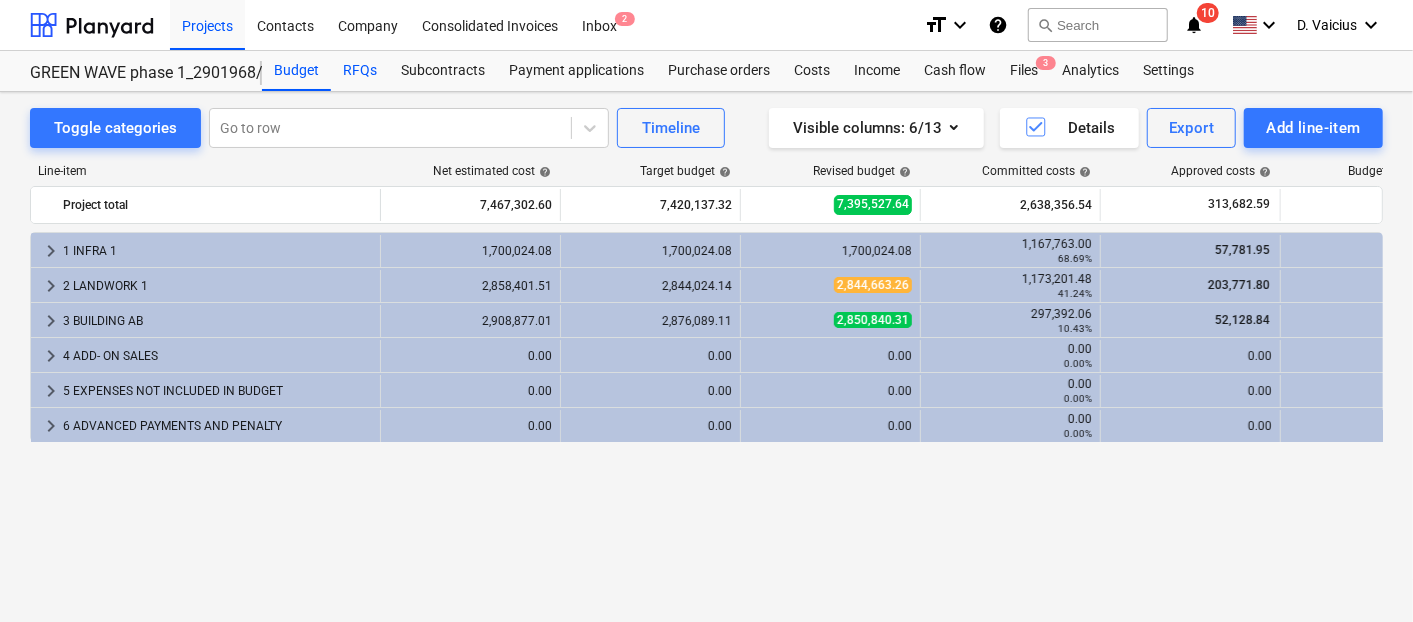 click on "RFQs" at bounding box center (360, 71) 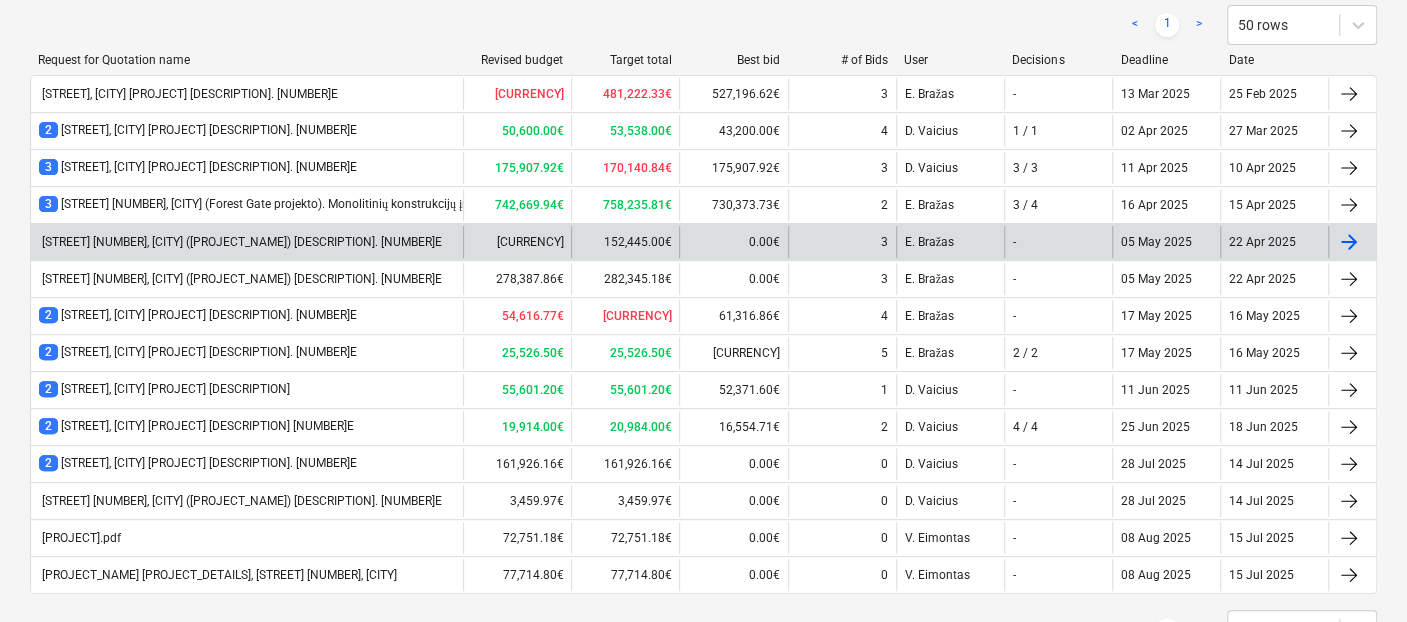 scroll, scrollTop: 327, scrollLeft: 0, axis: vertical 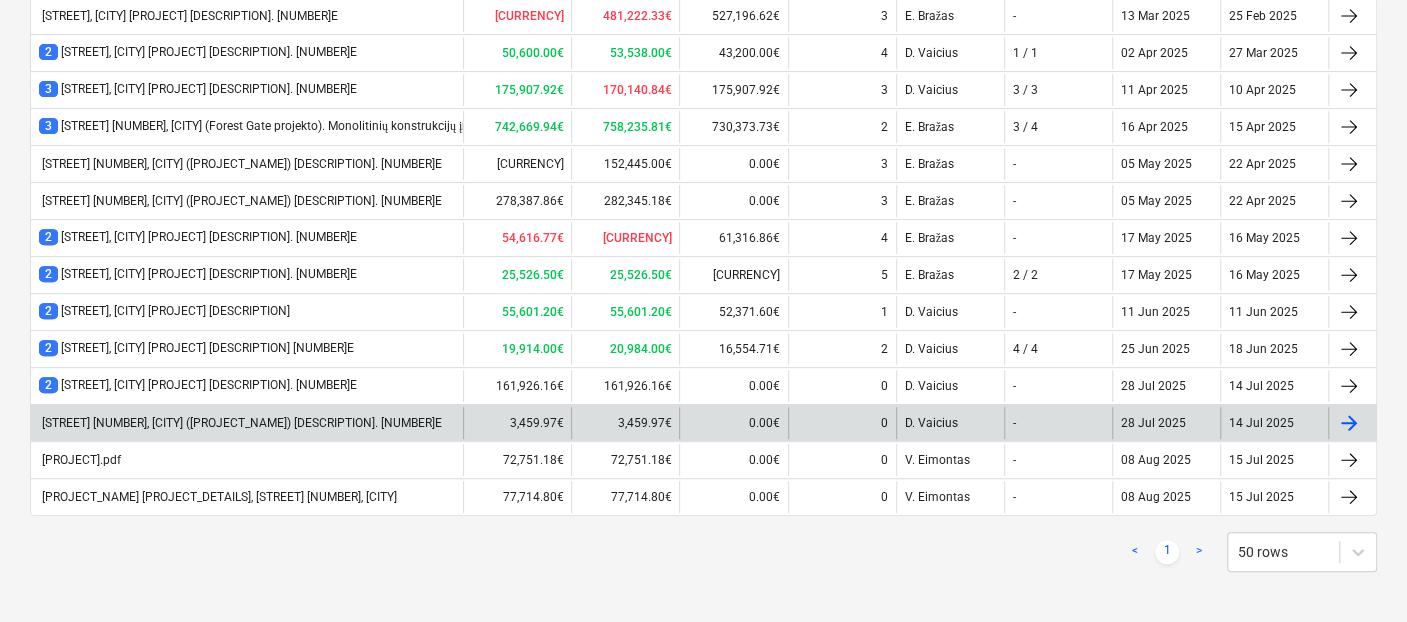 click on "[STREET] [NUMBER], [CITY] ([PROJECT_NAME]) [DESCRIPTION]. [NUMBER]E" at bounding box center [240, 423] 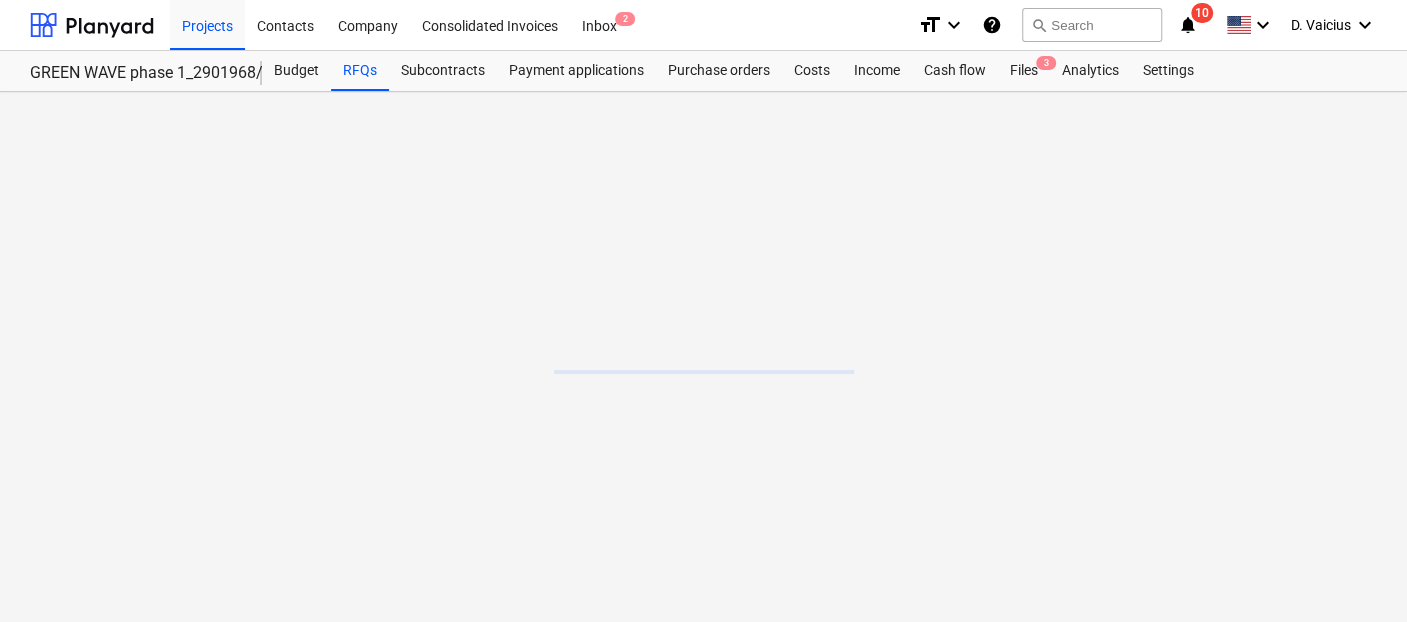 scroll, scrollTop: 0, scrollLeft: 0, axis: both 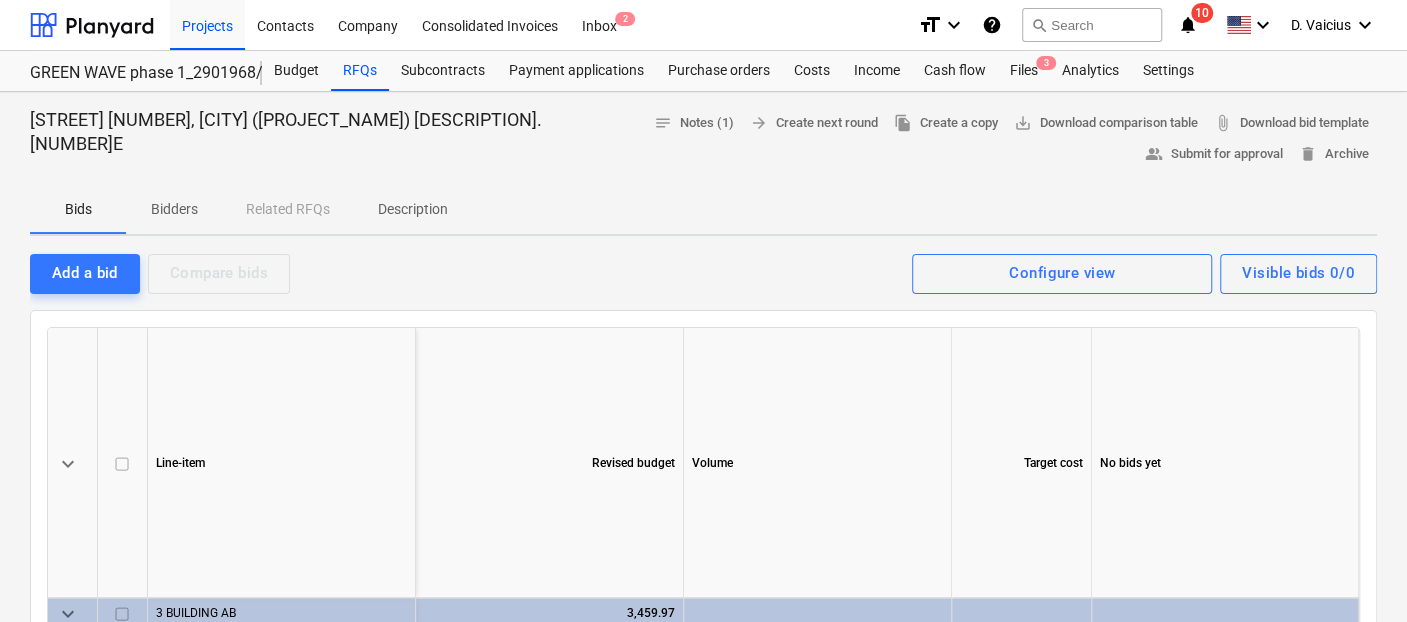 click on "Bidders" at bounding box center (174, 209) 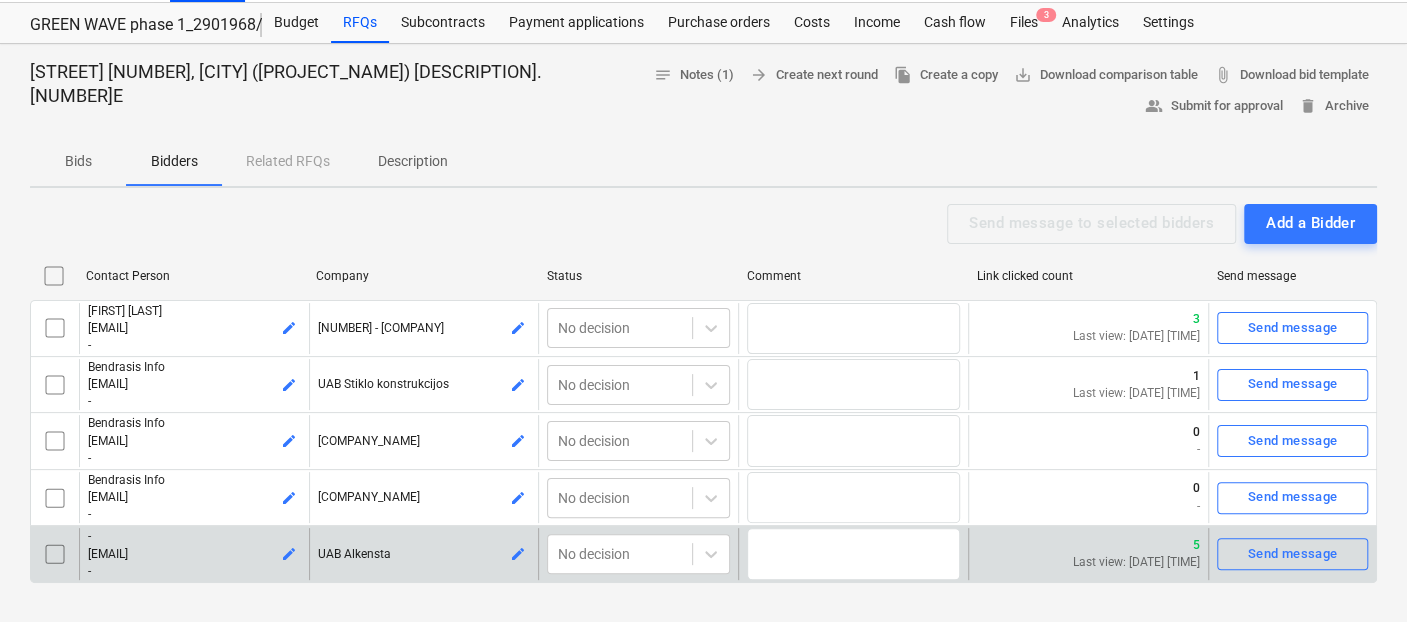 scroll, scrollTop: 0, scrollLeft: 0, axis: both 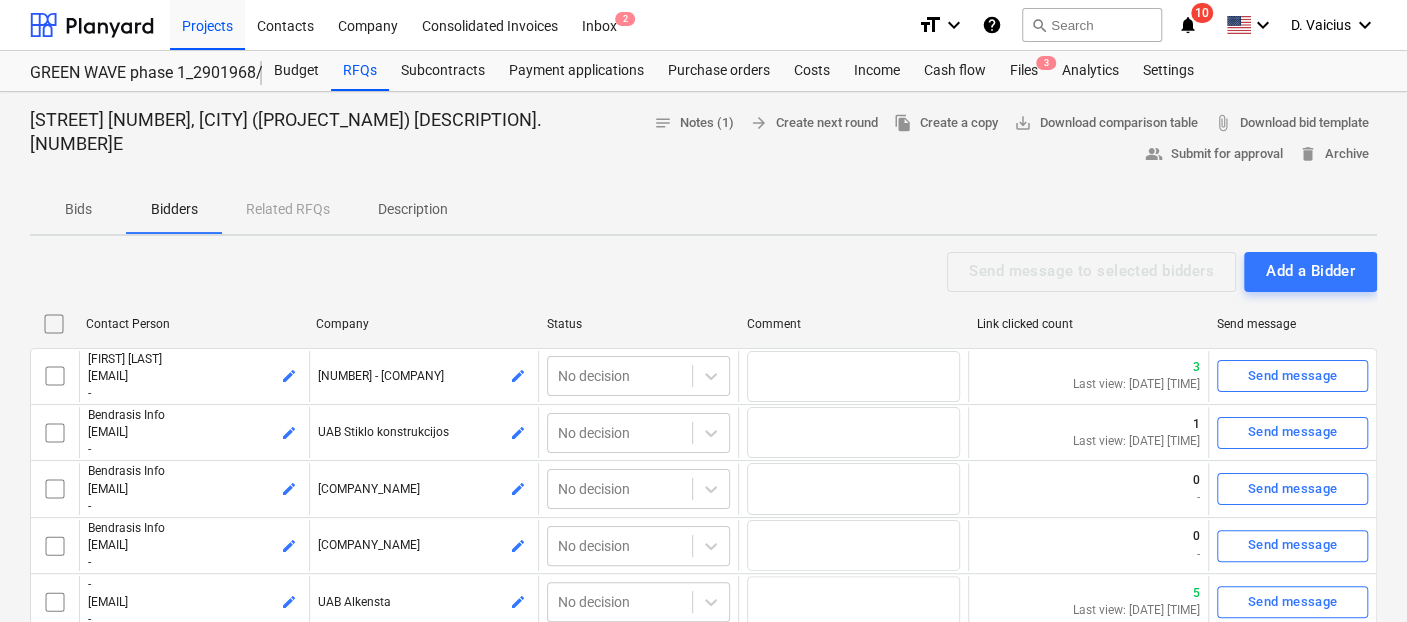 click on "Bids" at bounding box center [78, 209] 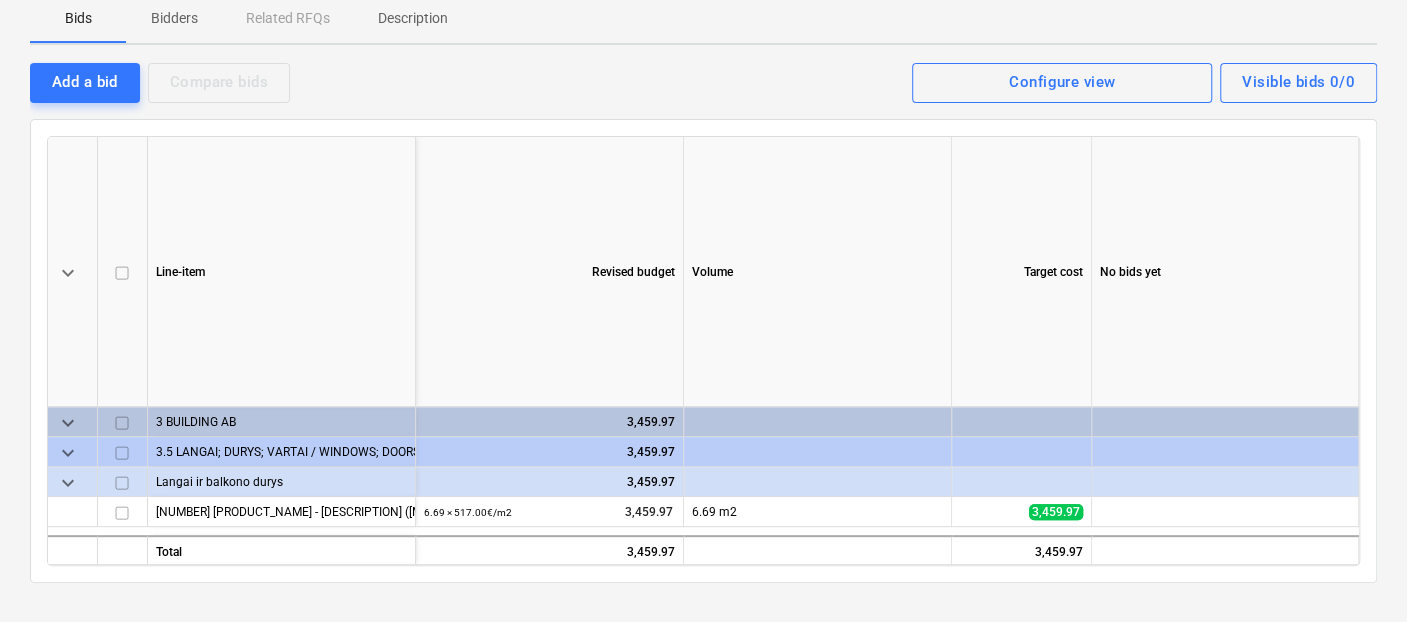 scroll, scrollTop: 111, scrollLeft: 0, axis: vertical 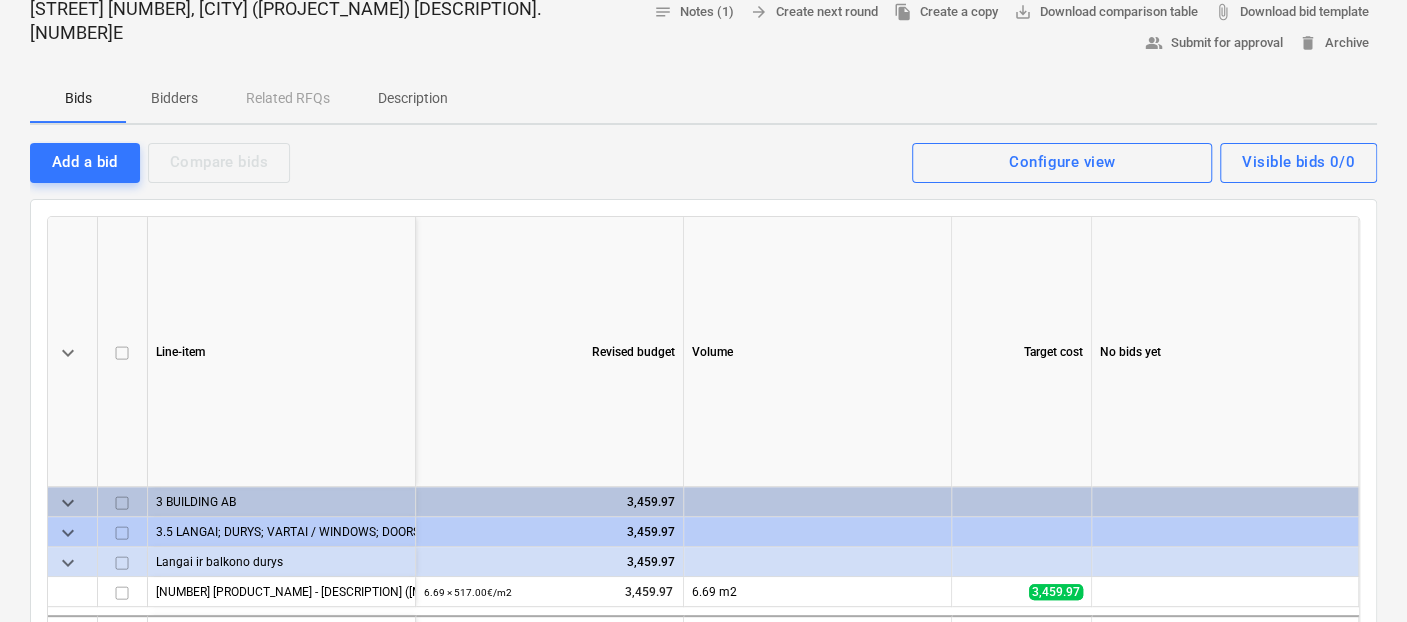 click on "Bidders" at bounding box center (174, 98) 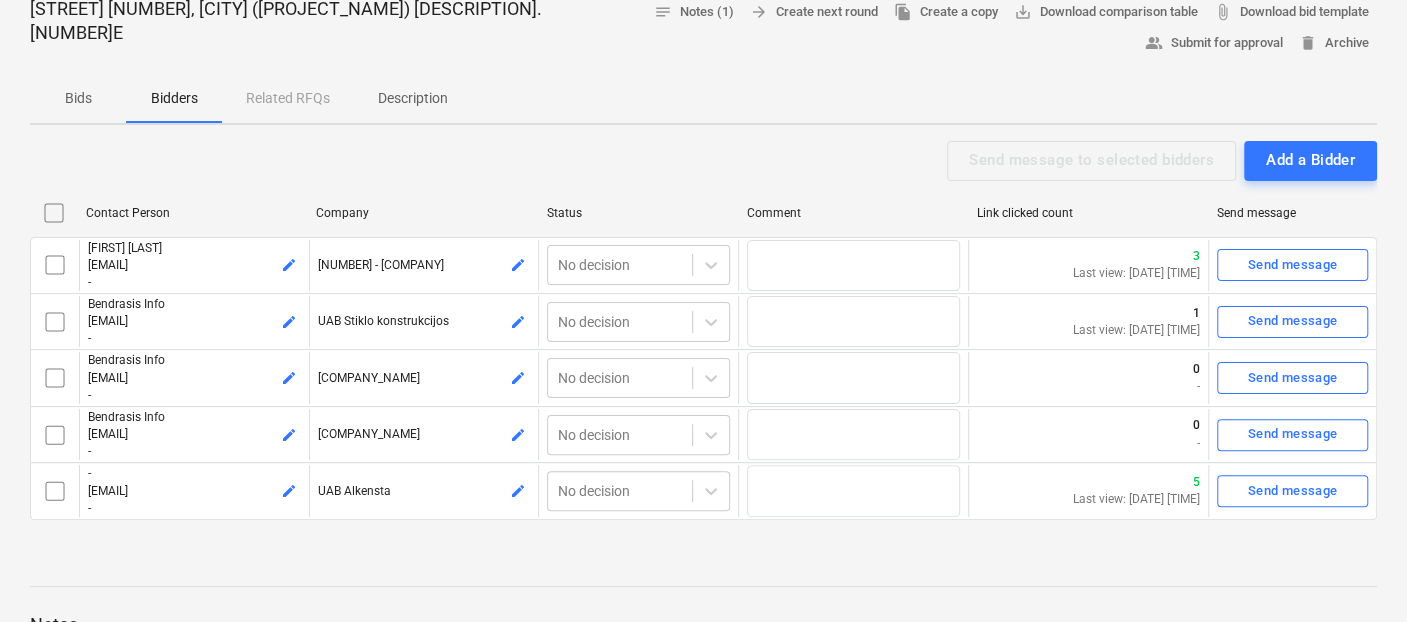 click on "Bids" at bounding box center (78, 98) 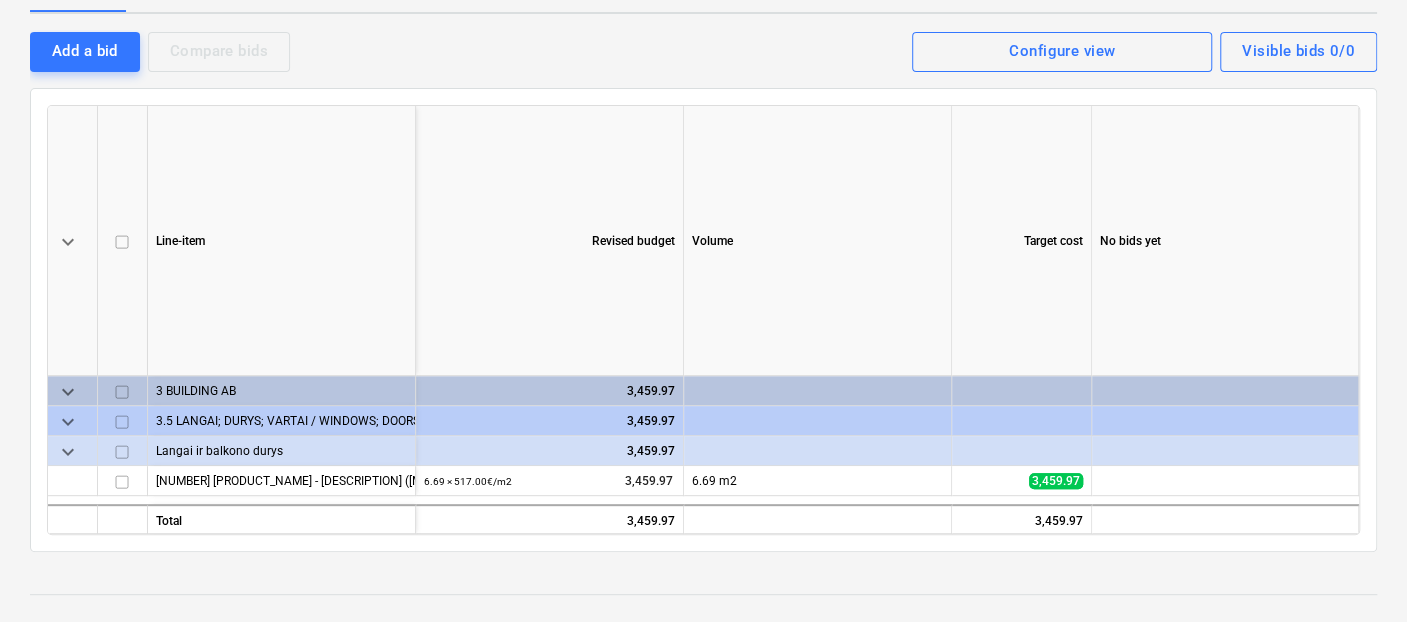 scroll, scrollTop: 111, scrollLeft: 0, axis: vertical 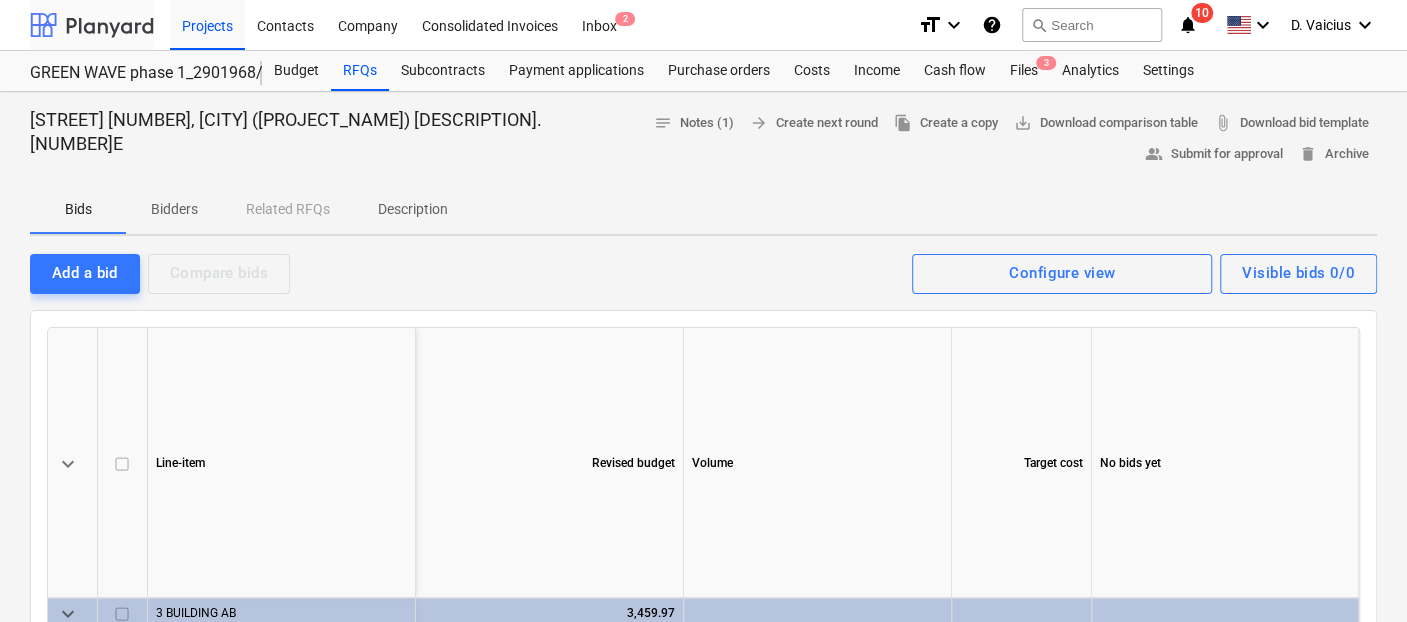 click at bounding box center (92, 25) 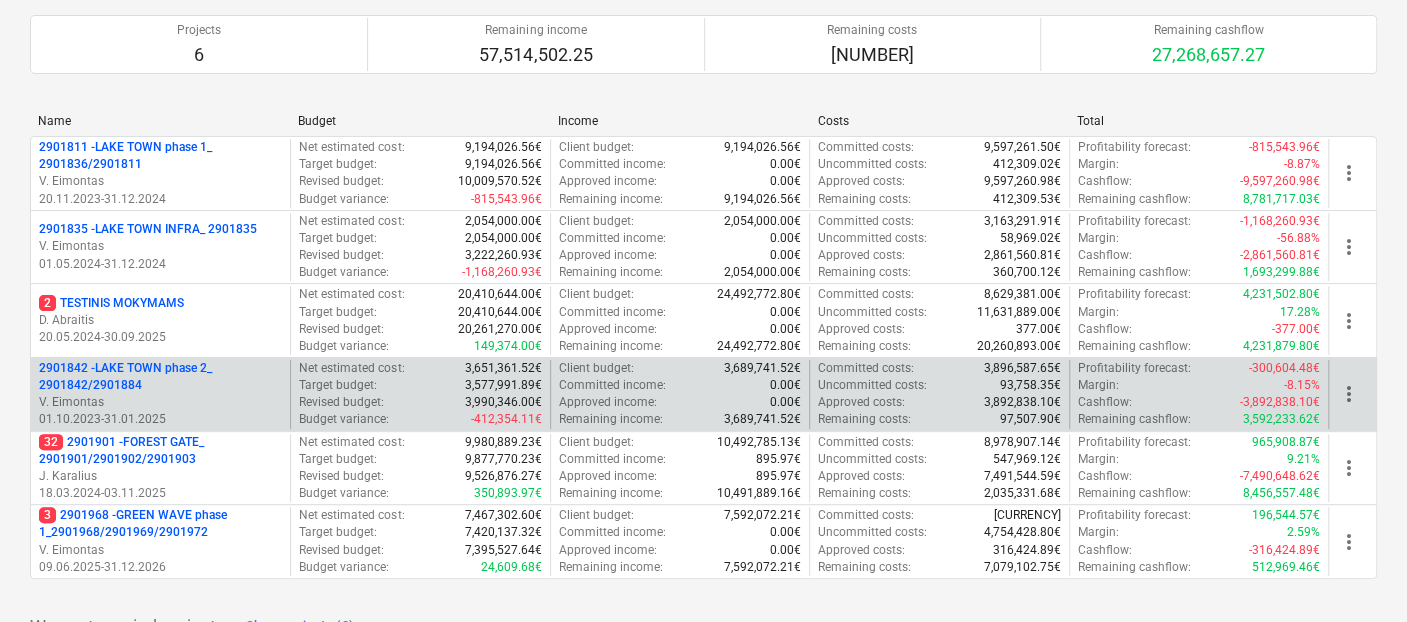 scroll, scrollTop: 222, scrollLeft: 0, axis: vertical 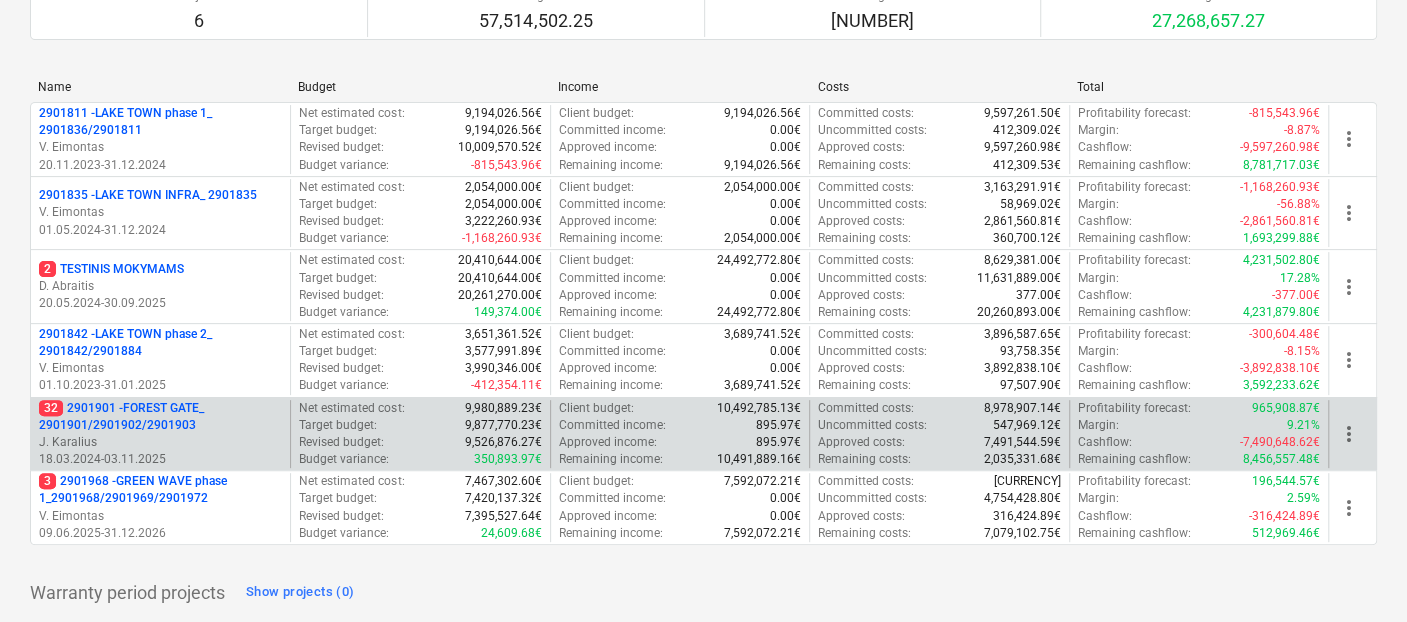 click on "J. Karalius" at bounding box center [160, 442] 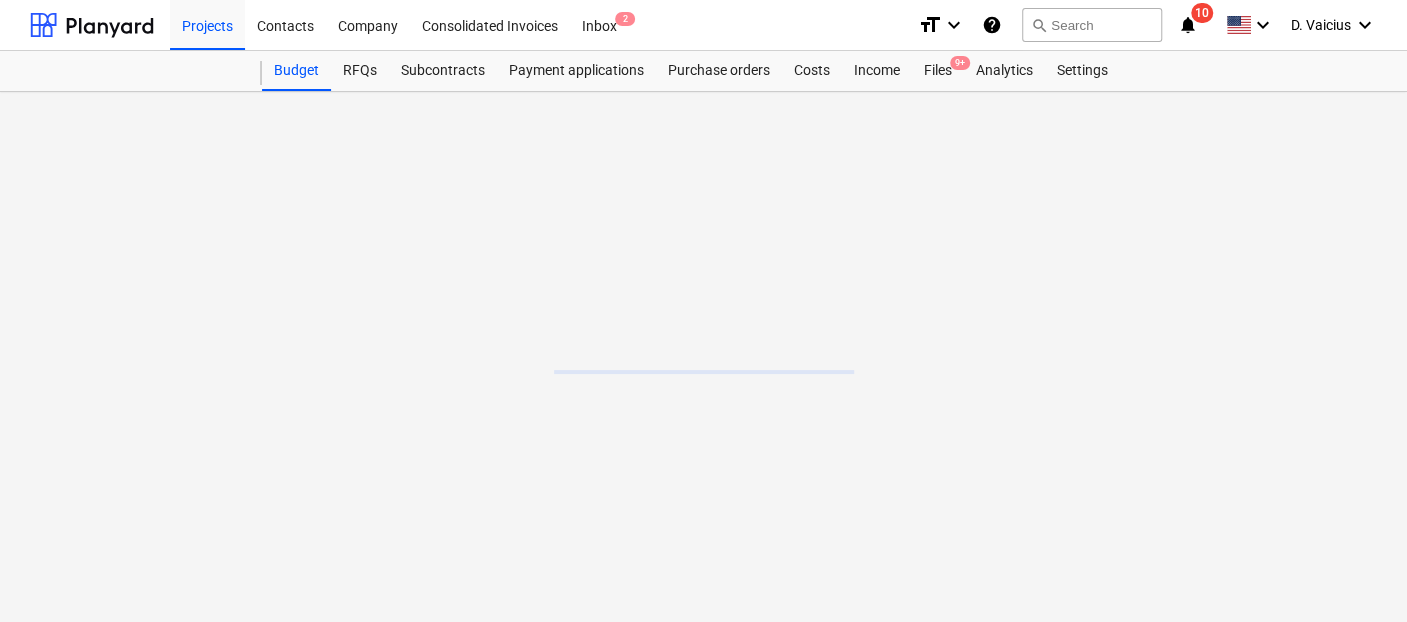 scroll, scrollTop: 0, scrollLeft: 0, axis: both 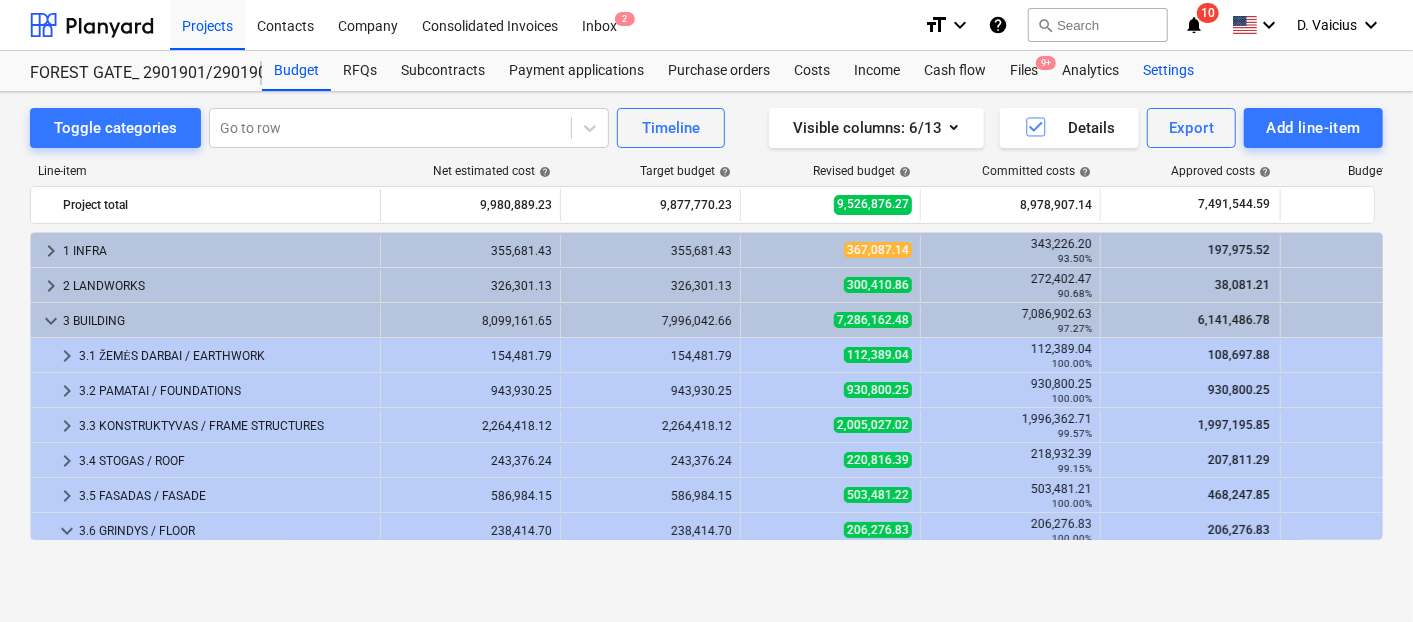 click on "Settings" at bounding box center [1168, 71] 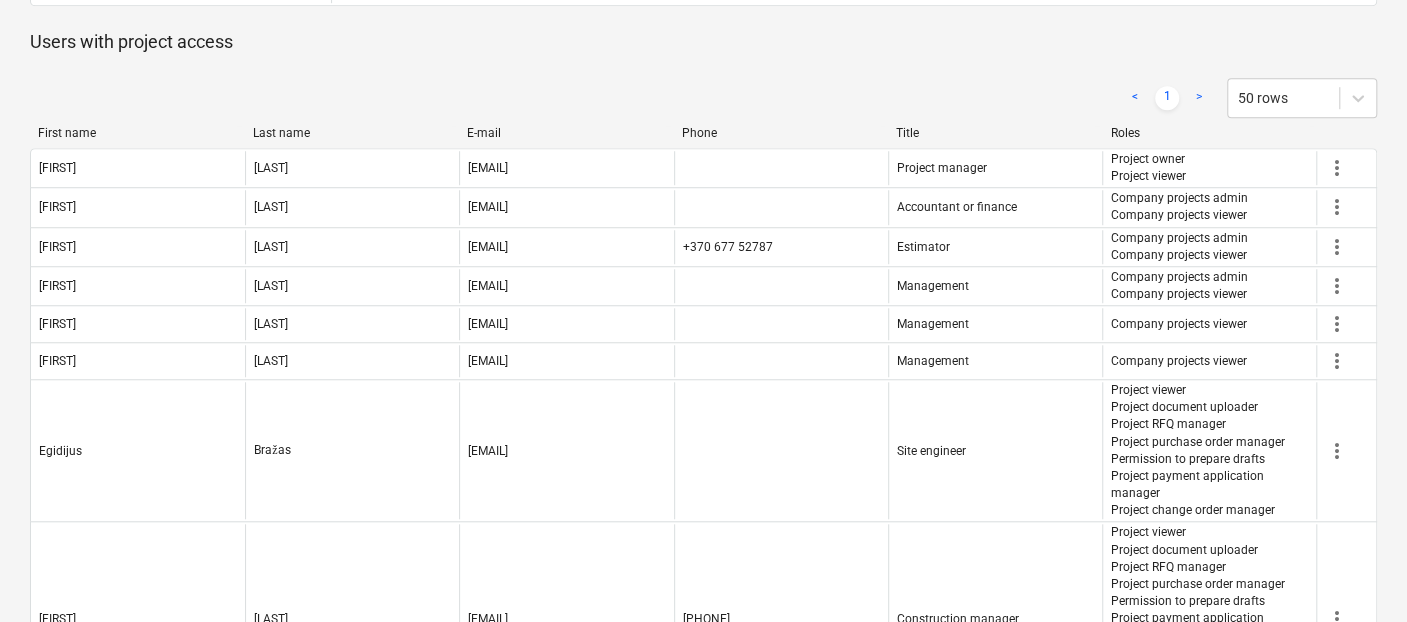 scroll, scrollTop: 682, scrollLeft: 0, axis: vertical 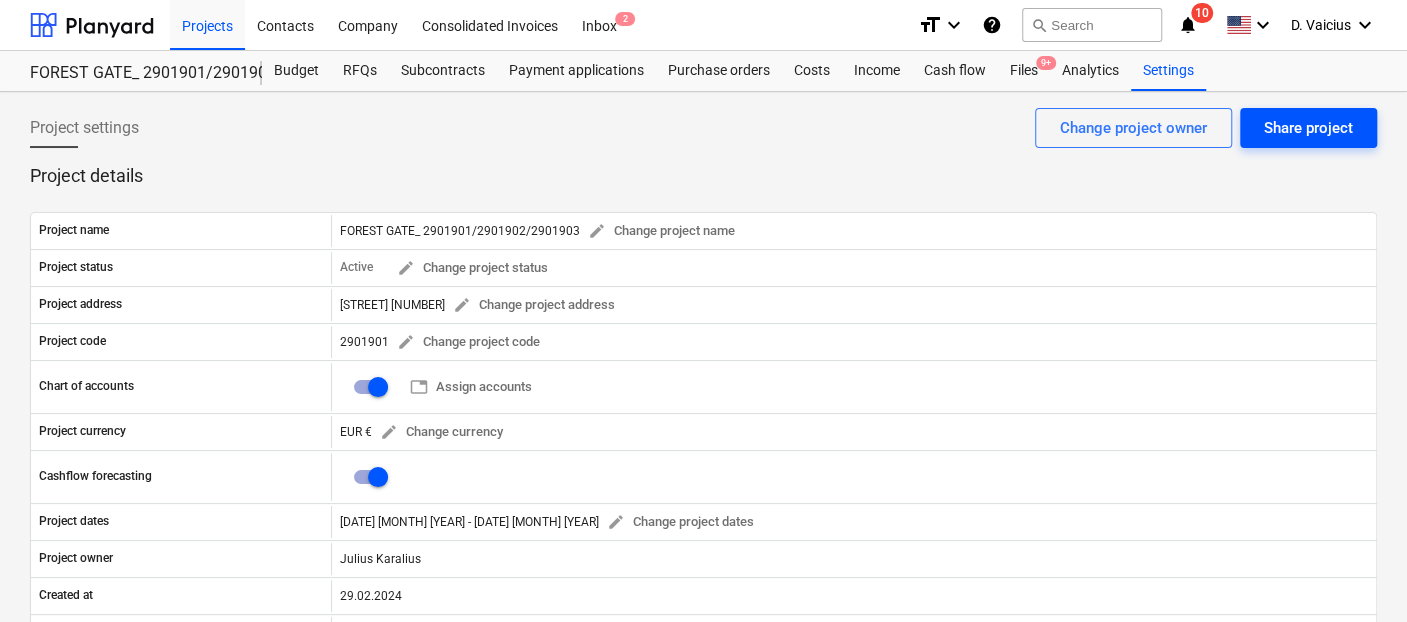 click on "Share project" at bounding box center [1308, 128] 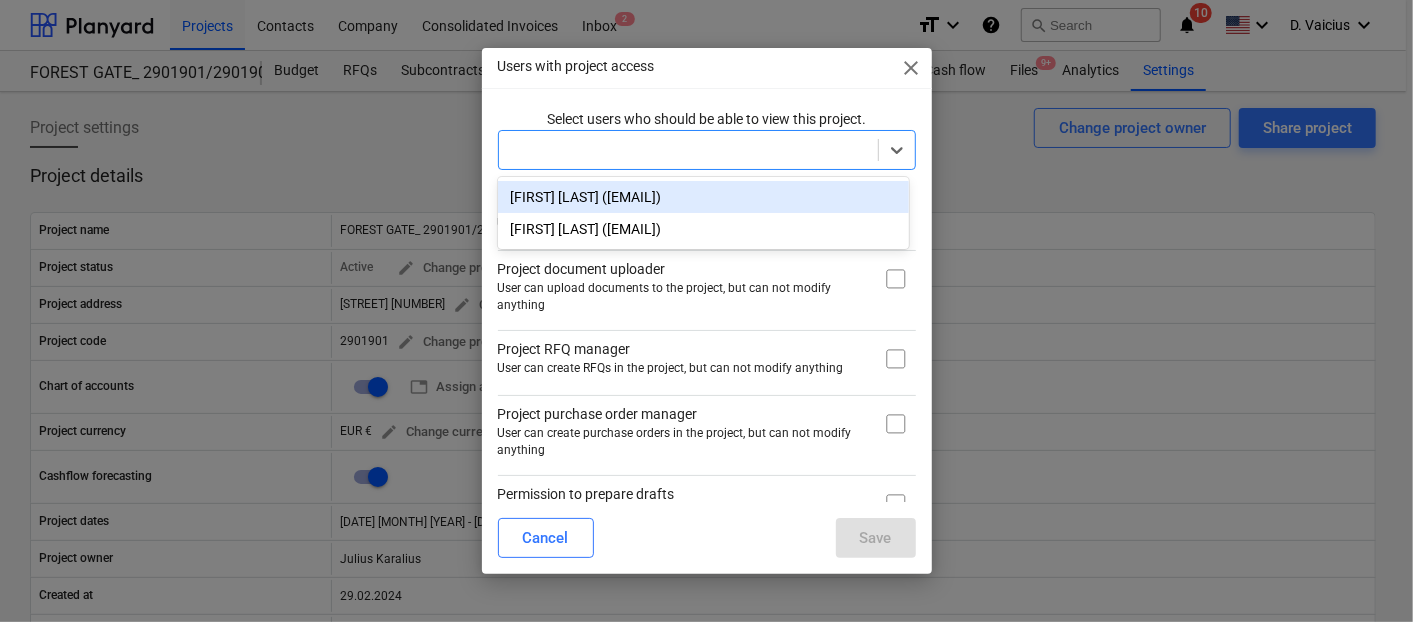 click at bounding box center [688, 150] 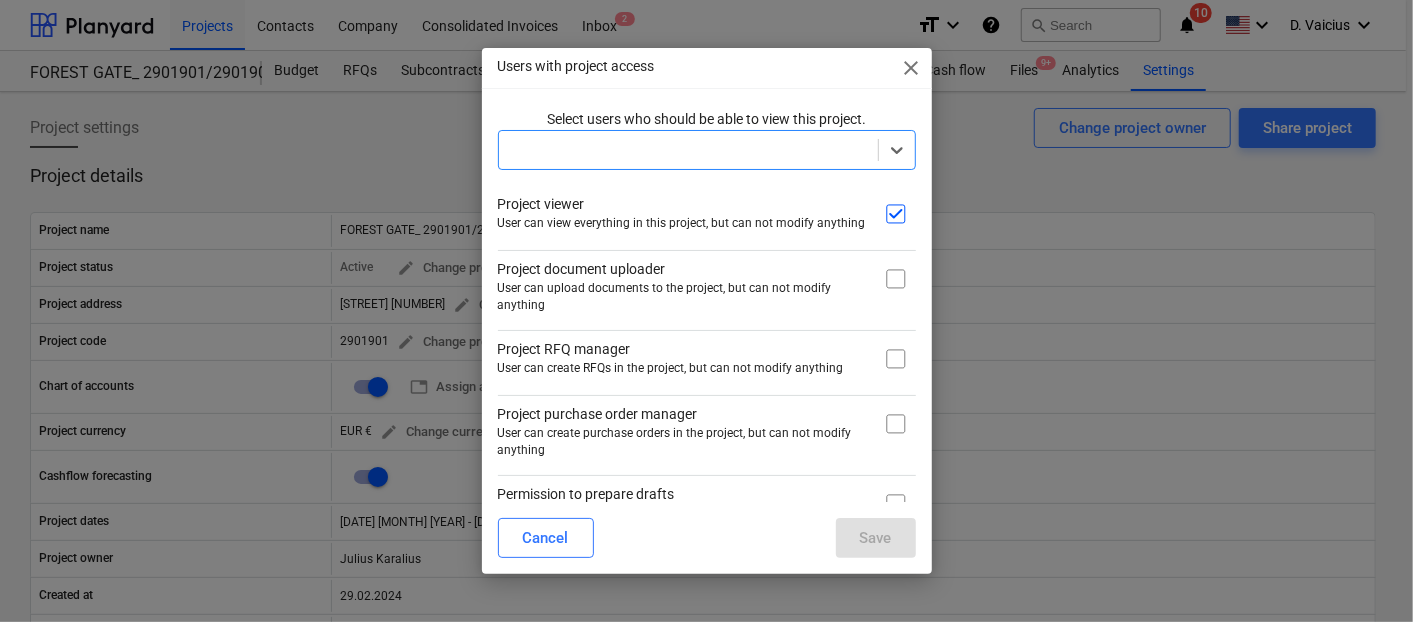 click on "close" at bounding box center [912, 68] 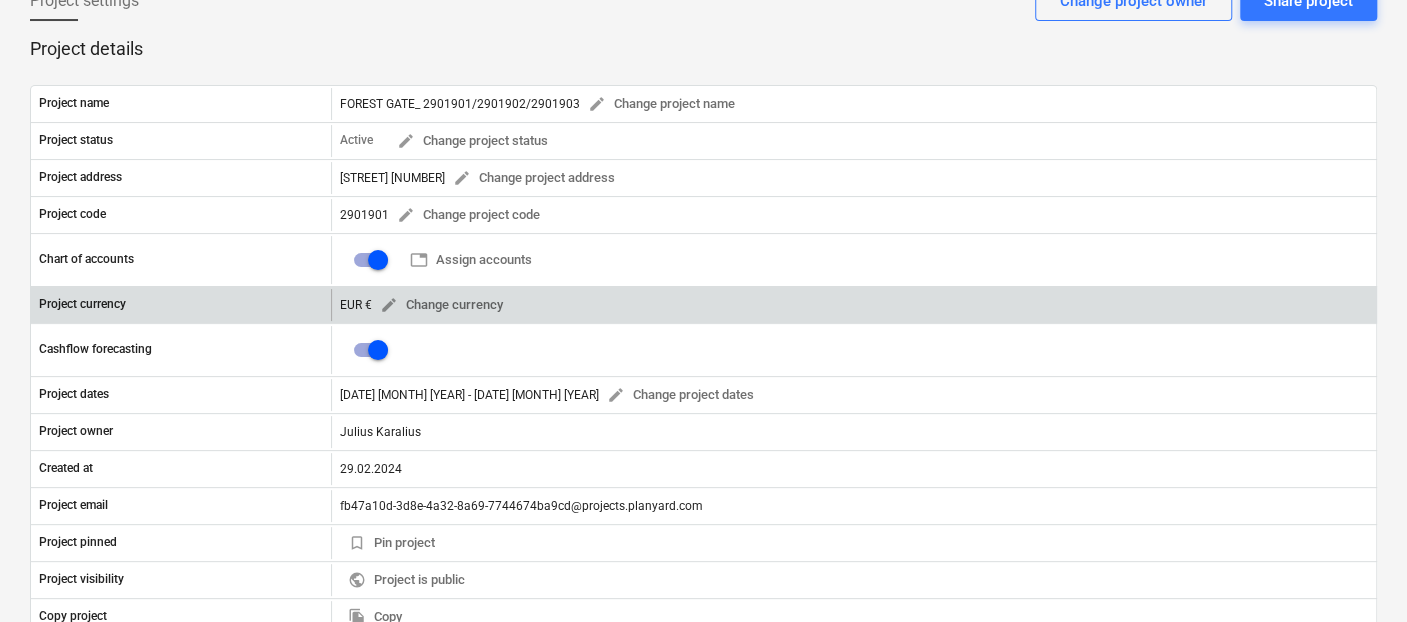 scroll, scrollTop: 0, scrollLeft: 0, axis: both 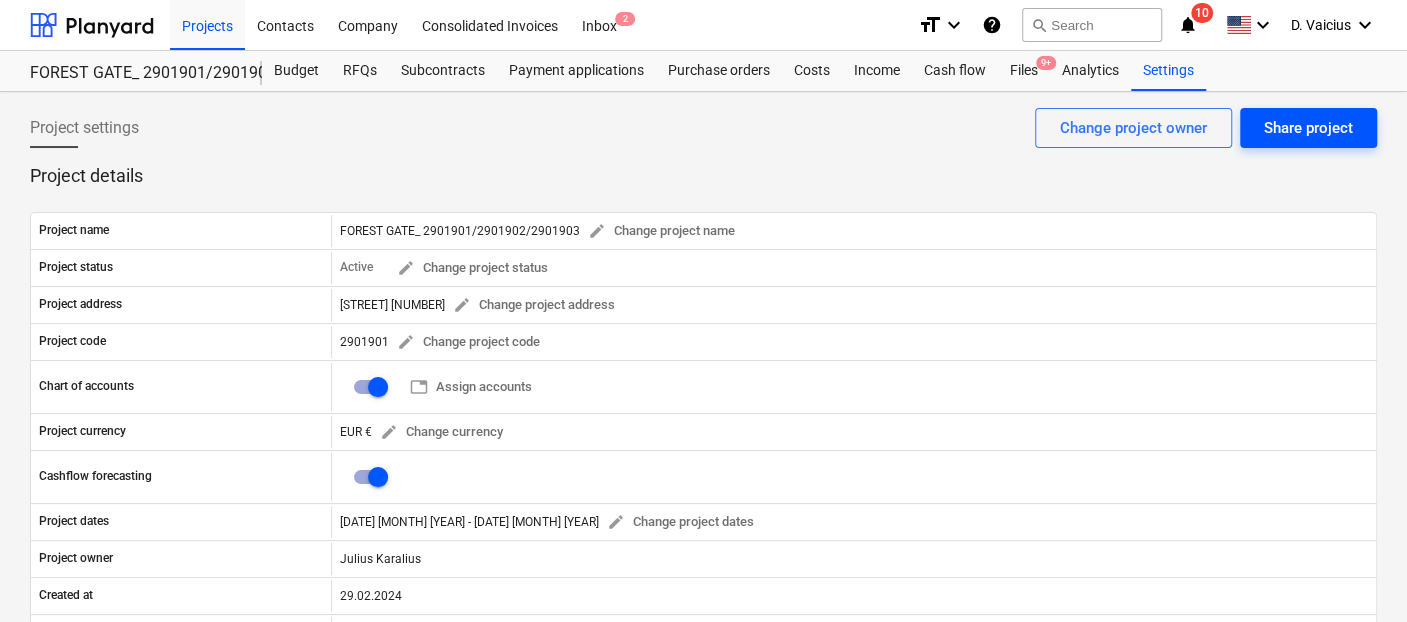 click on "Share project" at bounding box center (1308, 128) 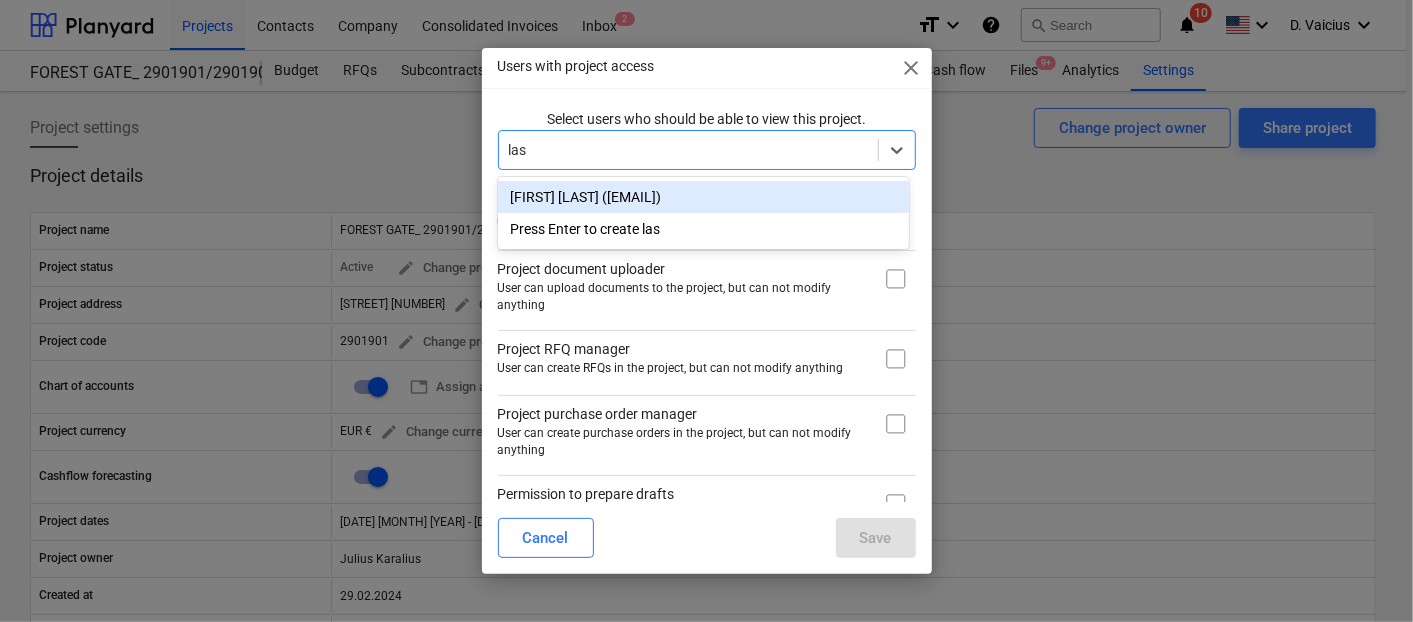 type on "lasm" 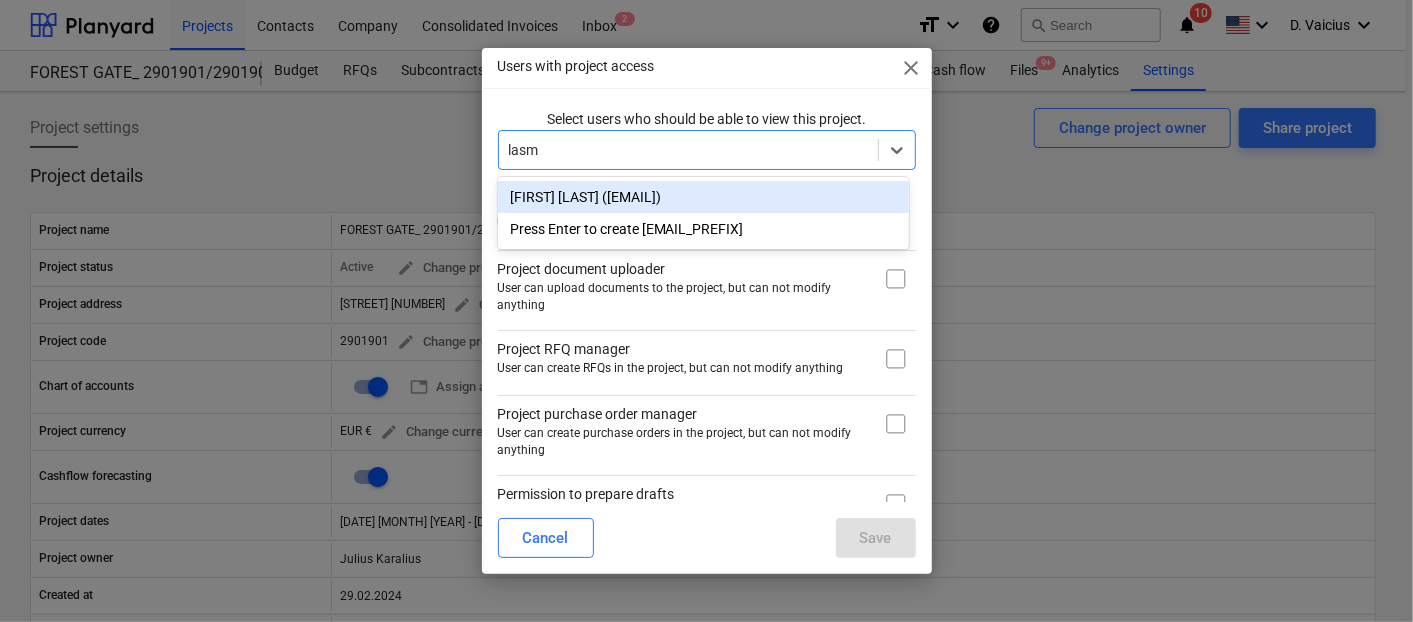 type 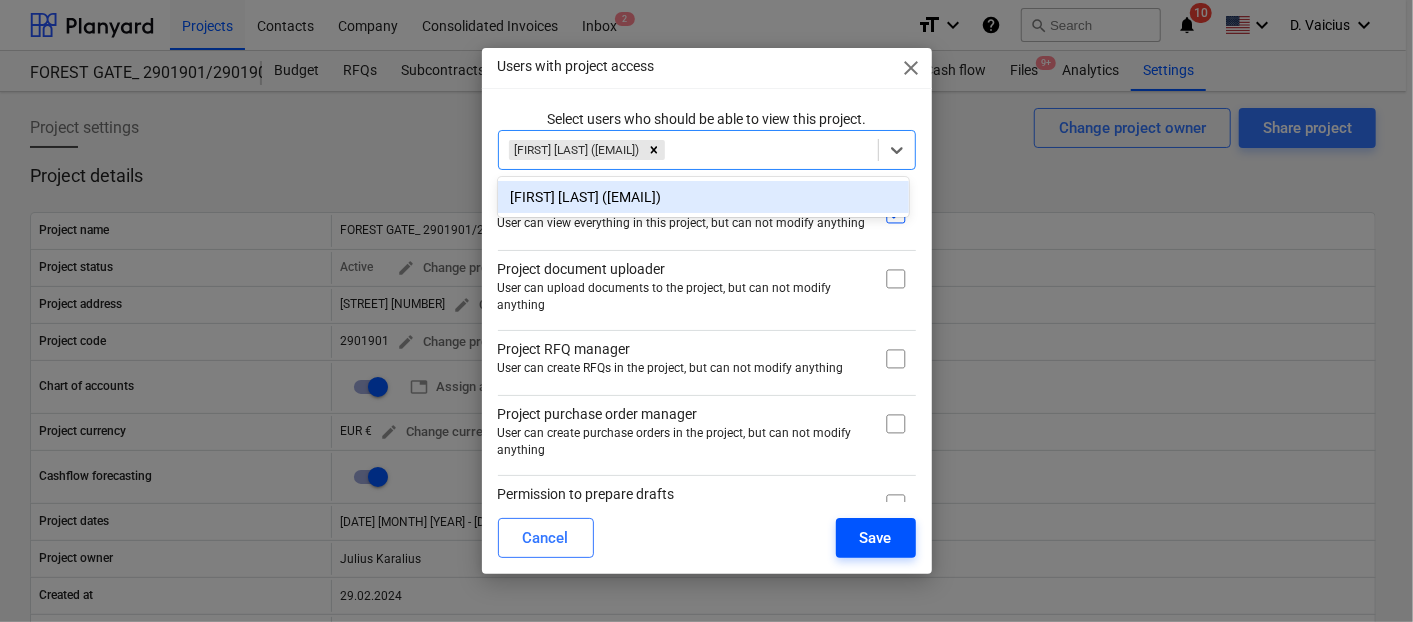 click on "Save" at bounding box center [876, 538] 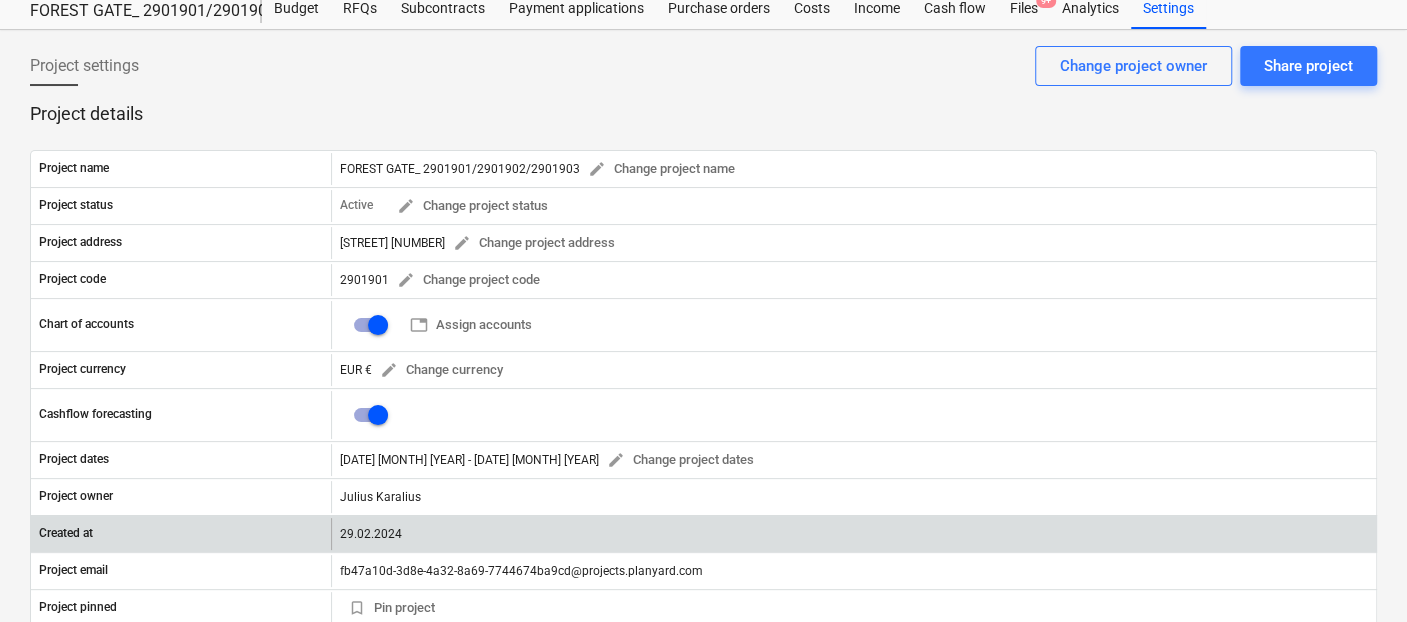 scroll, scrollTop: 0, scrollLeft: 0, axis: both 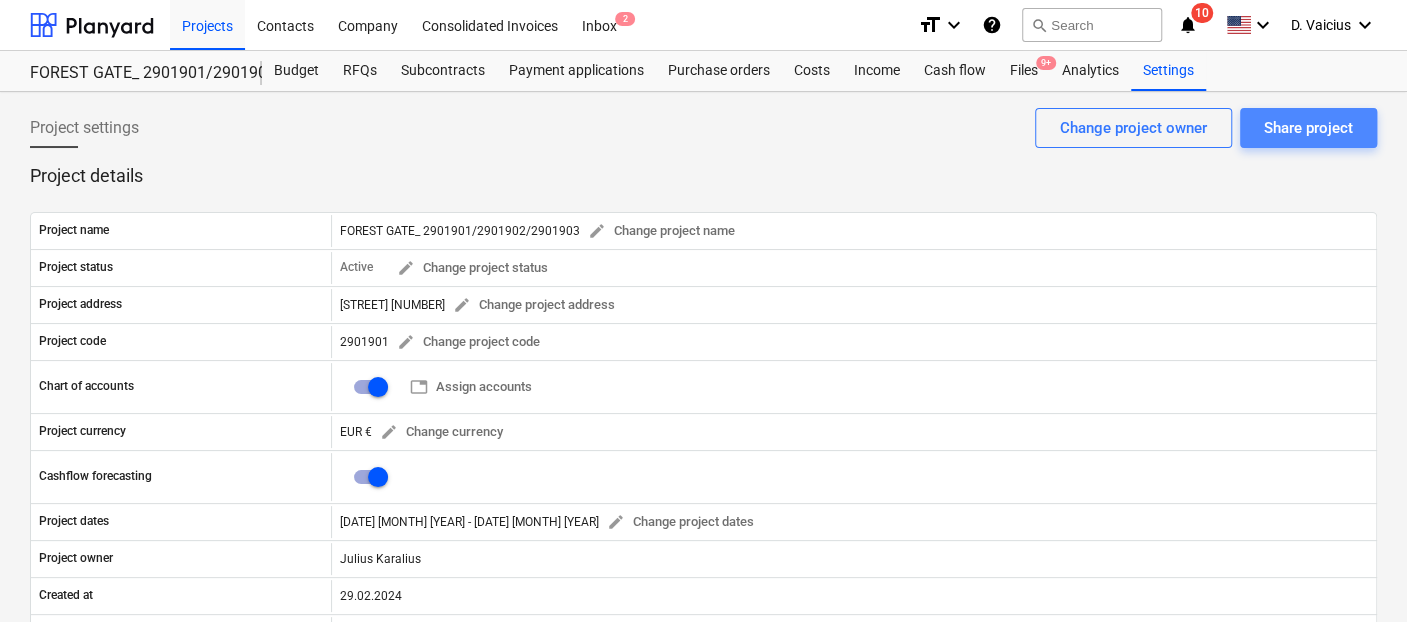 click on "Share project" at bounding box center (1308, 128) 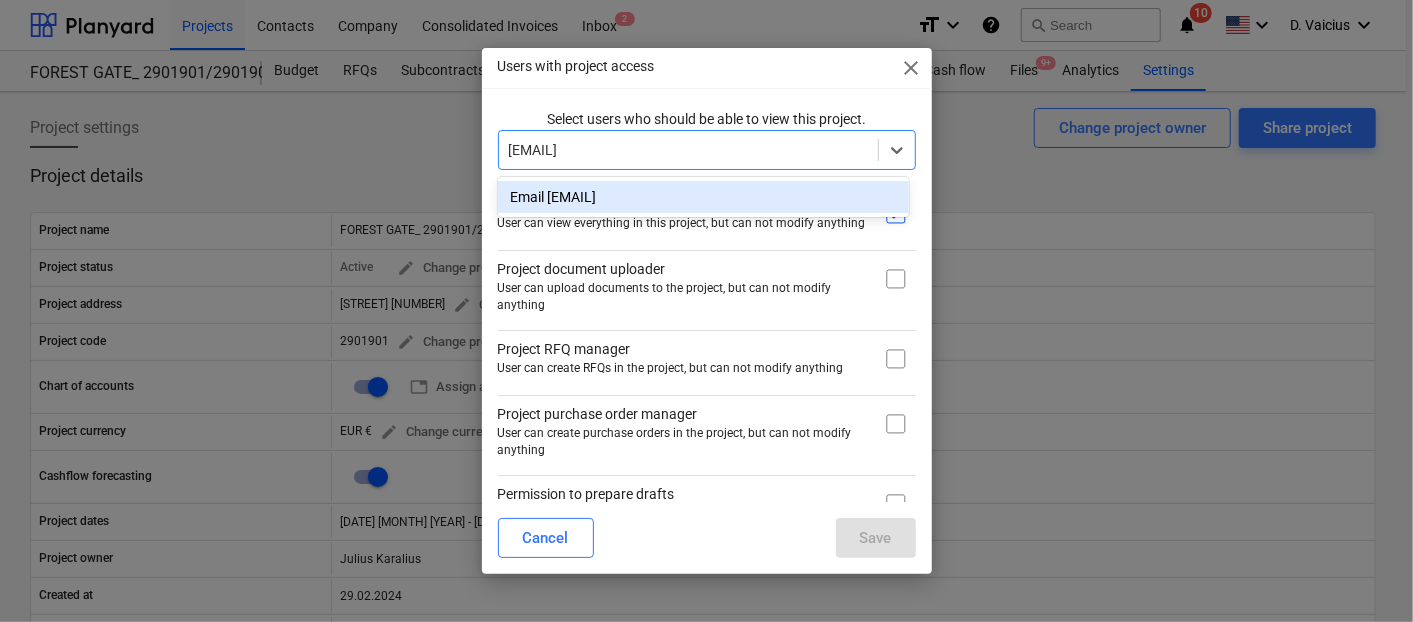 type on "[EMAIL]" 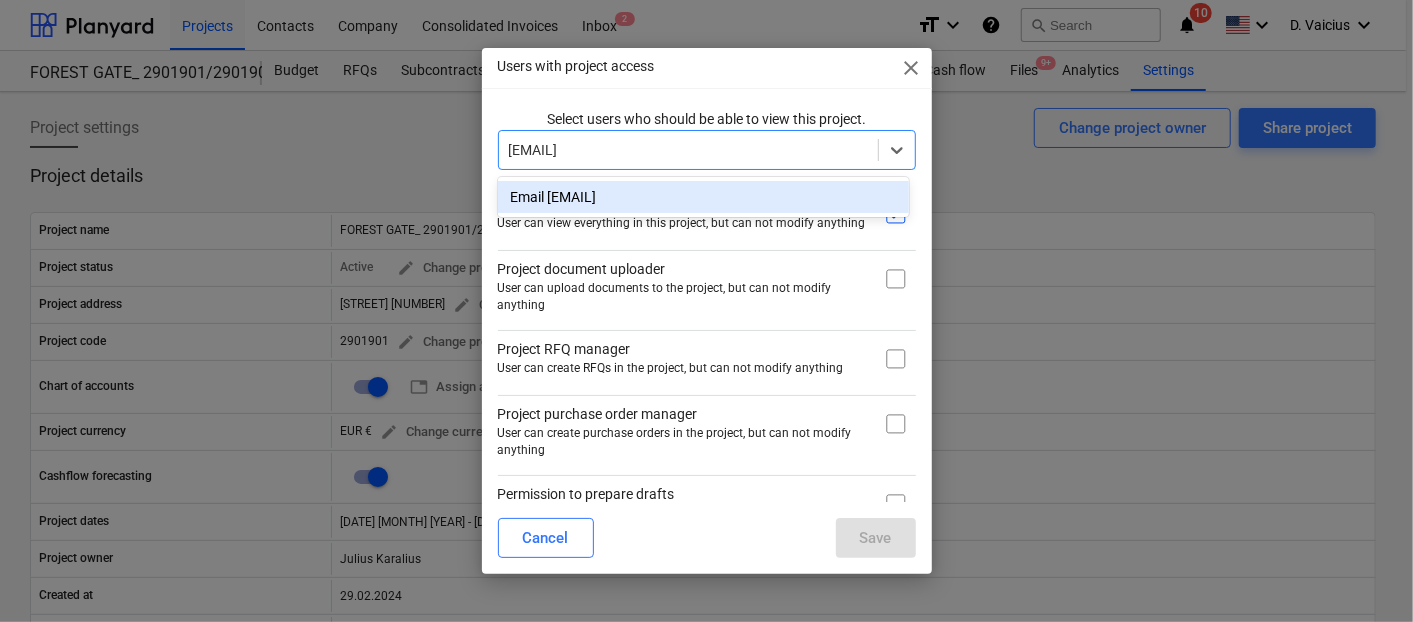 type on "[EMAIL]" 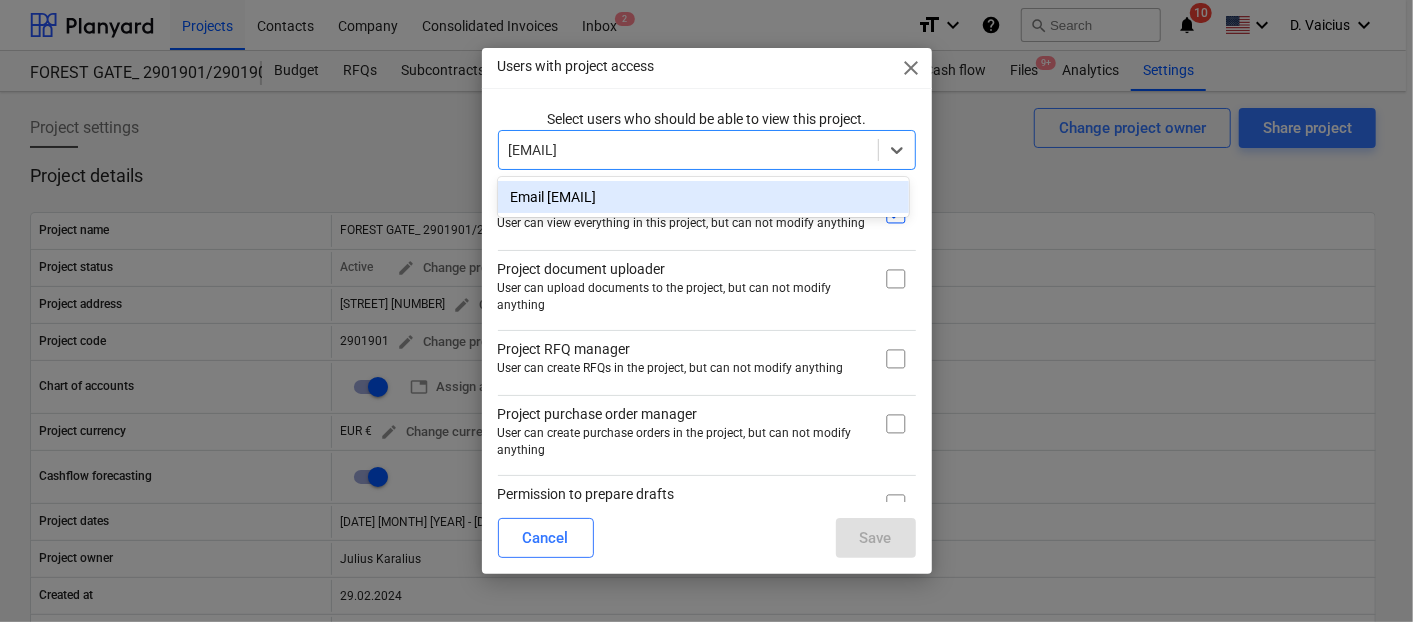 click on "Email [EMAIL]" at bounding box center (703, 197) 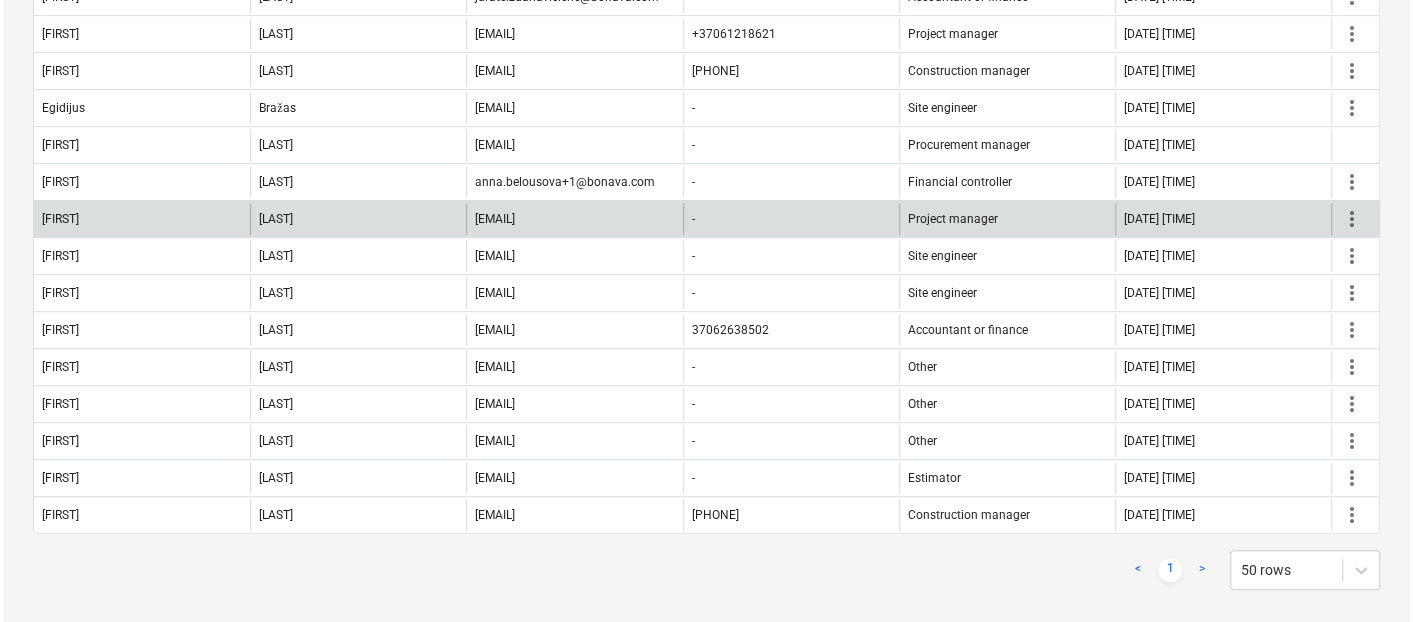scroll, scrollTop: 0, scrollLeft: 0, axis: both 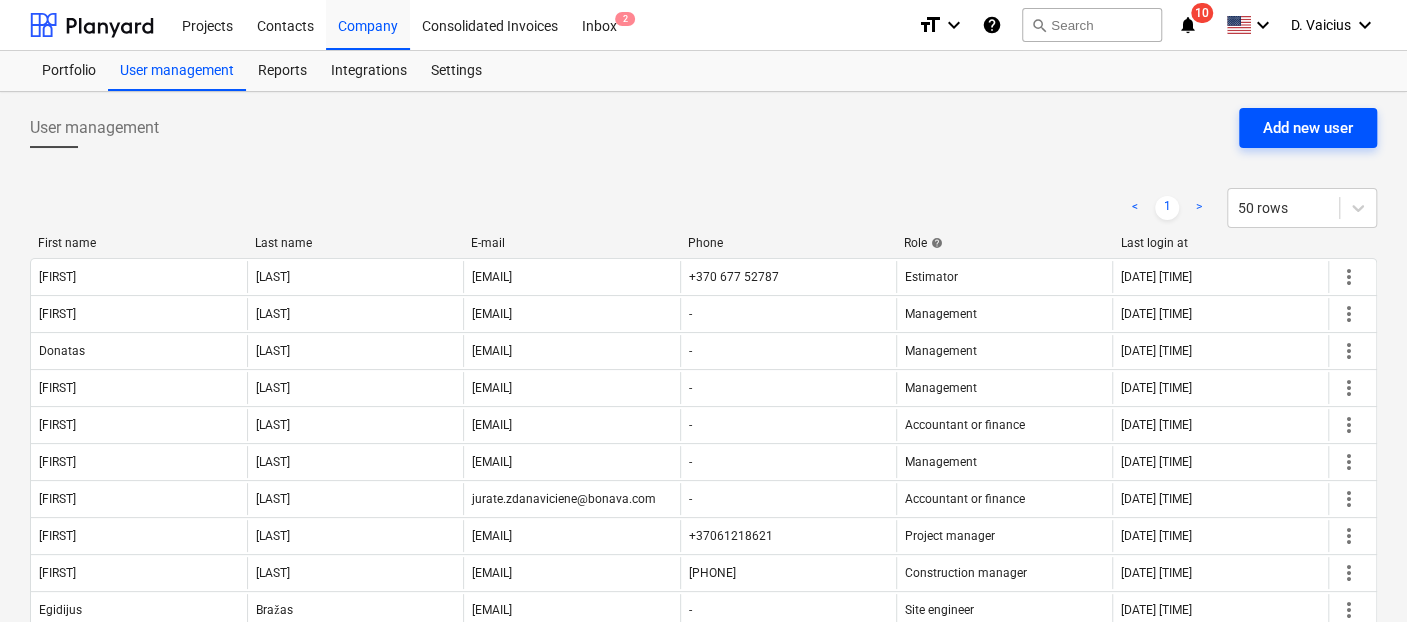 click on "Add new user" at bounding box center (1308, 128) 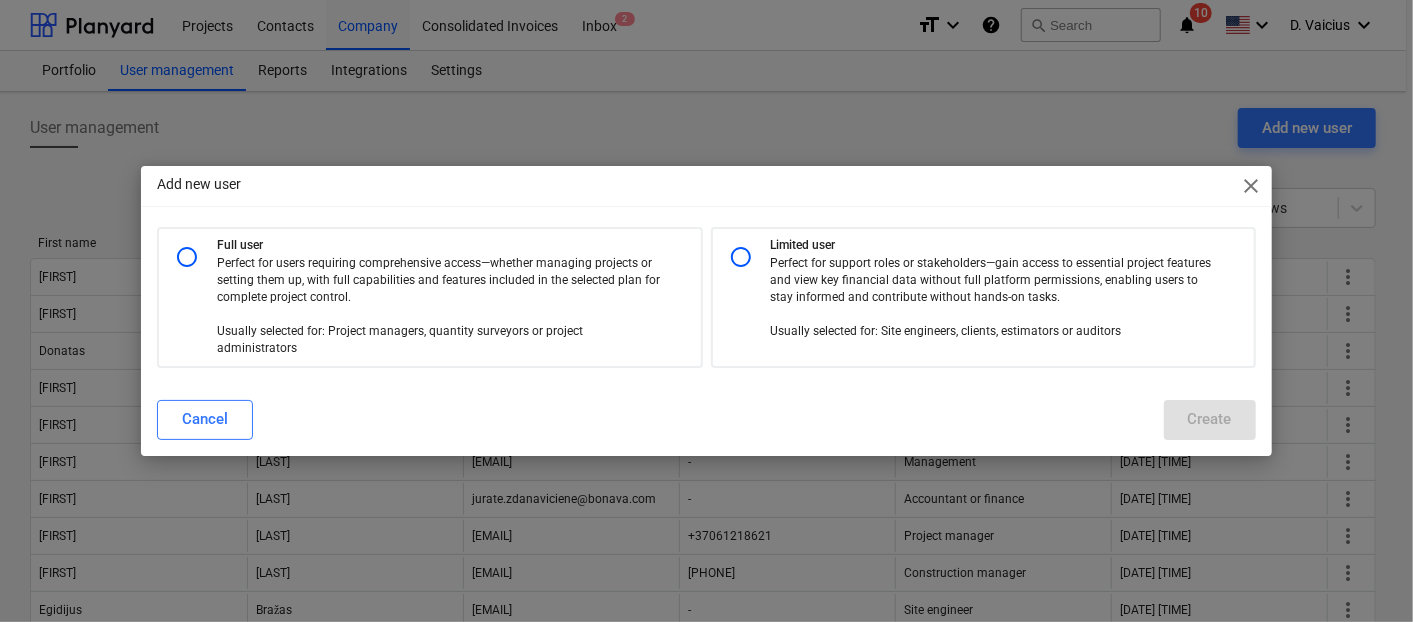 click at bounding box center [746, 257] 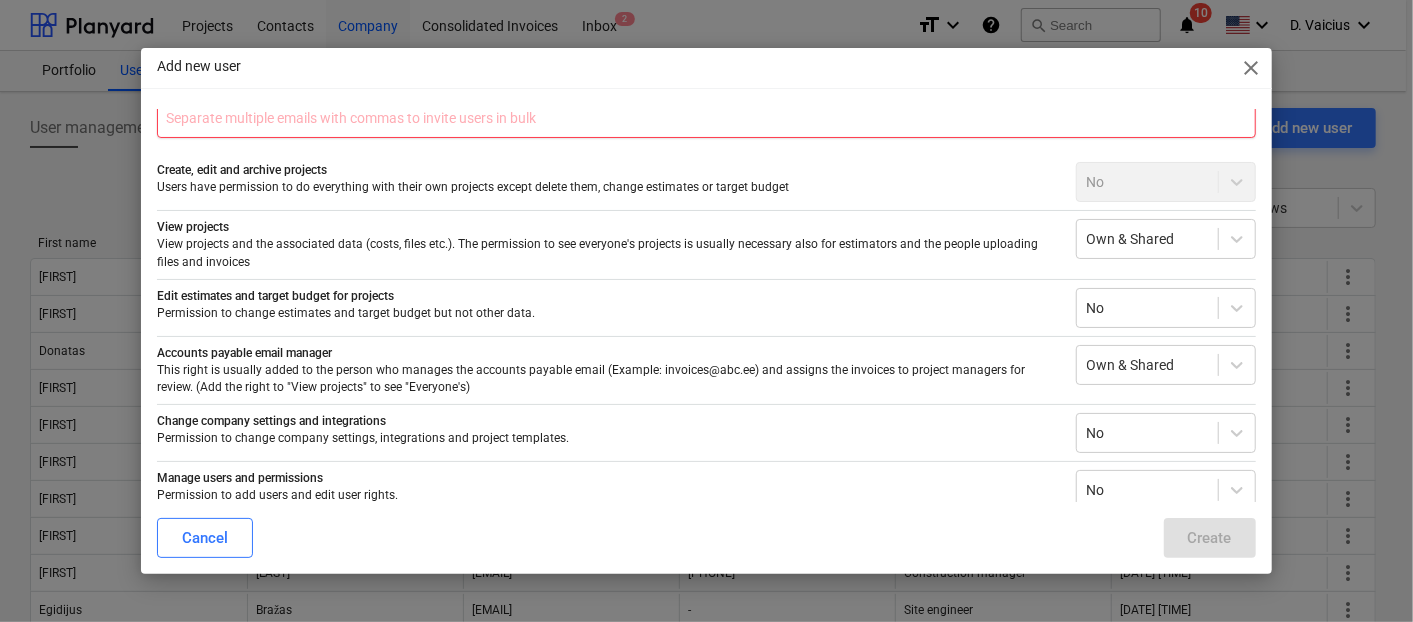 click at bounding box center (706, 118) 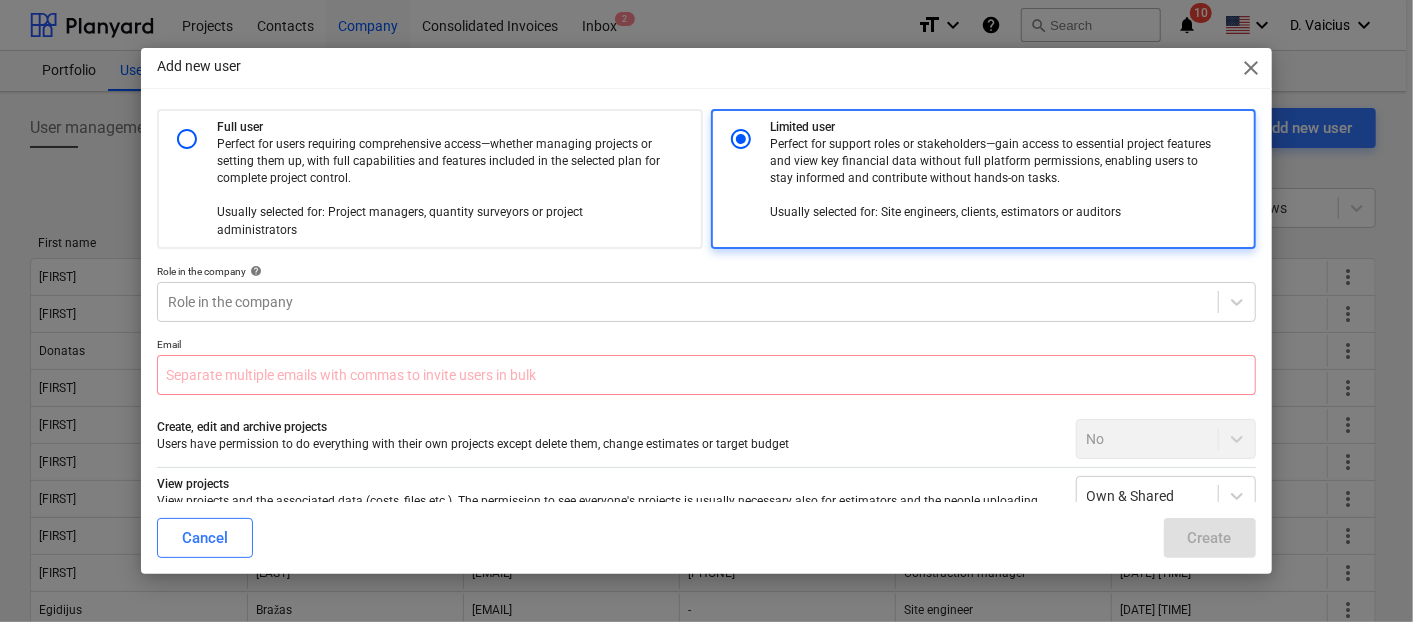 click on "Full user Perfect for users requiring comprehensive access—whether managing projects or setting them up, with full capabilities and features included in the selected plan for complete project control.
Usually selected for: Project managers, quantity surveyors or project administrators Limited user Perfect for support roles or stakeholders—gain access to essential project features and view key financial data without full platform permissions, enabling users to stay informed and contribute without hands-on tasks.
Usually selected for: Site engineers, clients, estimators or auditors Role in the company help Role in the company Email Create, edit and archive projects Users have permission to do everything with their own projects except delete them, change estimates or target budget No View projects View projects and the associated data (costs, files etc.). The permission to see everyone's projects is usually necessary also for estimators and the people uploading files and invoices Own & Shared No No No" at bounding box center (706, 438) 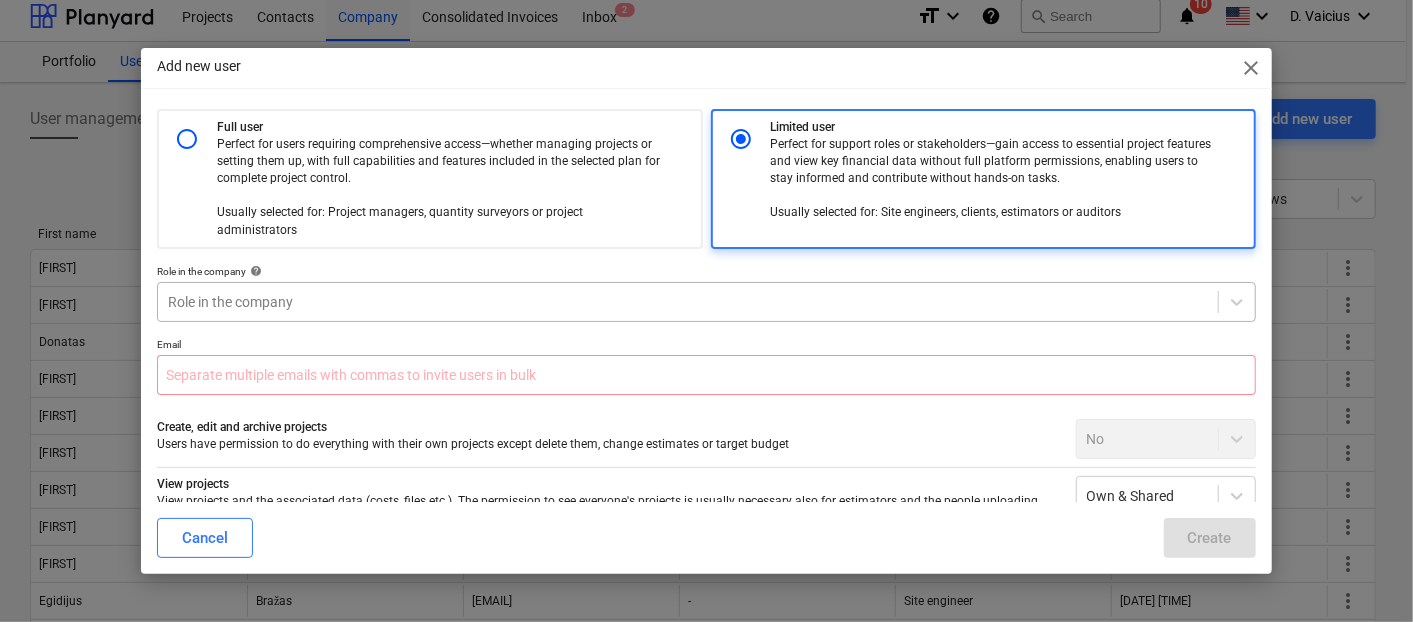 click at bounding box center [687, 302] 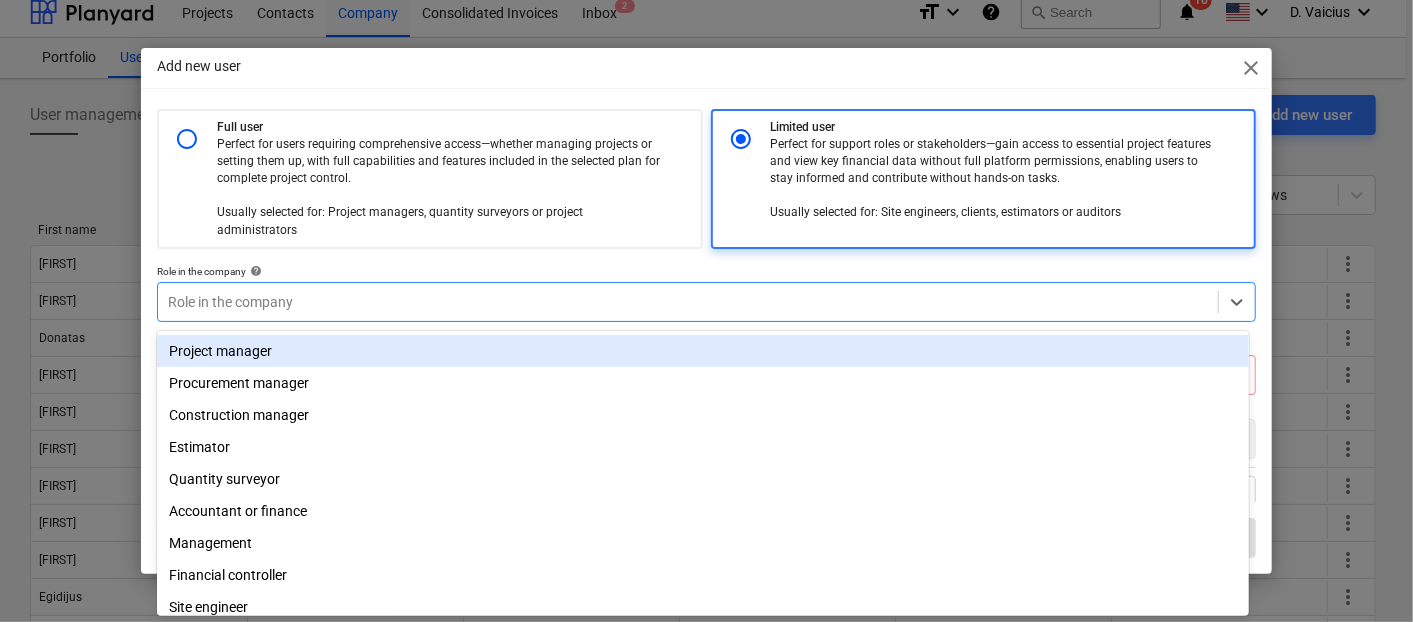 scroll, scrollTop: 14, scrollLeft: 0, axis: vertical 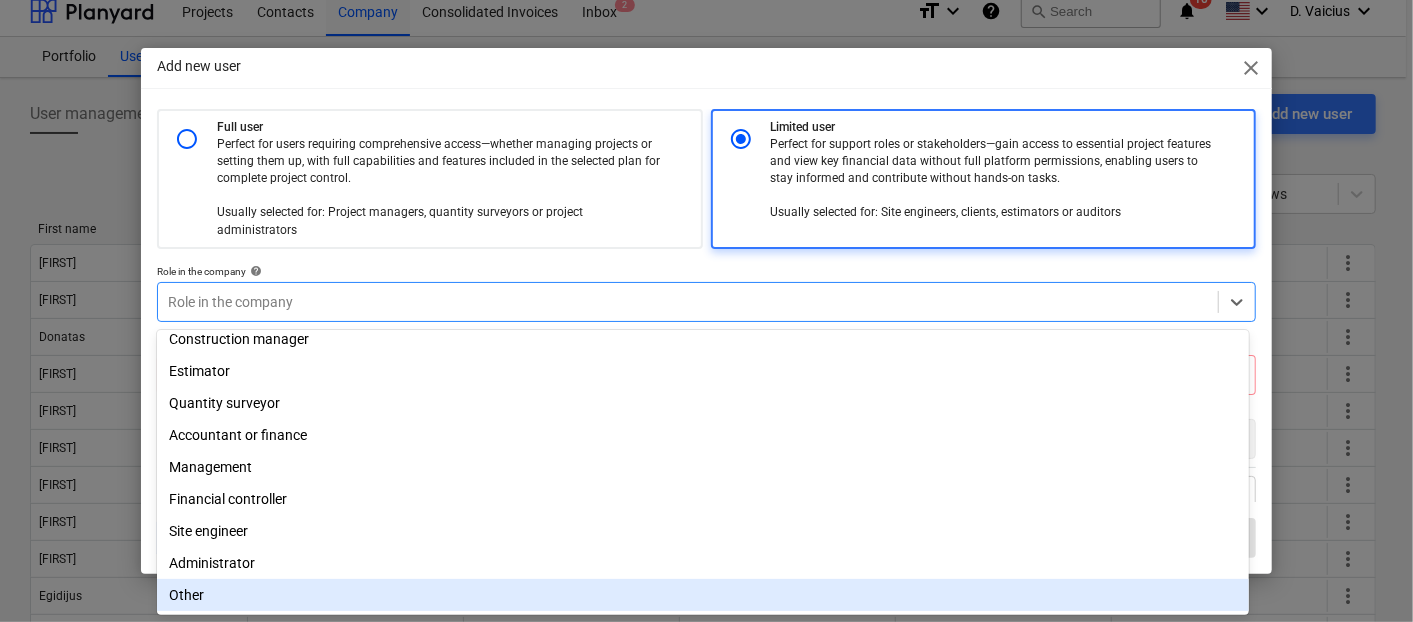 click on "Other" at bounding box center (703, 595) 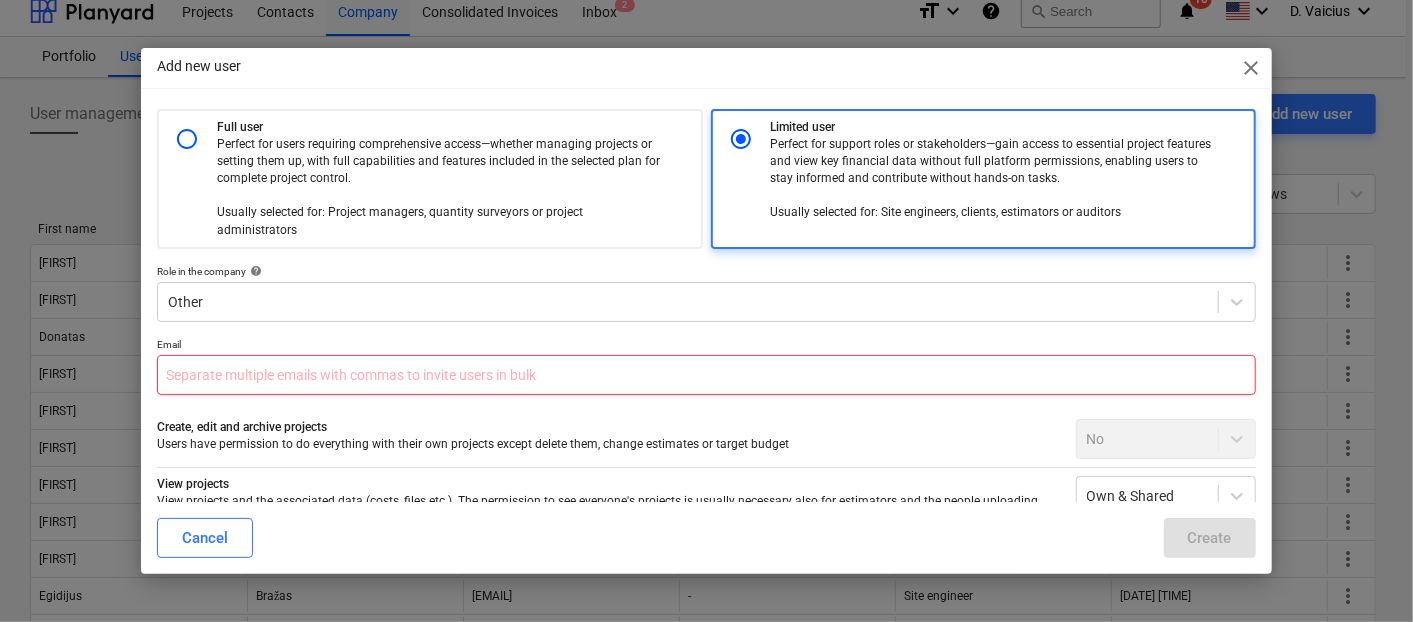 click at bounding box center [706, 375] 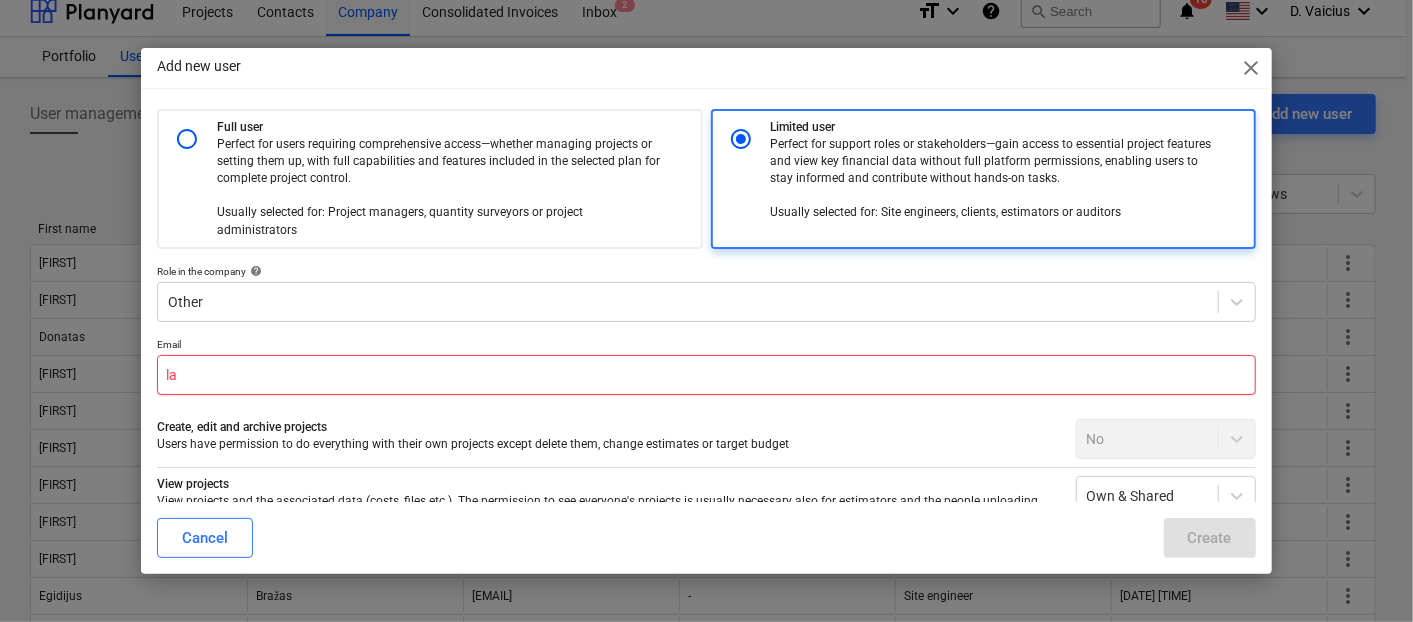 type on "l" 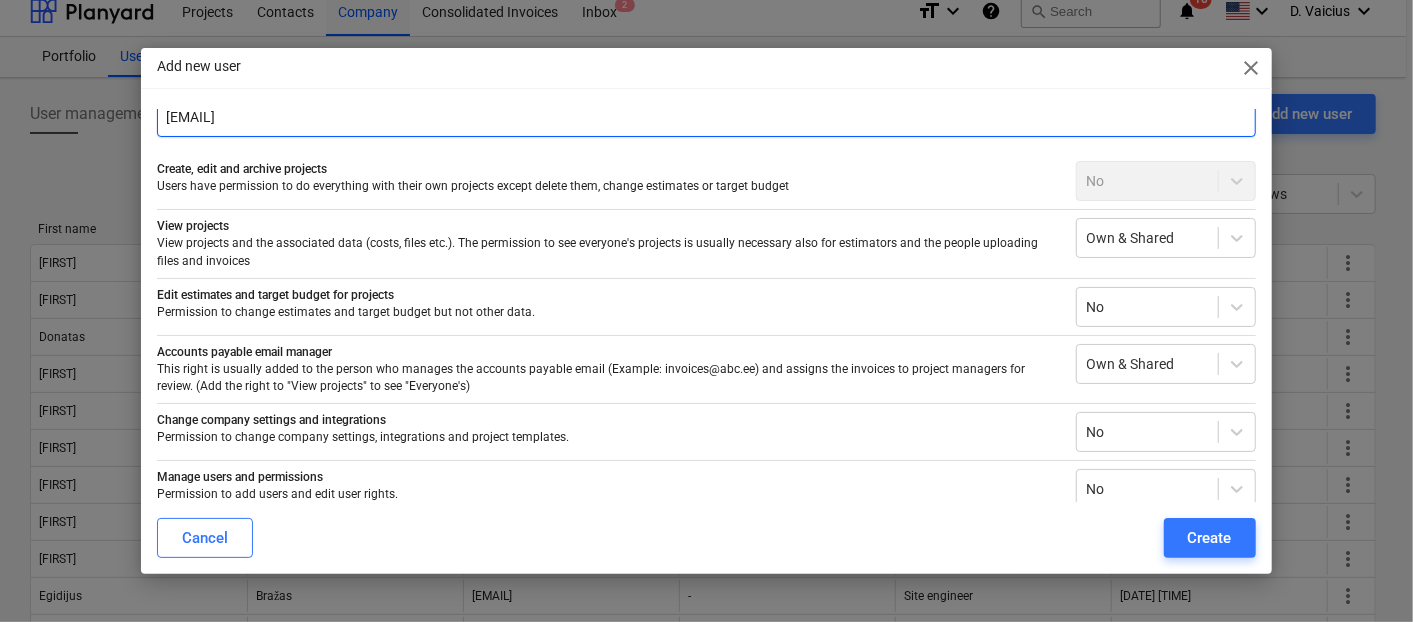 scroll, scrollTop: 278, scrollLeft: 0, axis: vertical 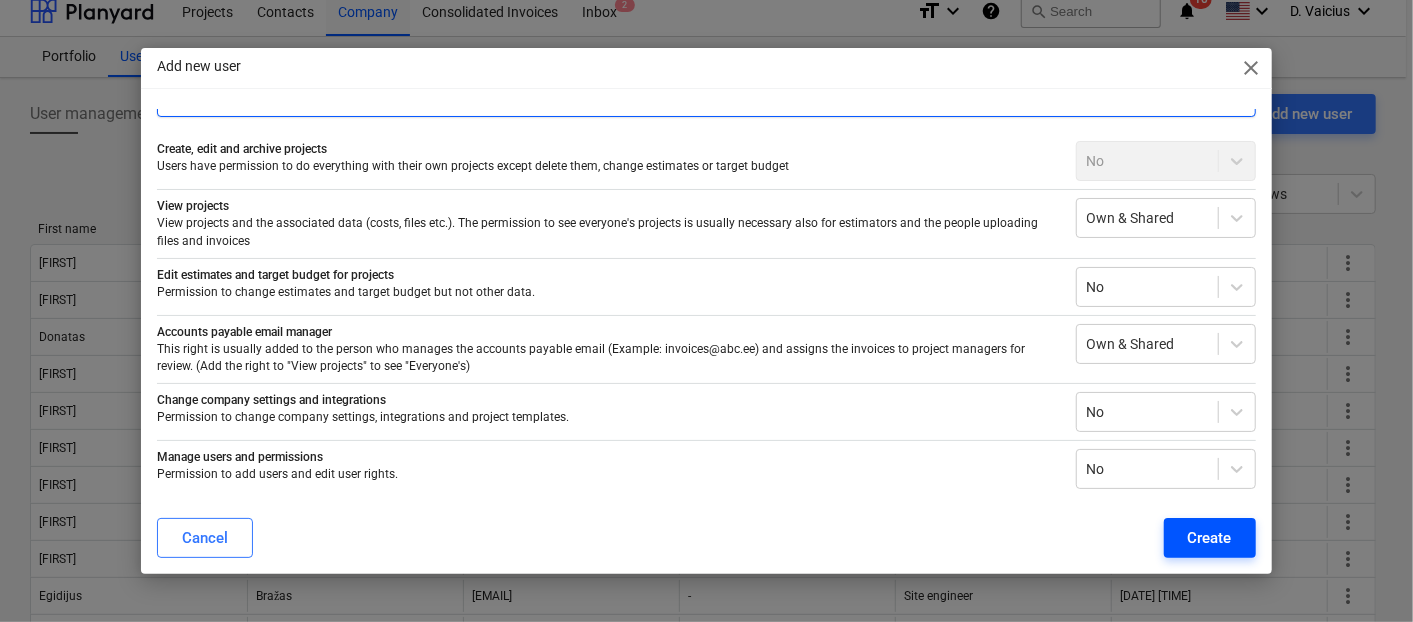 type on "[EMAIL]" 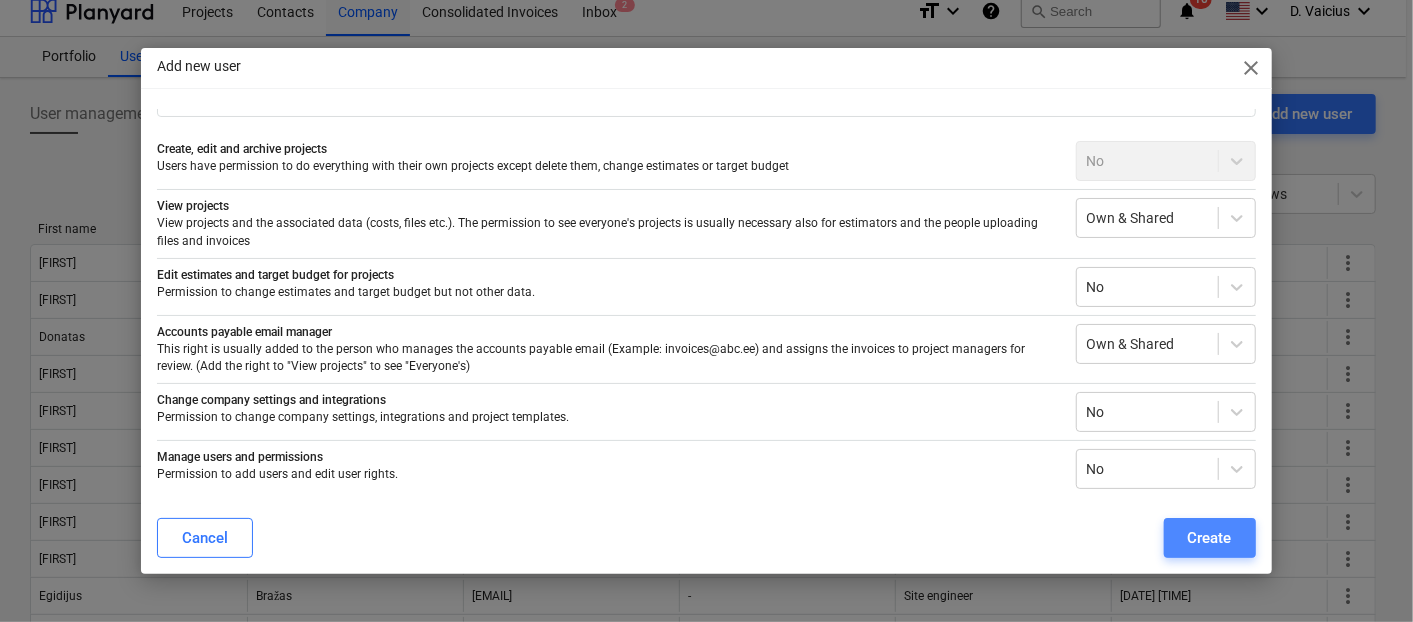 click on "Create" at bounding box center (1210, 538) 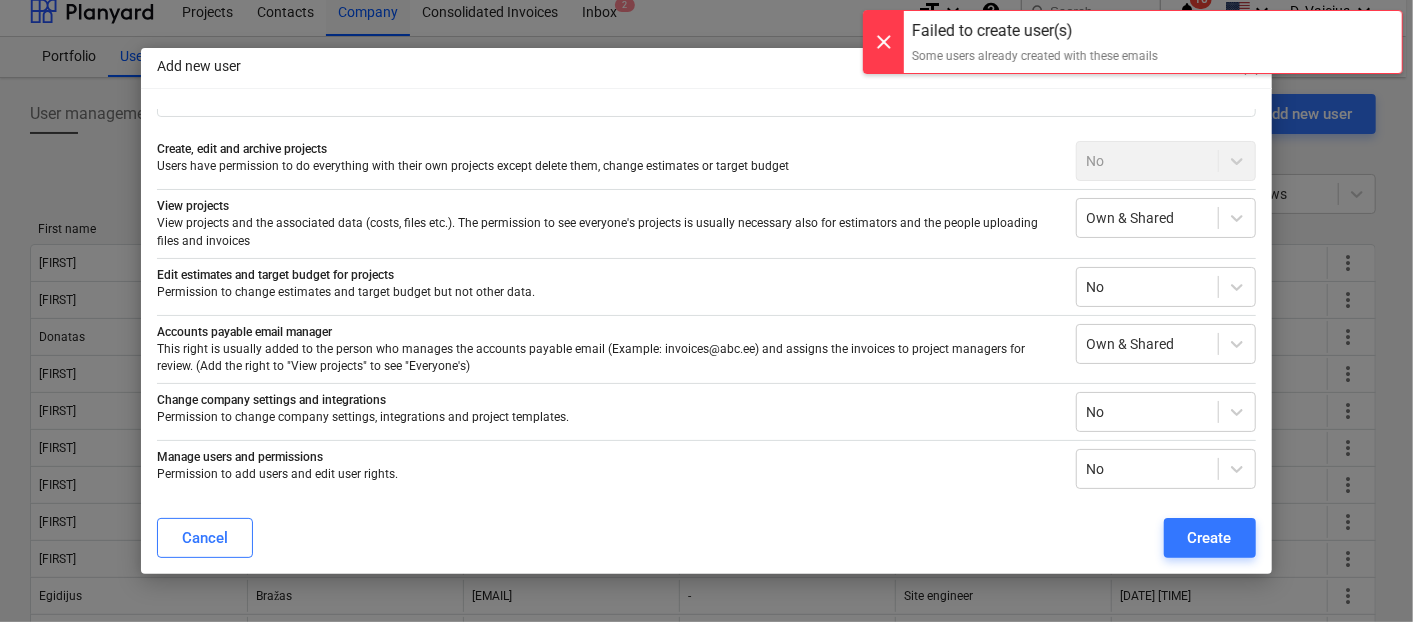 click at bounding box center [884, 42] 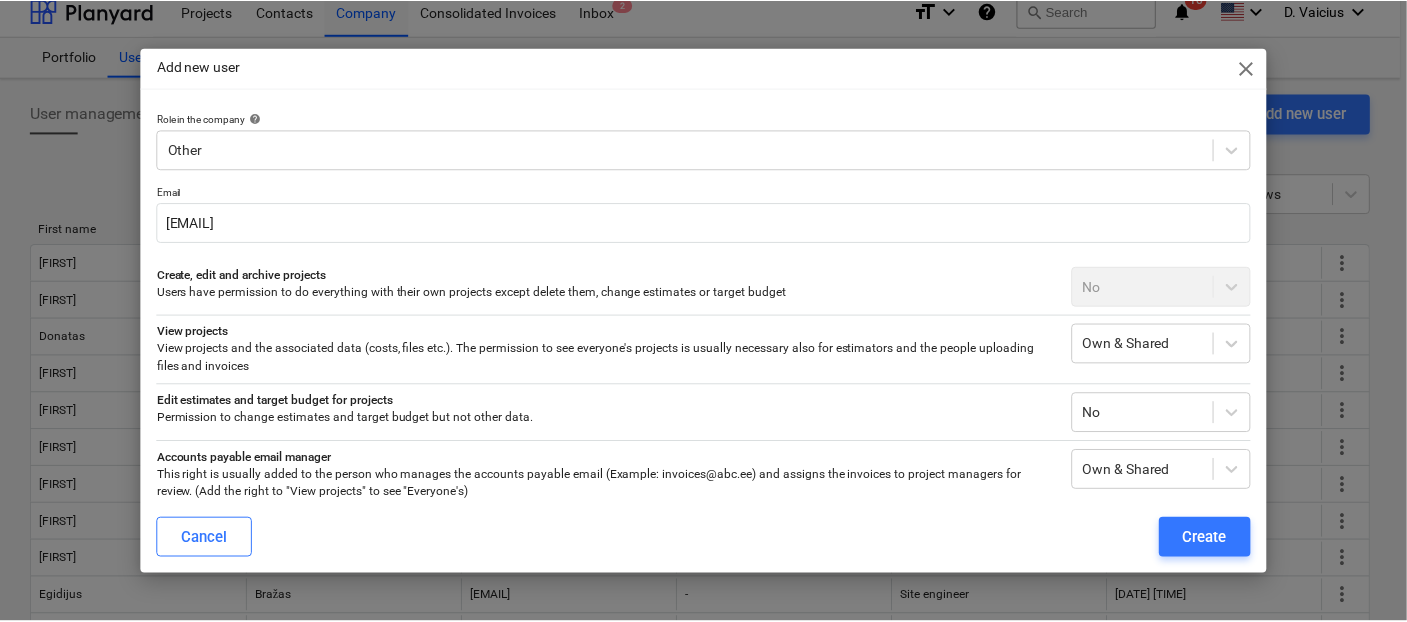 scroll, scrollTop: 0, scrollLeft: 0, axis: both 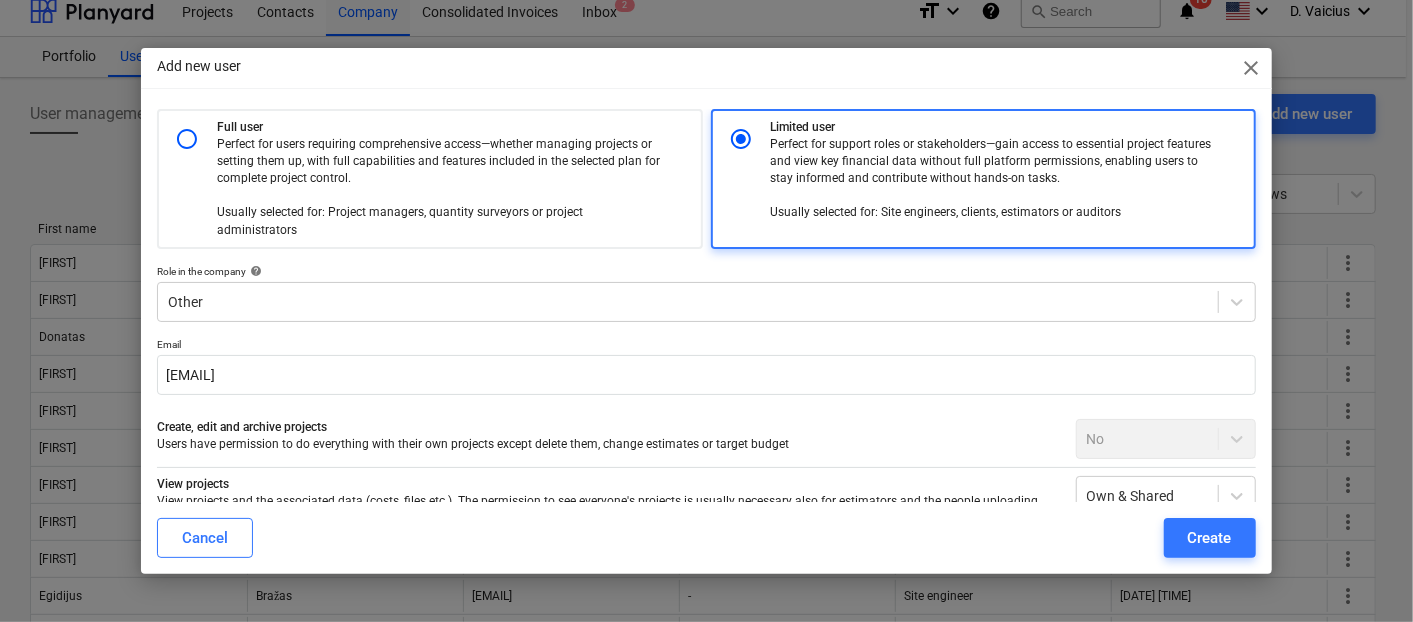 click on "close" at bounding box center (1252, 68) 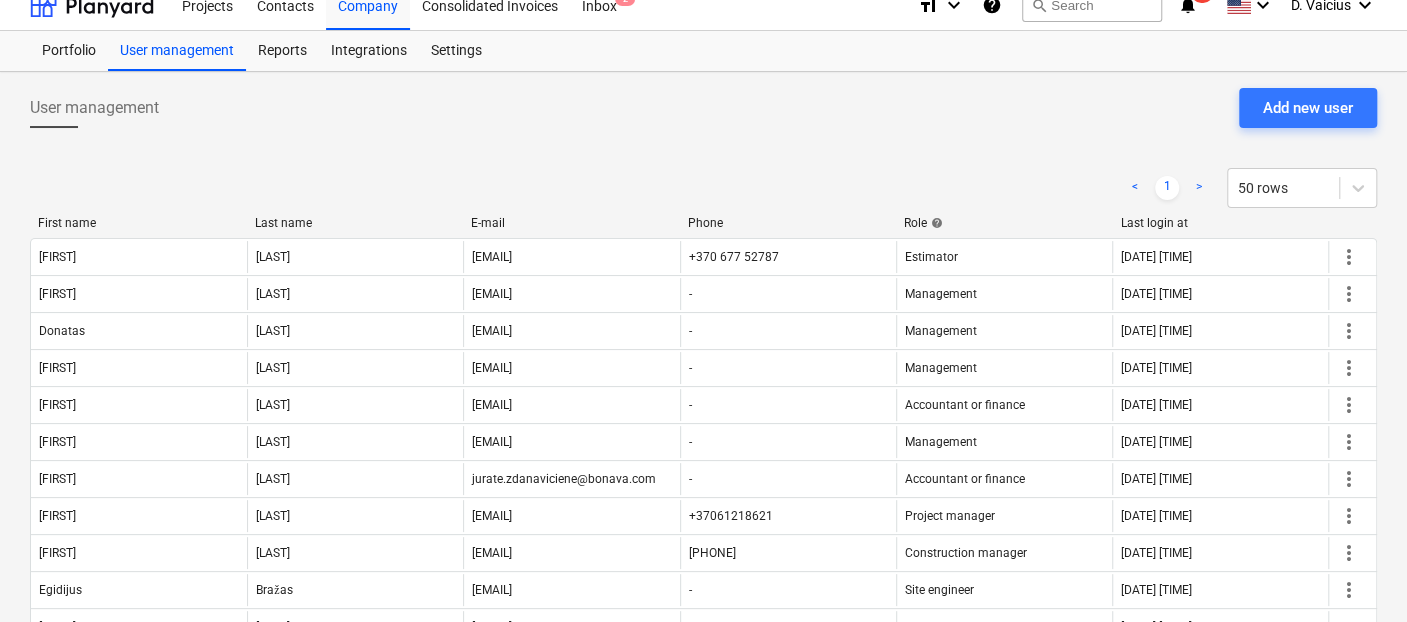 scroll, scrollTop: 0, scrollLeft: 0, axis: both 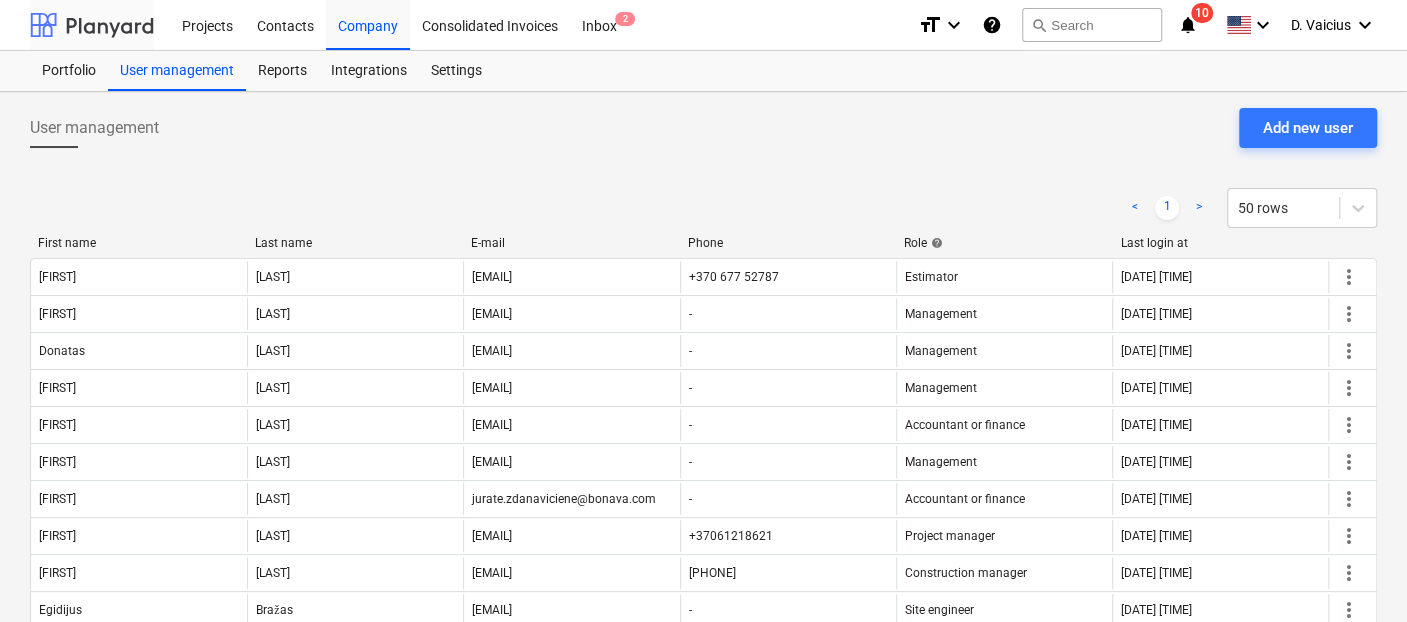 click at bounding box center [92, 25] 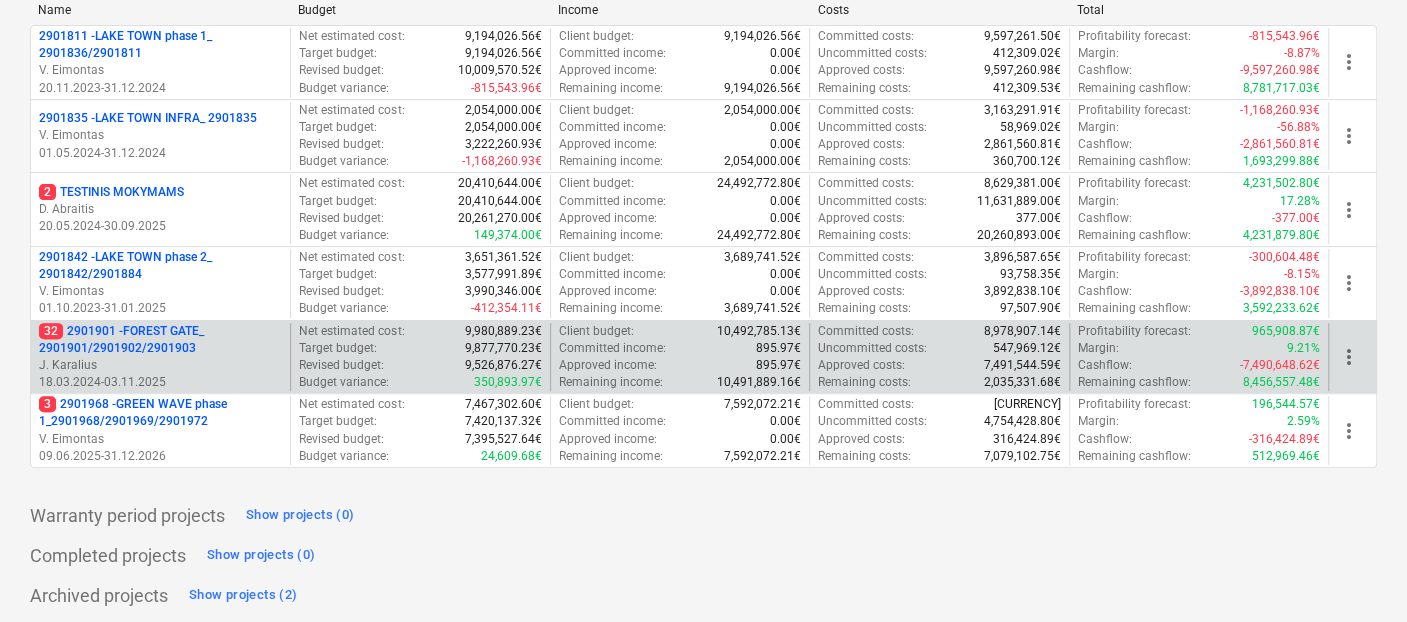 scroll, scrollTop: 301, scrollLeft: 0, axis: vertical 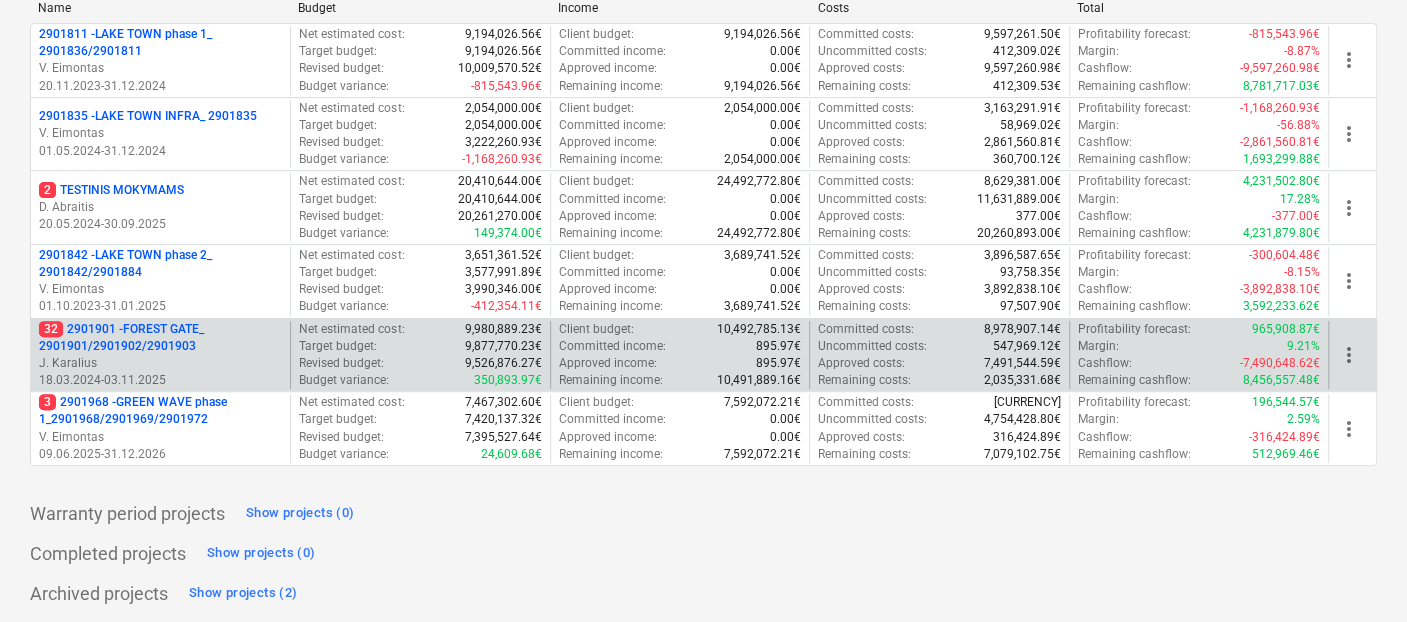 click on "[NUMBER] [PROJECT_NAME] [PROJECT_DETAILS]" at bounding box center [160, 338] 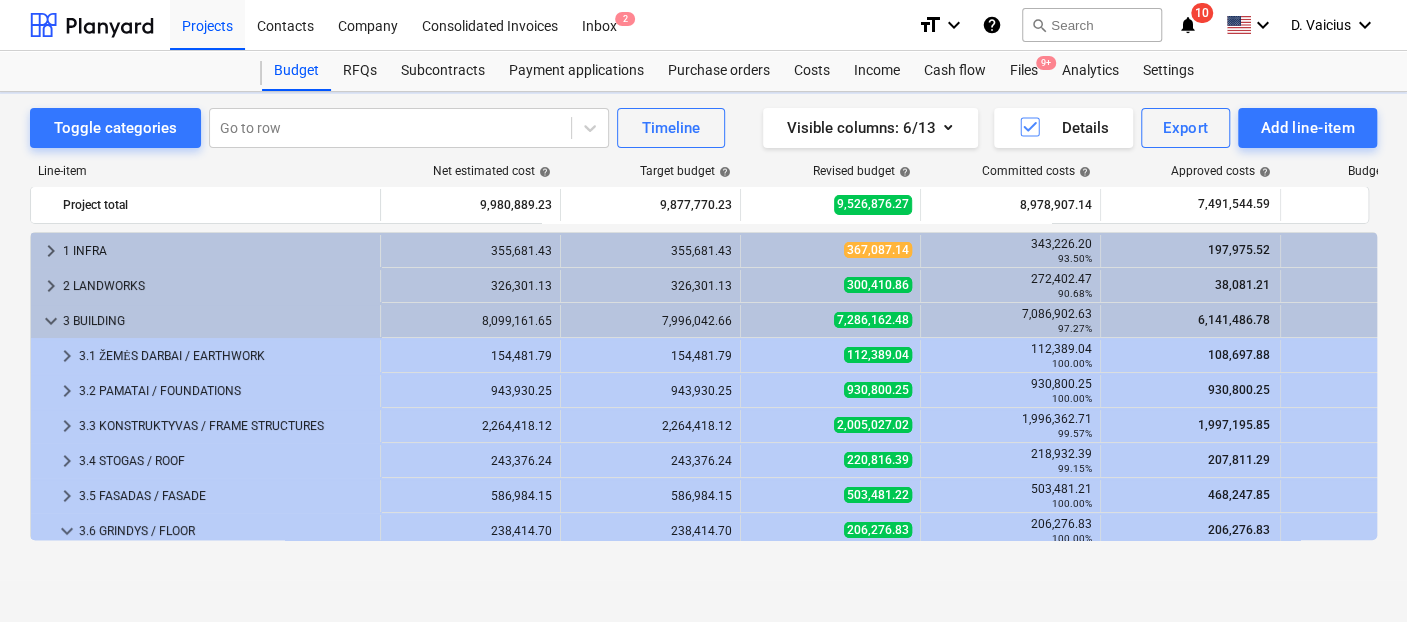 scroll, scrollTop: 0, scrollLeft: 0, axis: both 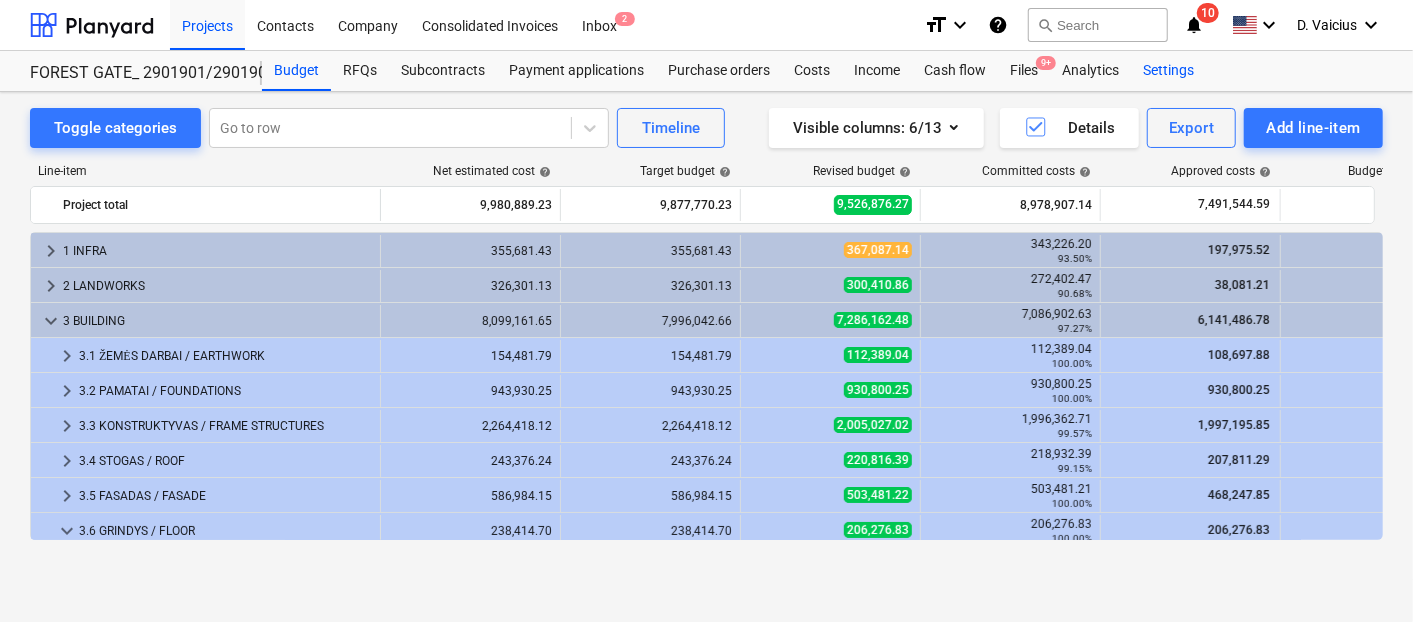 click on "Settings" at bounding box center (1168, 71) 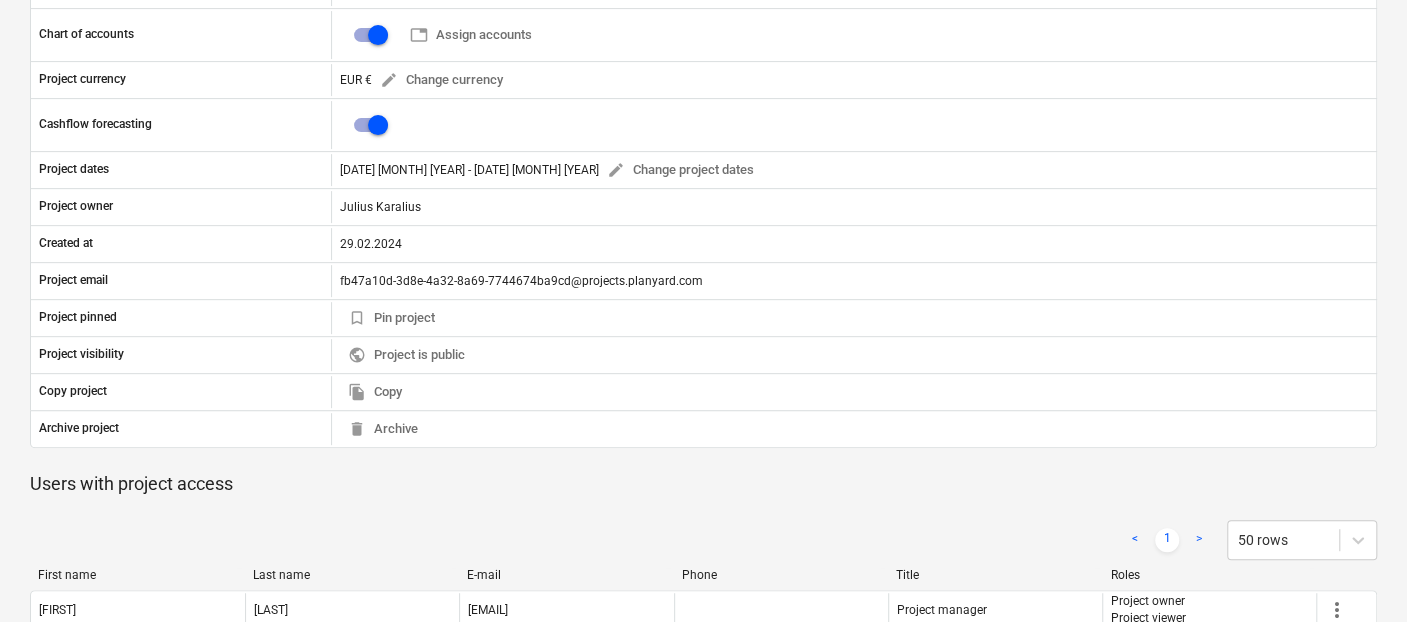 scroll, scrollTop: 0, scrollLeft: 0, axis: both 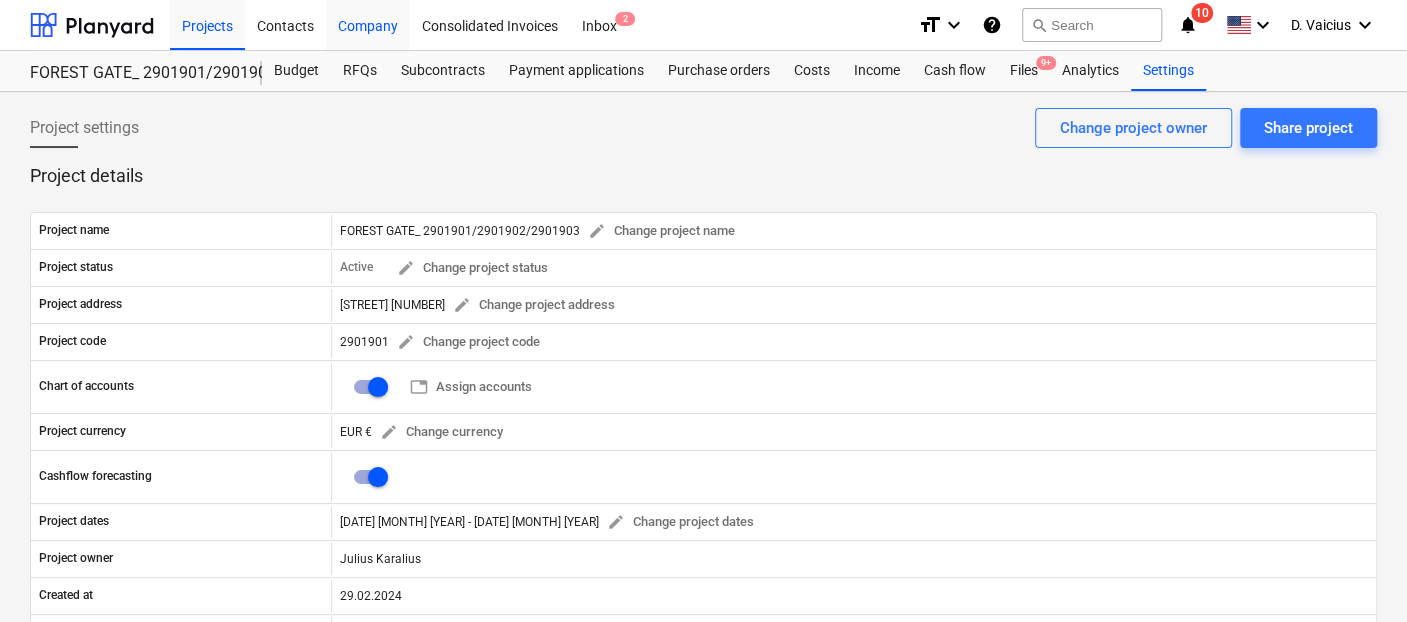 click on "Company" at bounding box center (368, 24) 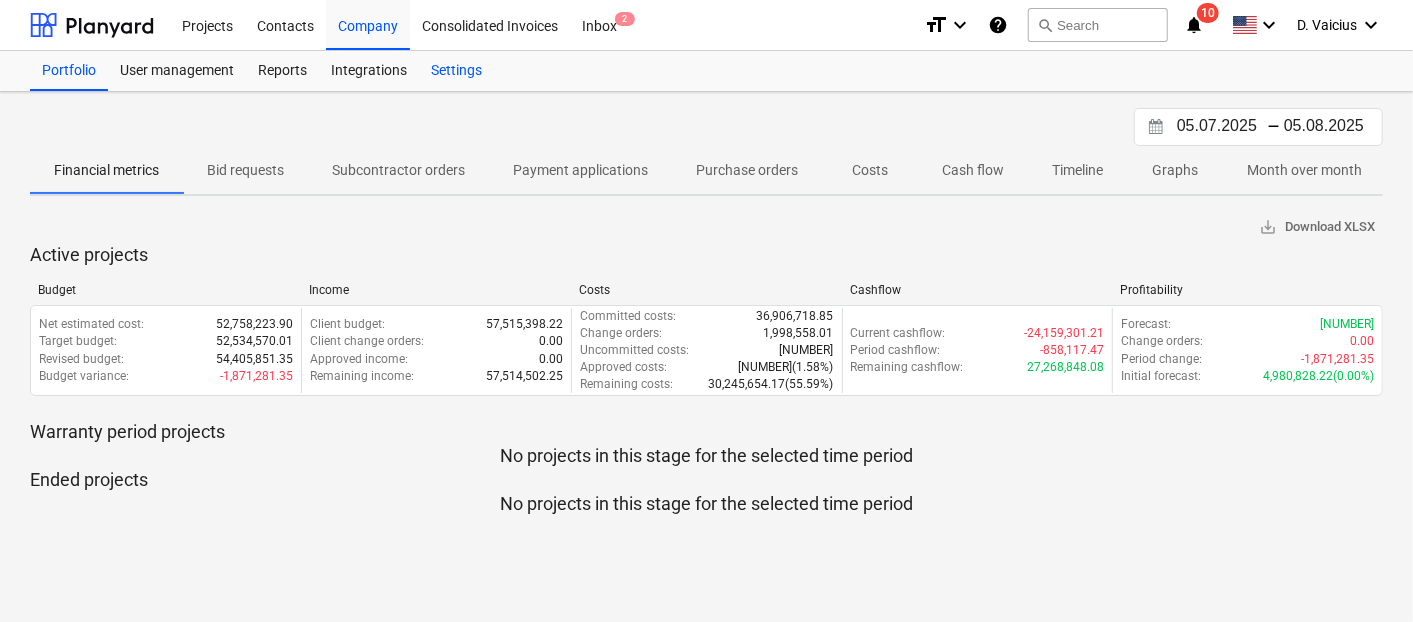 click on "Settings" at bounding box center [456, 71] 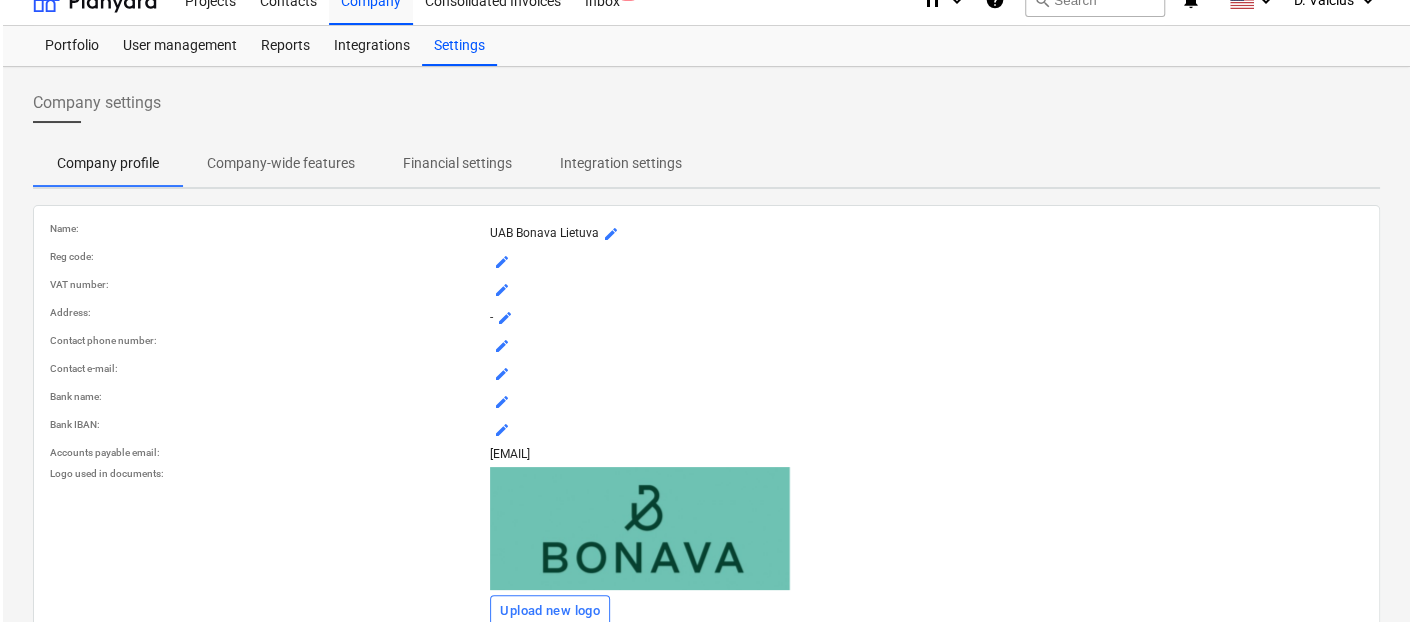 scroll, scrollTop: 0, scrollLeft: 0, axis: both 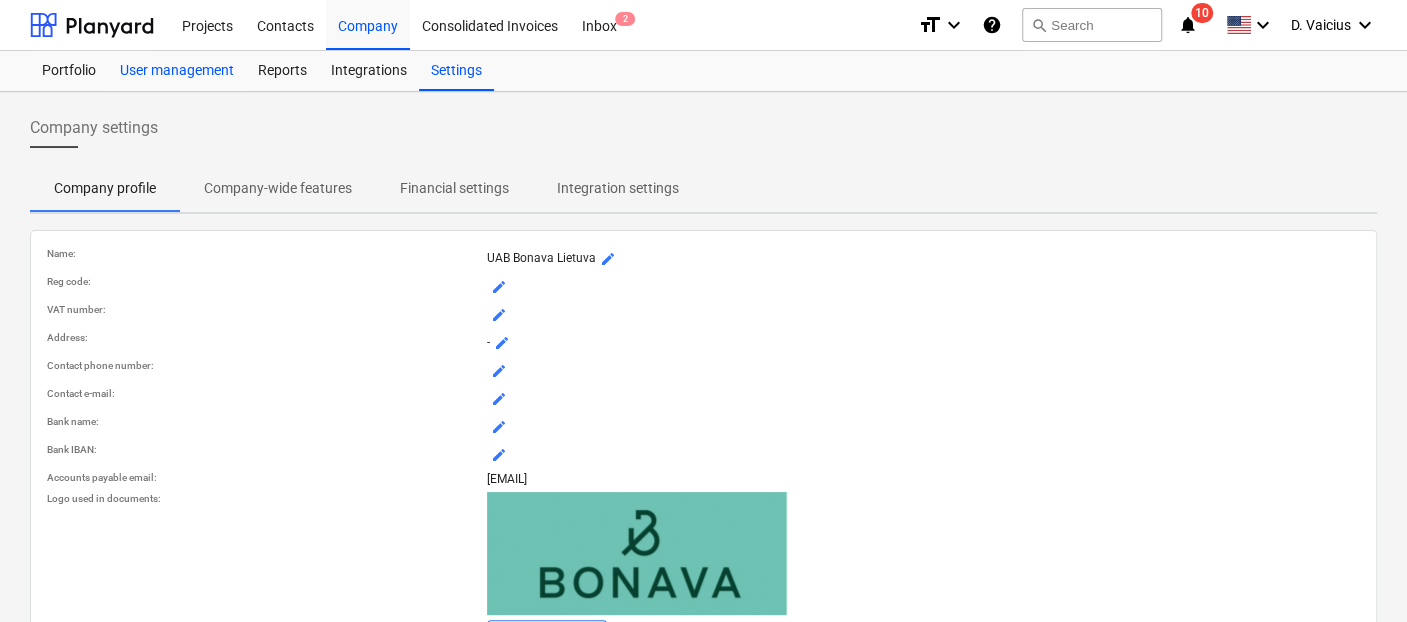 click on "User management" at bounding box center [177, 71] 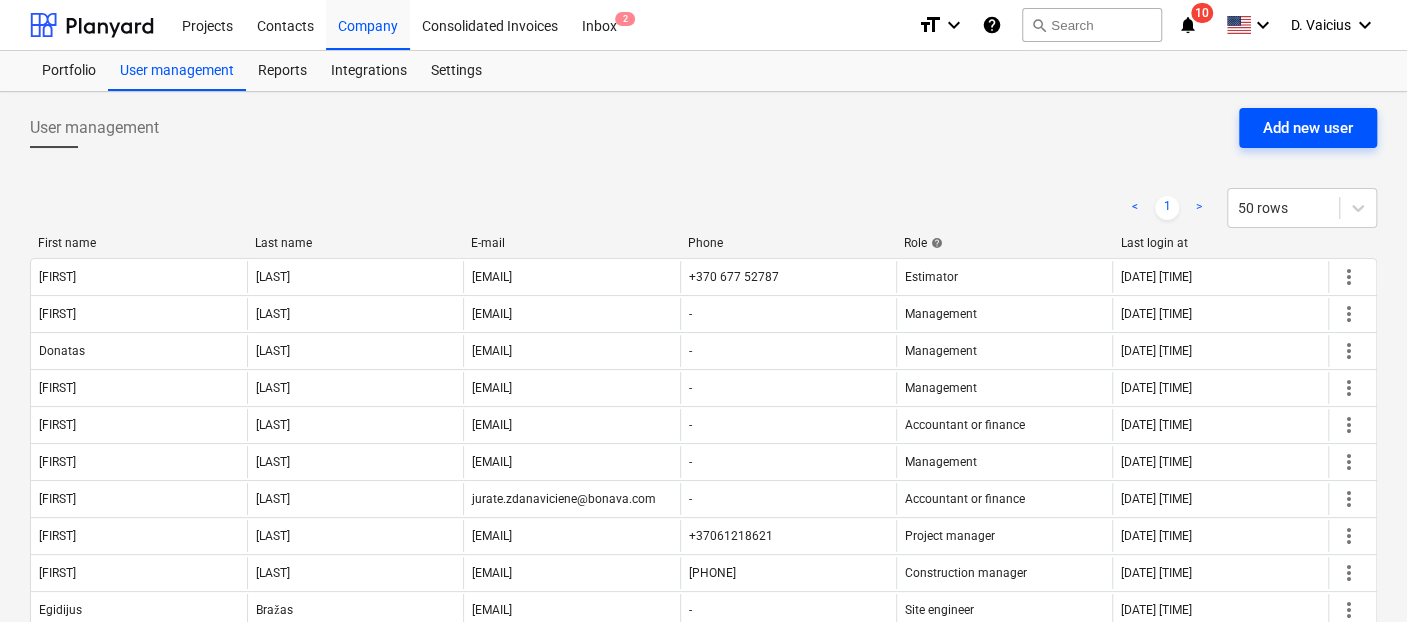 click on "Add new user" at bounding box center (1308, 128) 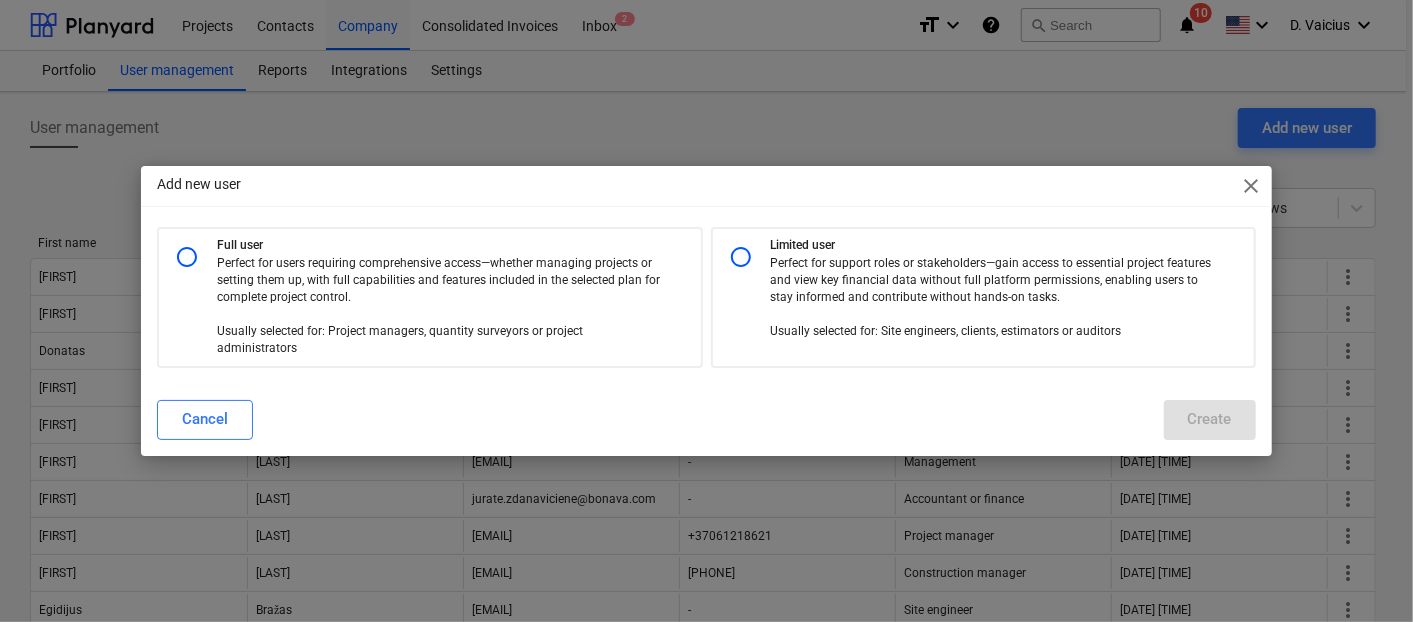 click on "Perfect for support roles or stakeholders—gain access to essential project features and view key financial data without full platform permissions, enabling users to stay informed and contribute without hands-on tasks.
Usually selected for: Site engineers, clients, estimators or auditors" at bounding box center (992, 298) 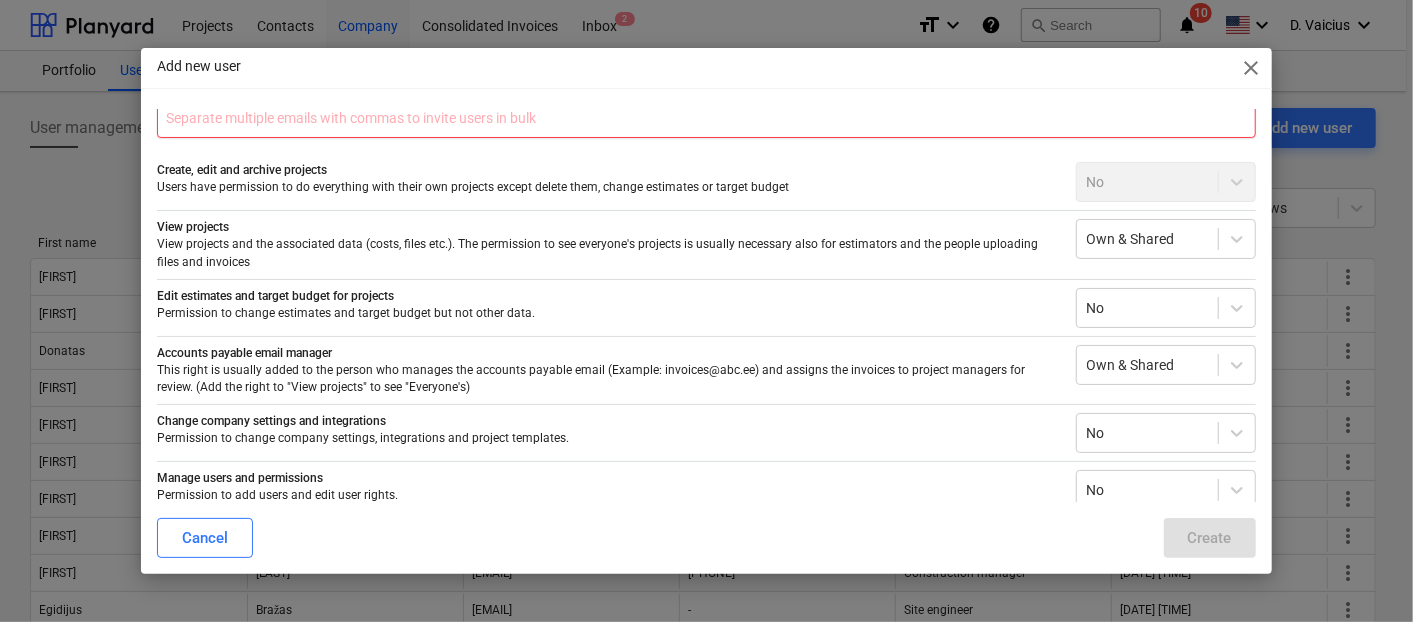 click at bounding box center [706, 118] 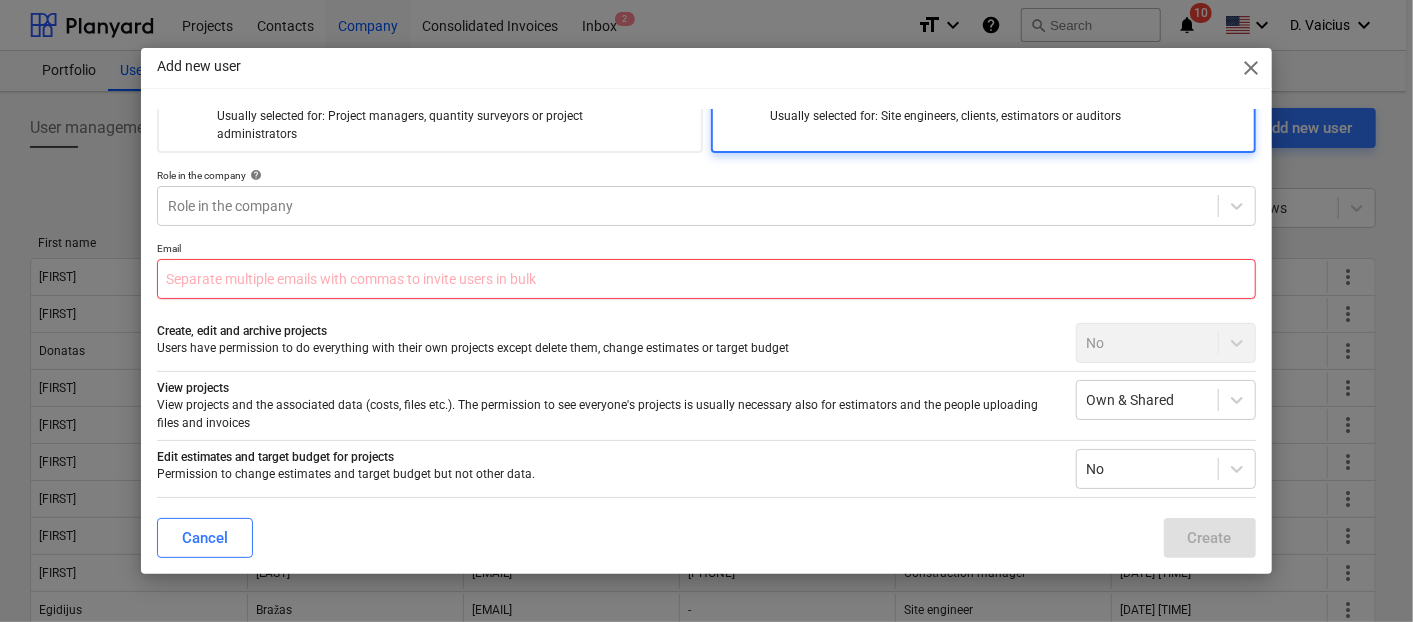 scroll, scrollTop: 0, scrollLeft: 0, axis: both 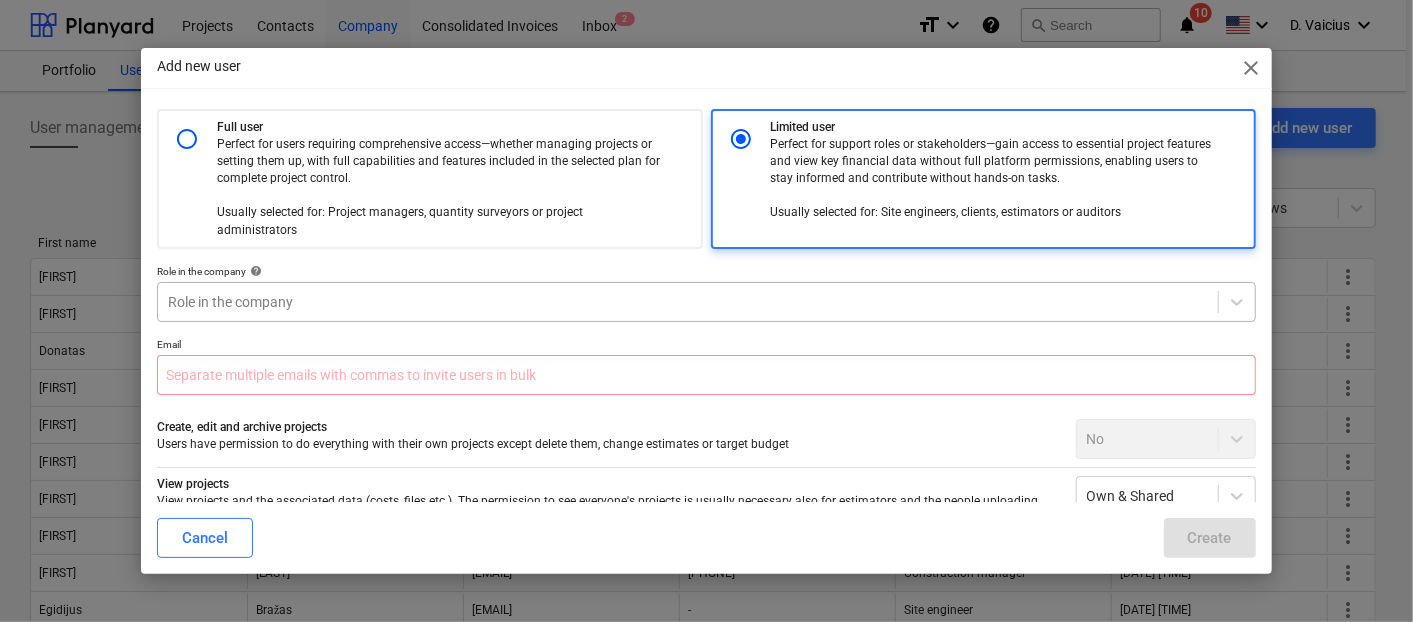 drag, startPoint x: 782, startPoint y: 324, endPoint x: 768, endPoint y: 314, distance: 17.20465 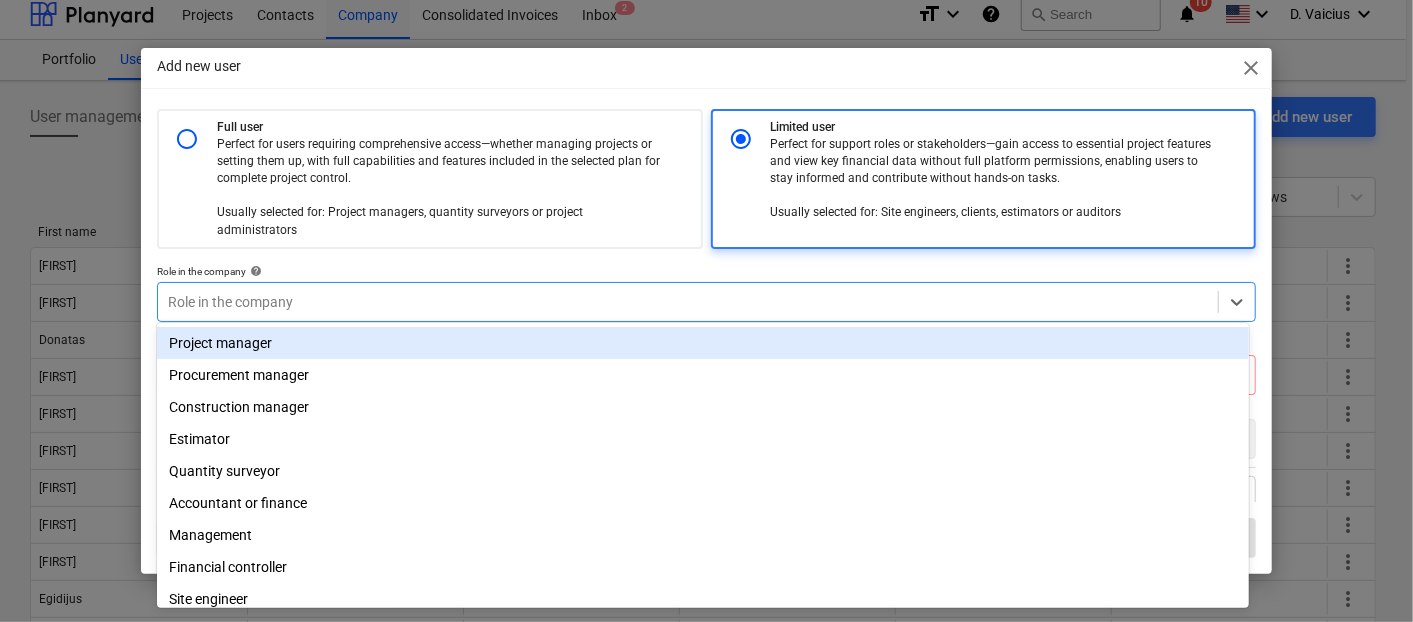 click at bounding box center (687, 302) 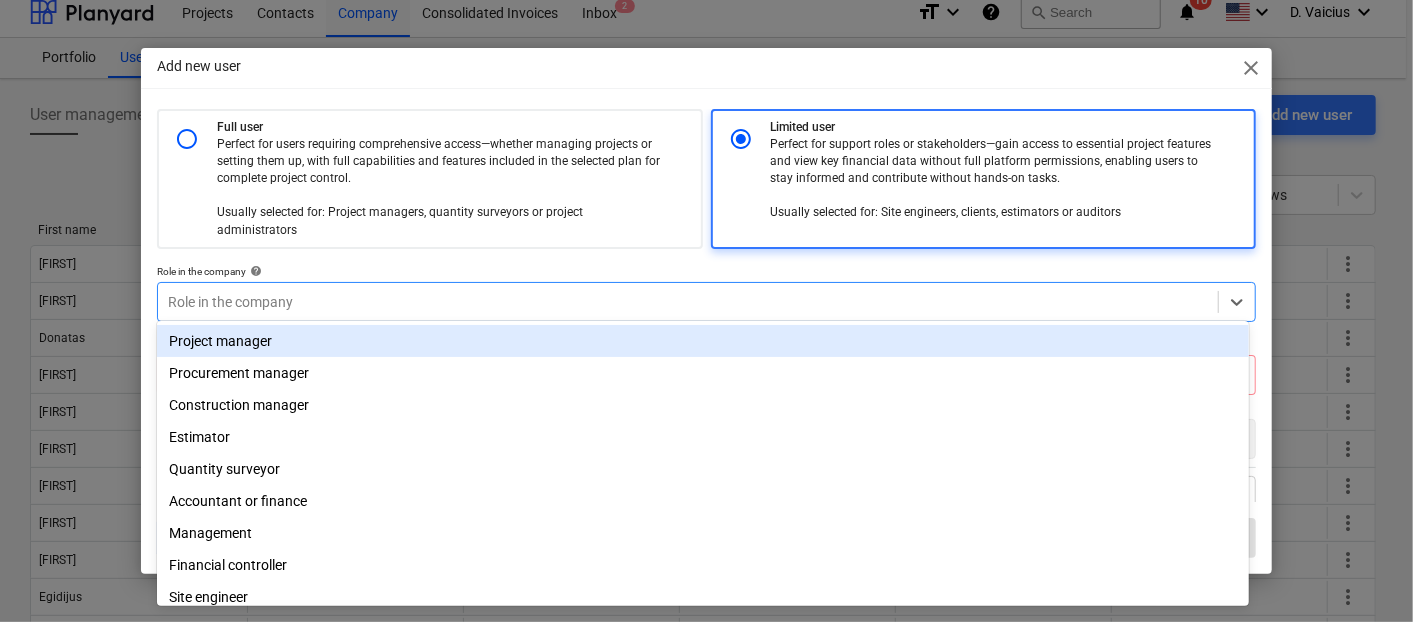 scroll, scrollTop: 14, scrollLeft: 0, axis: vertical 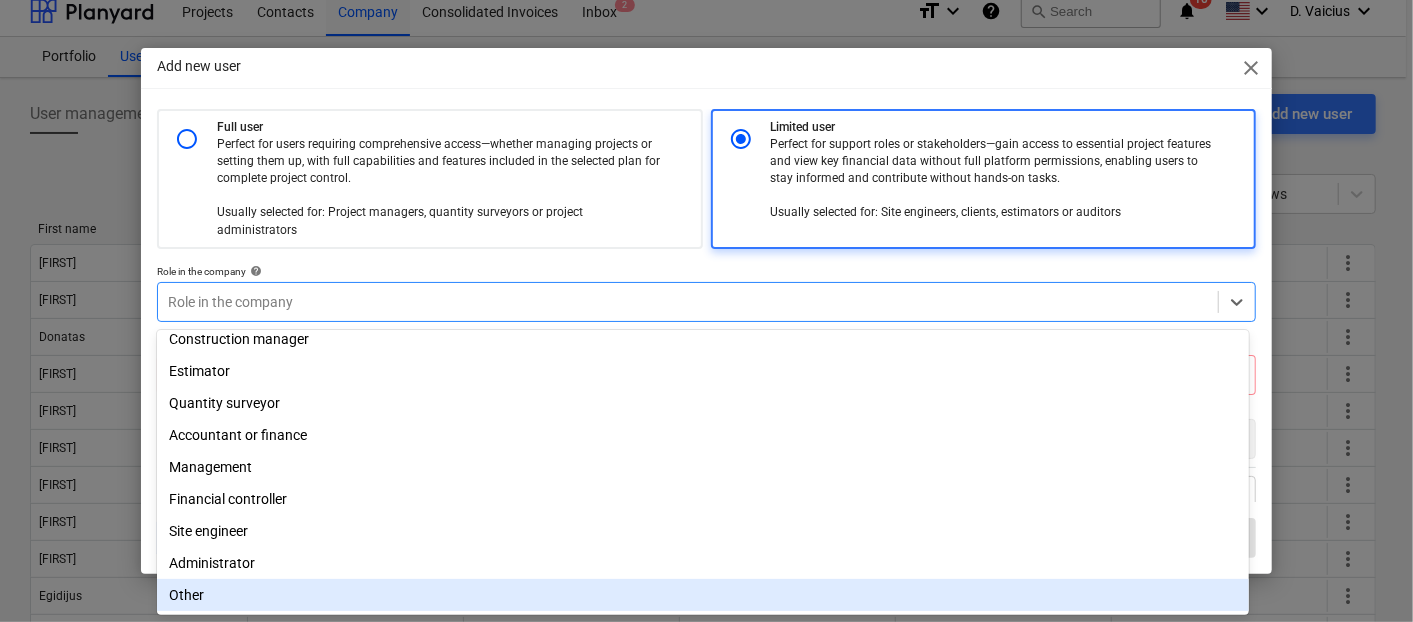 click on "Other" at bounding box center (703, 595) 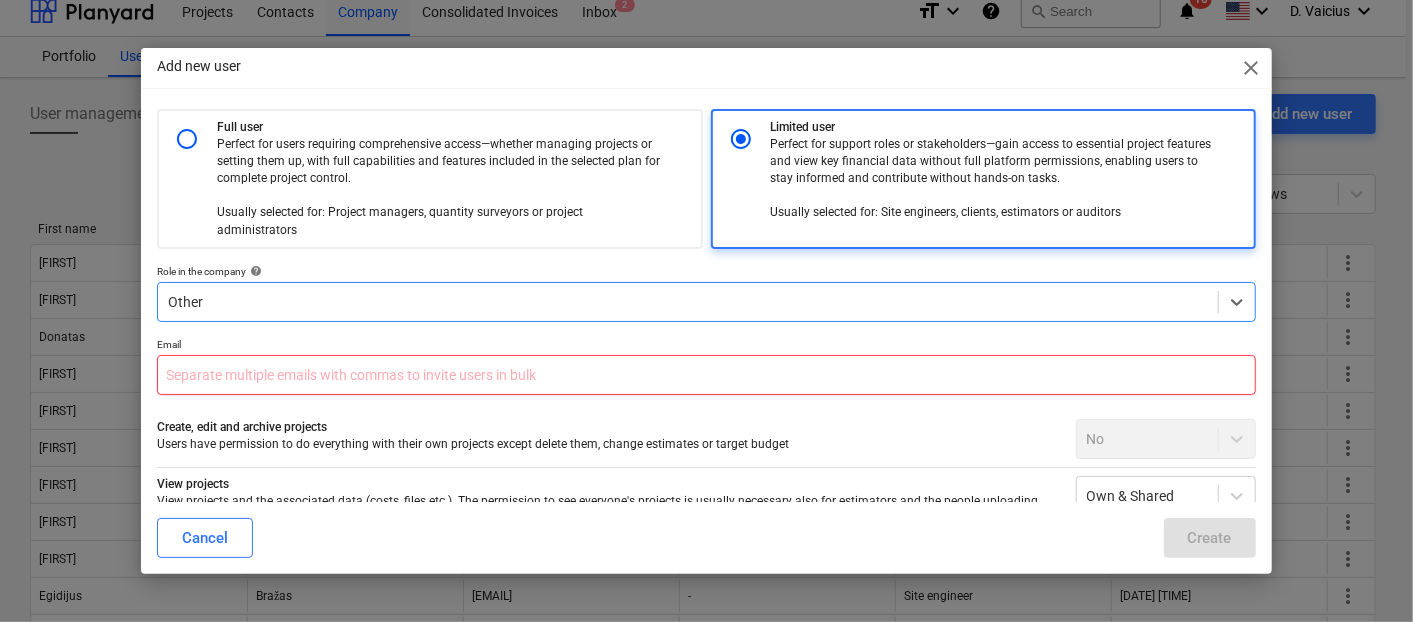 click at bounding box center [706, 375] 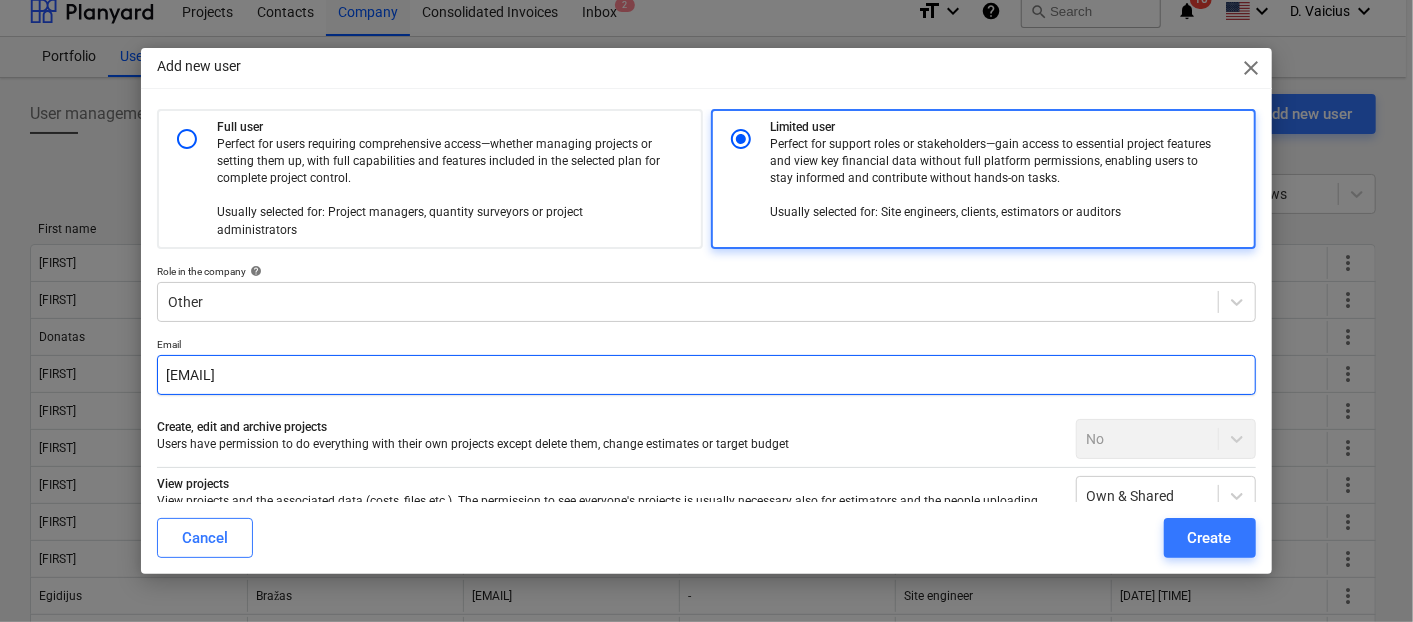 type on "[EMAIL]" 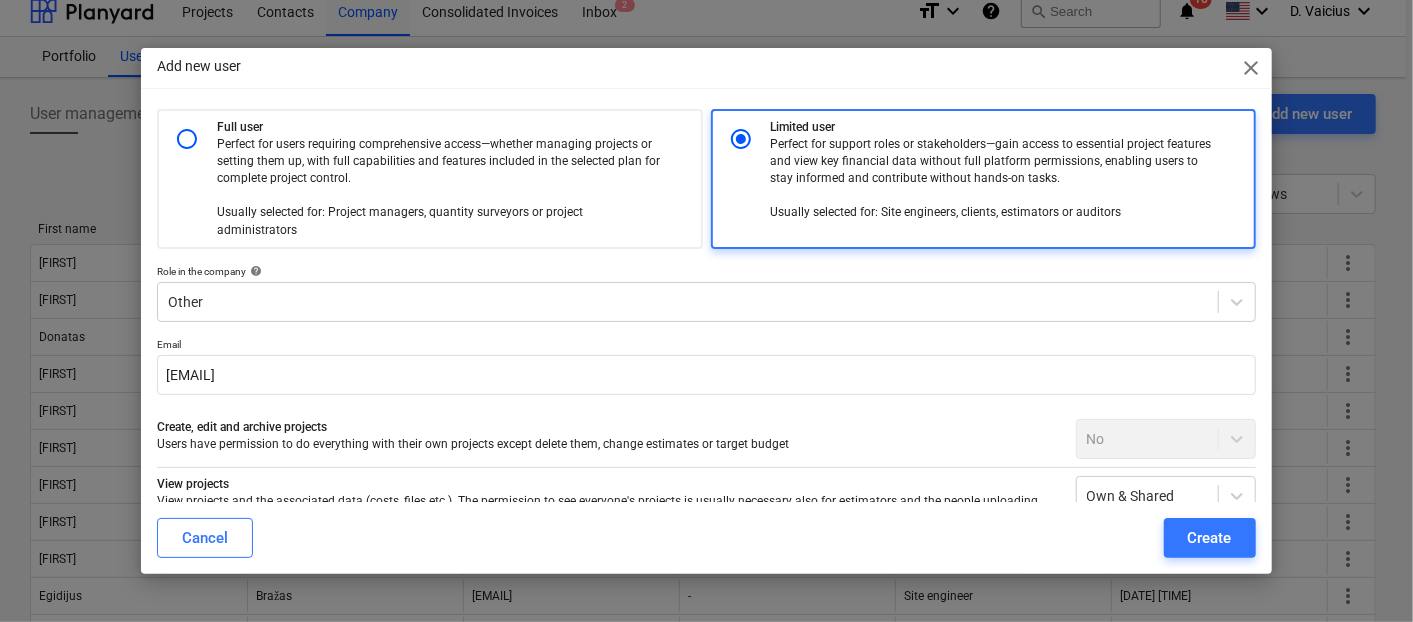 click on "Create, edit and archive projects" at bounding box center (608, 427) 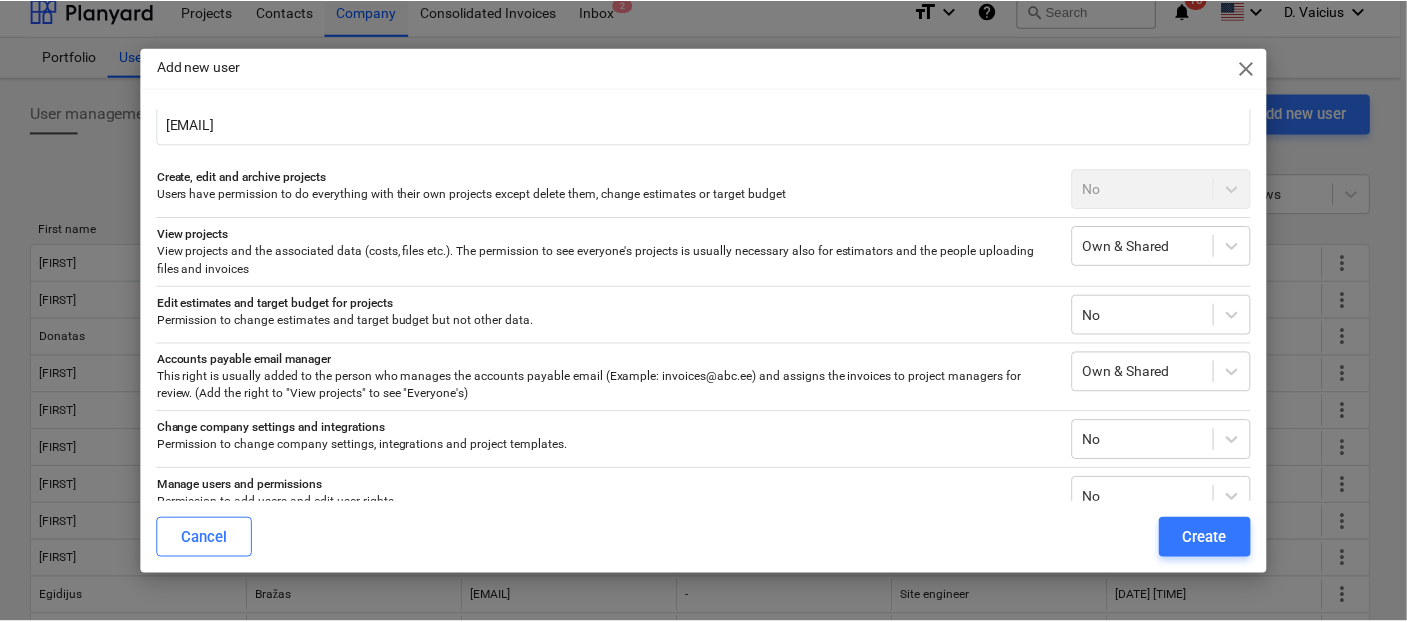 scroll, scrollTop: 278, scrollLeft: 0, axis: vertical 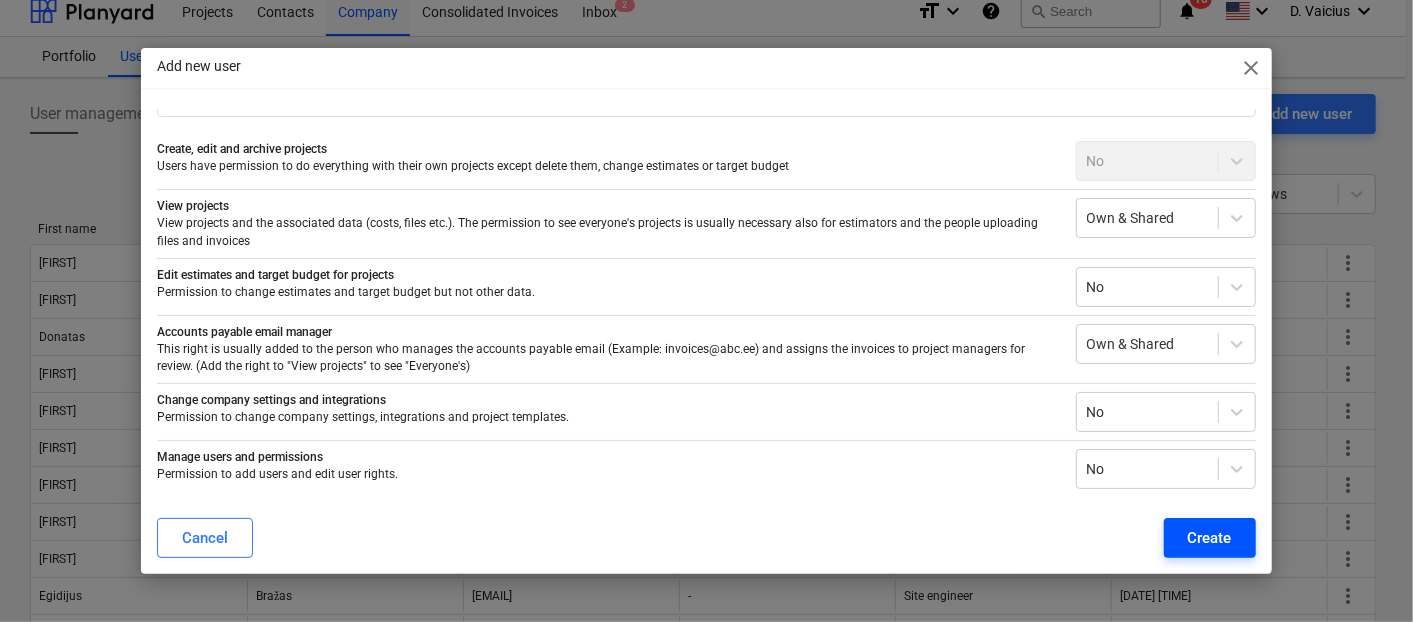 click on "Create" at bounding box center (1210, 538) 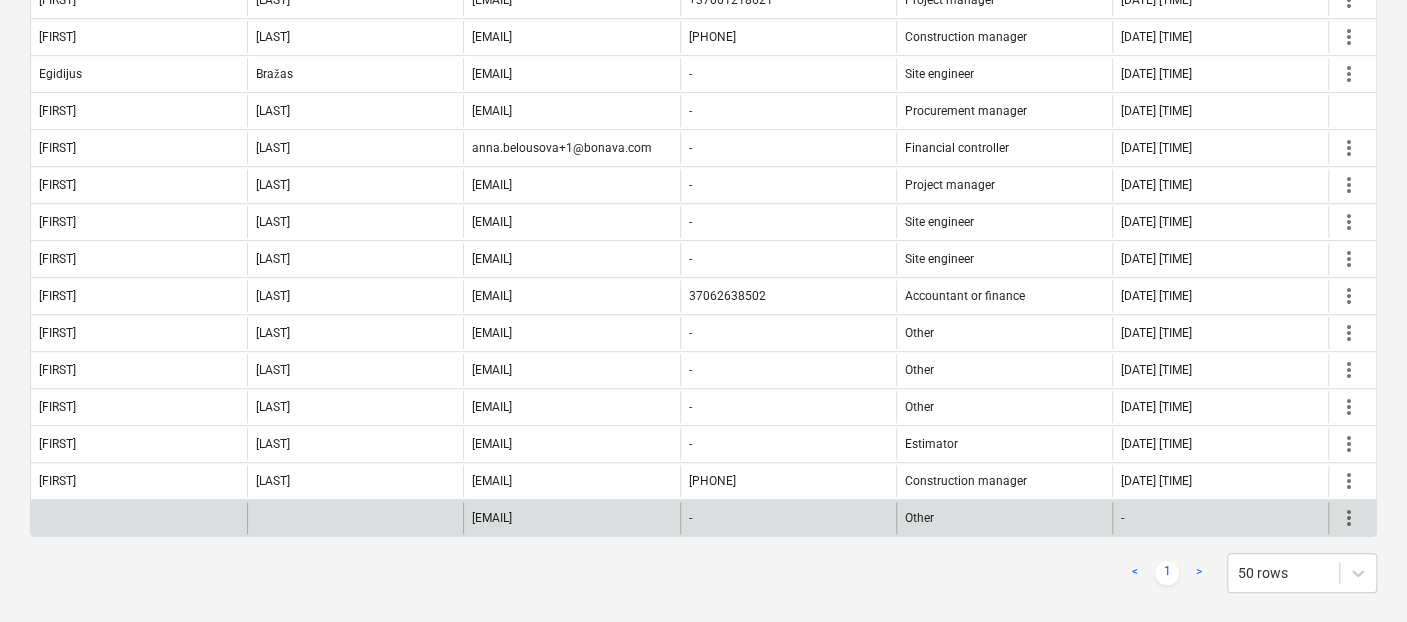 scroll, scrollTop: 539, scrollLeft: 0, axis: vertical 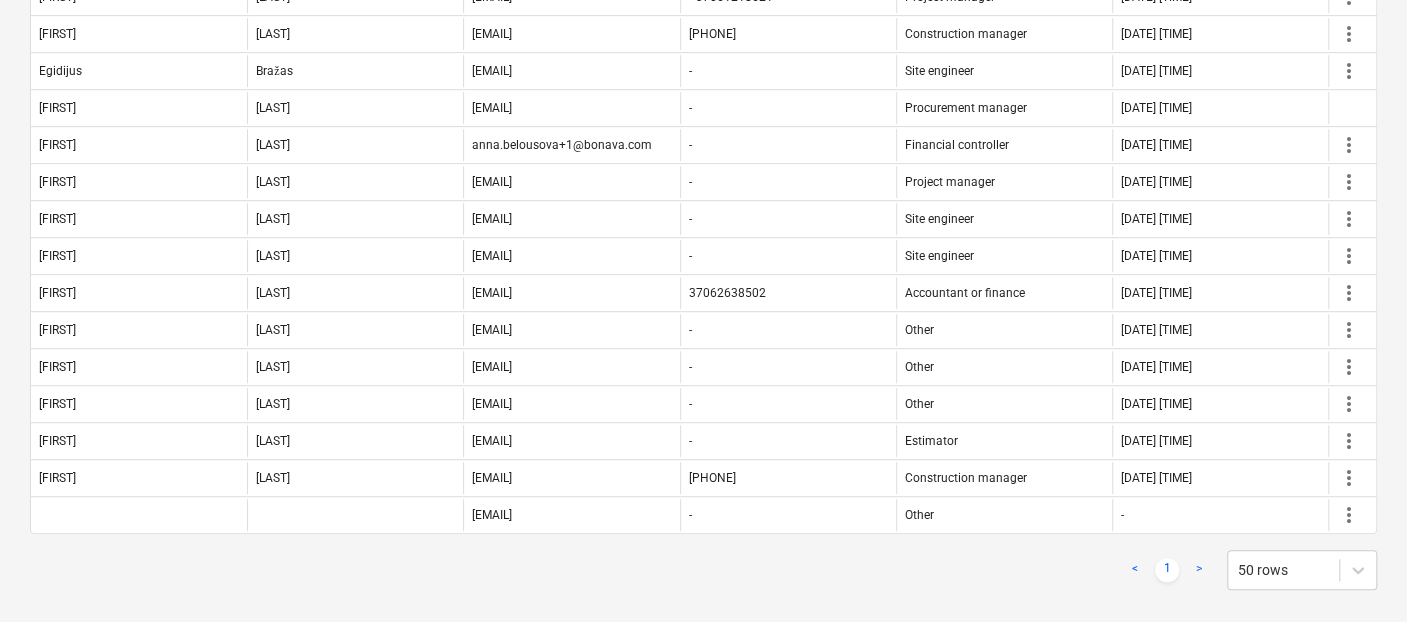 type 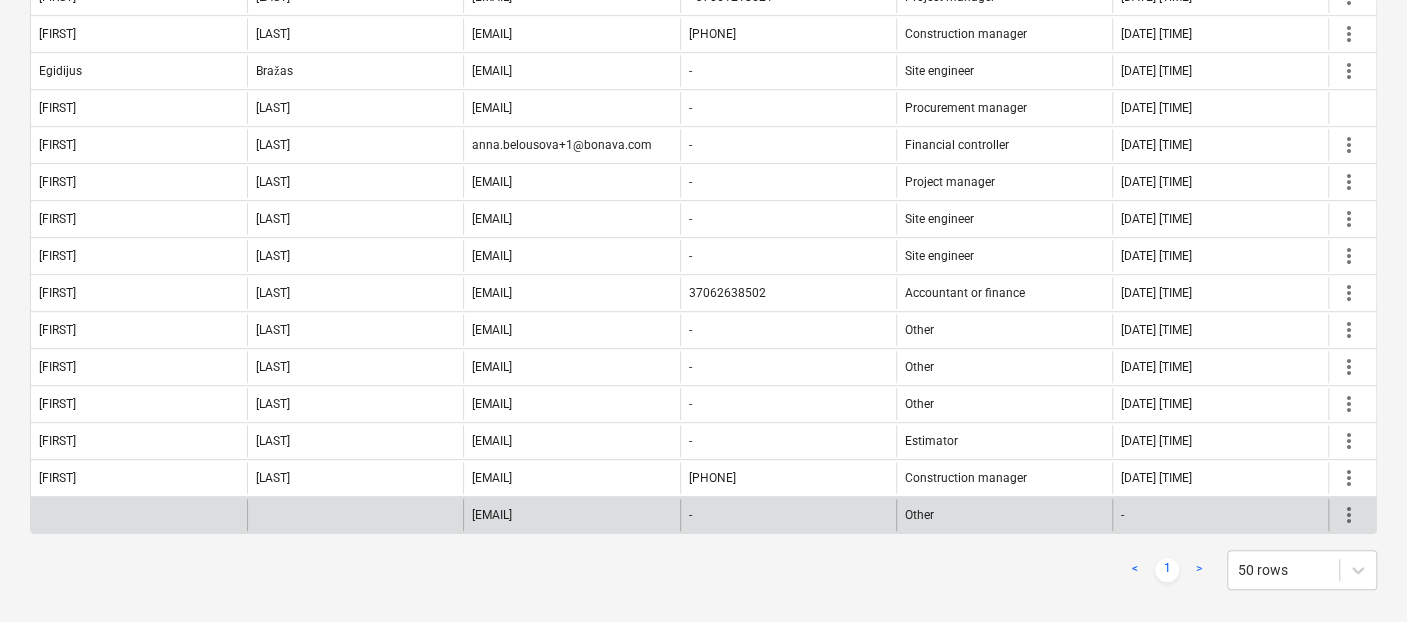 click on "more_vert" at bounding box center [1349, 515] 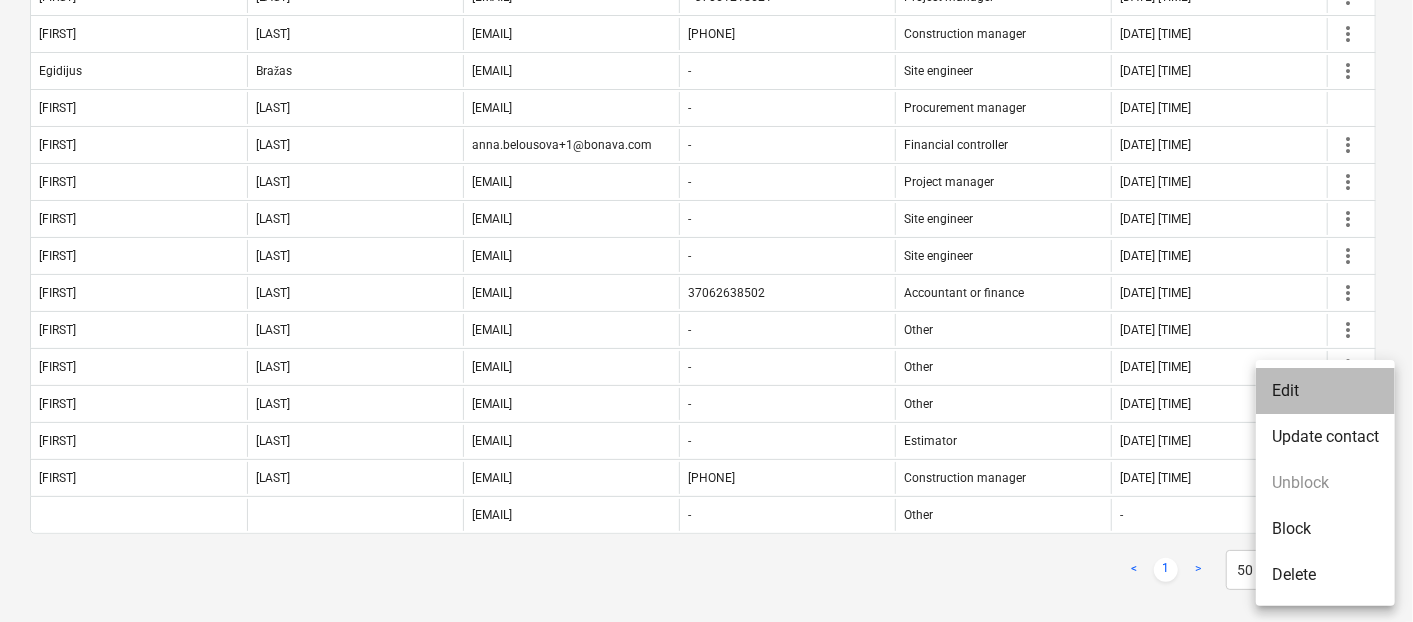 click on "Edit" at bounding box center (1325, 391) 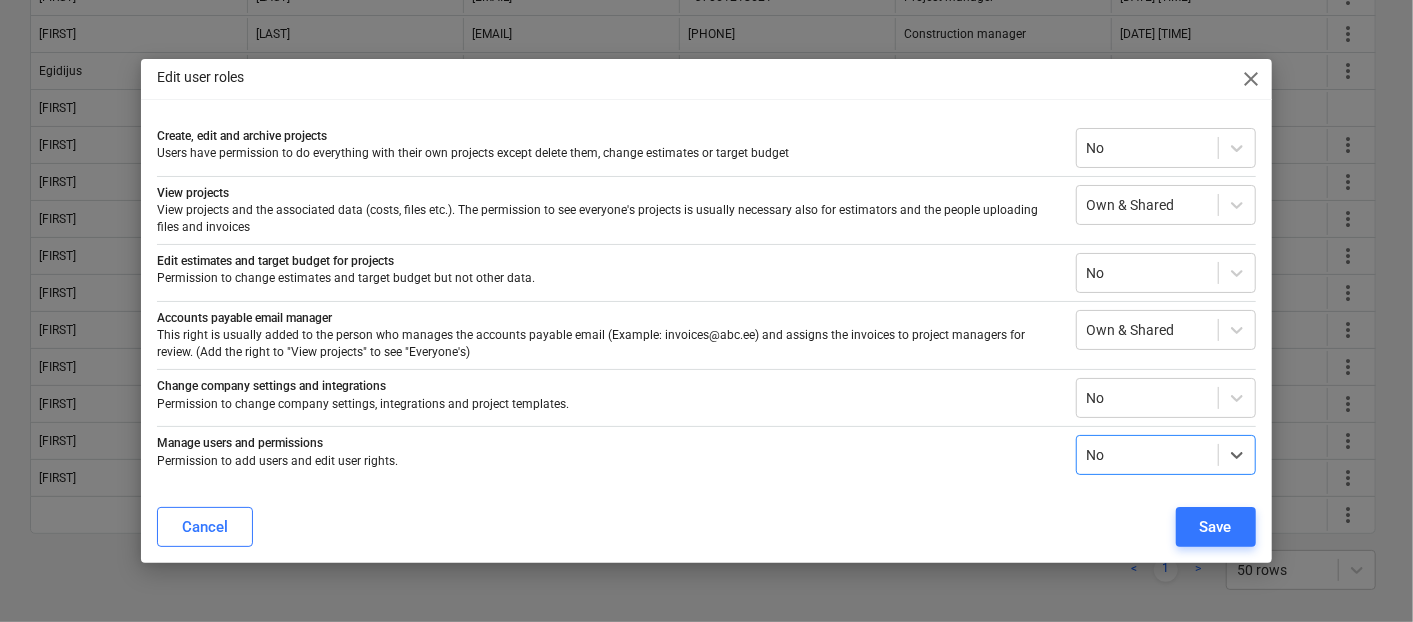 click on "Edit user roles close" at bounding box center (706, 79) 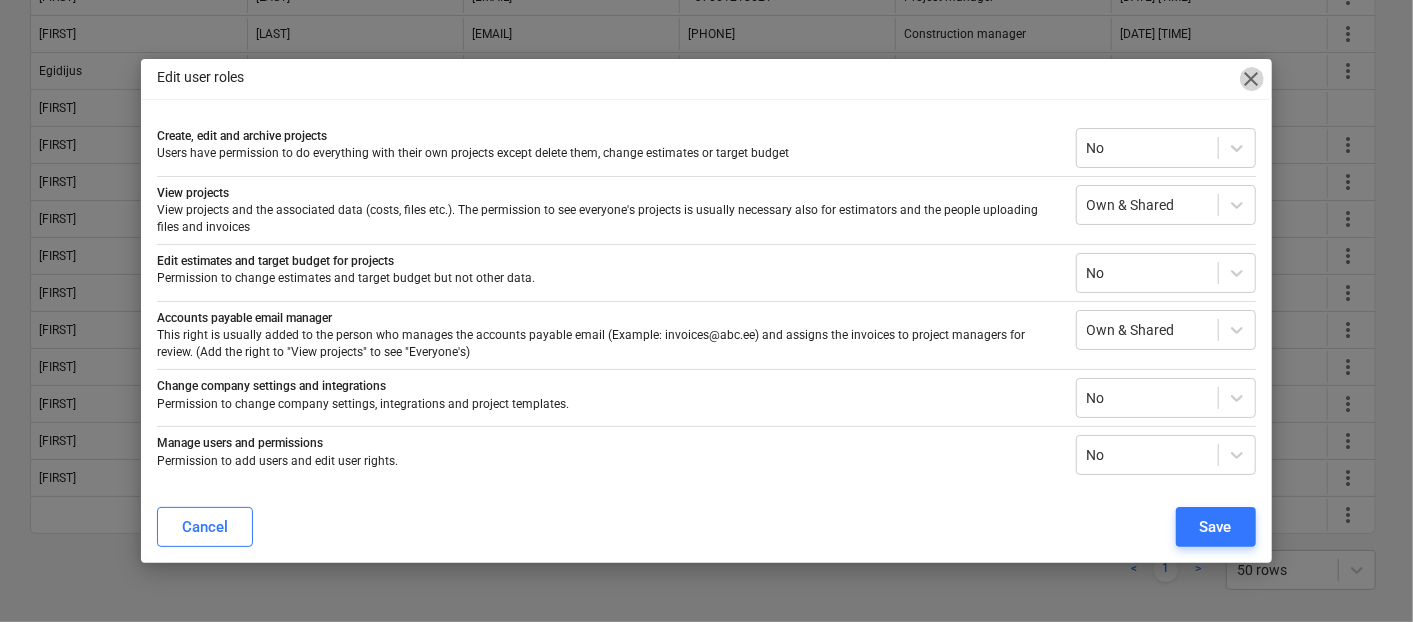 click on "close" at bounding box center (1252, 79) 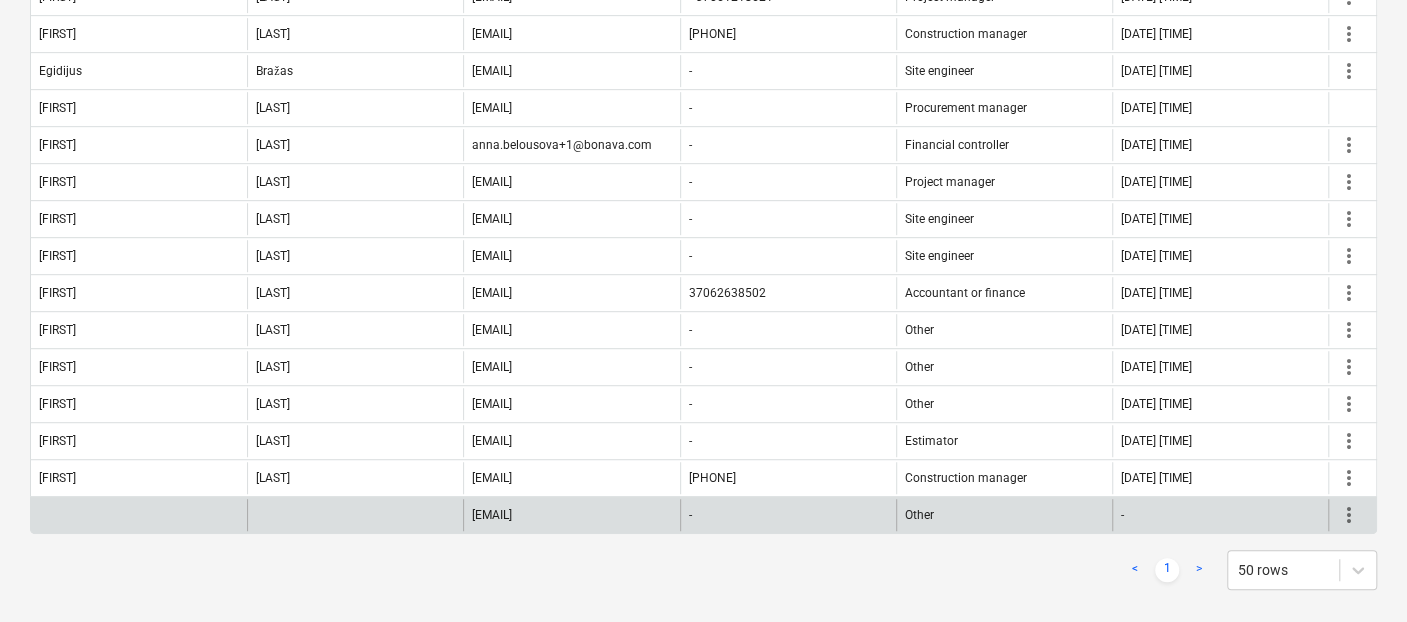 click on "more_vert" at bounding box center [1349, 515] 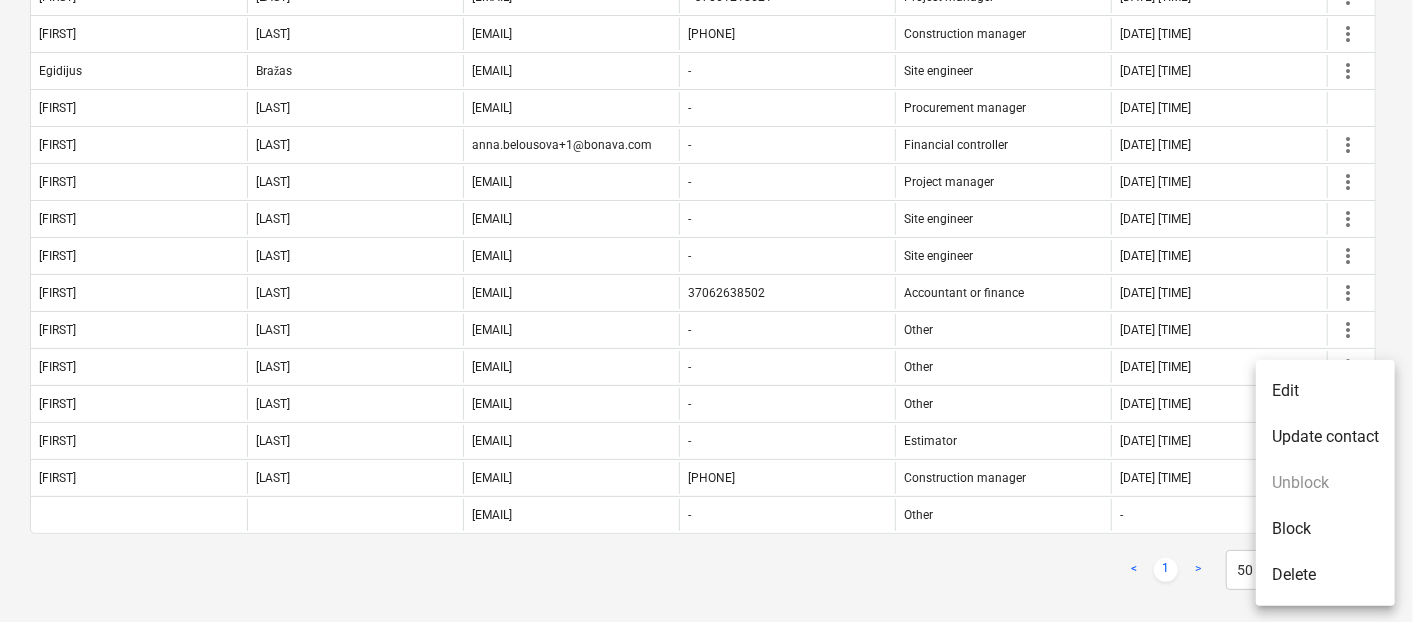 click at bounding box center (706, 311) 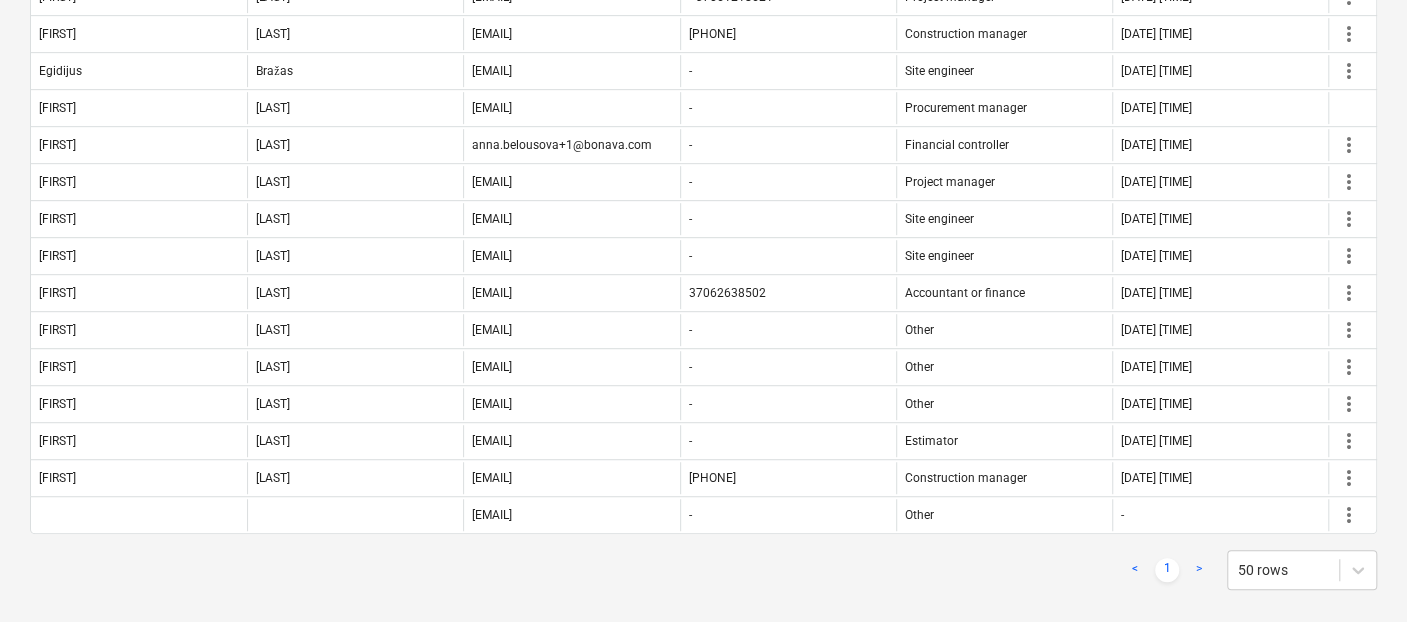 click on ">" at bounding box center (1199, 570) 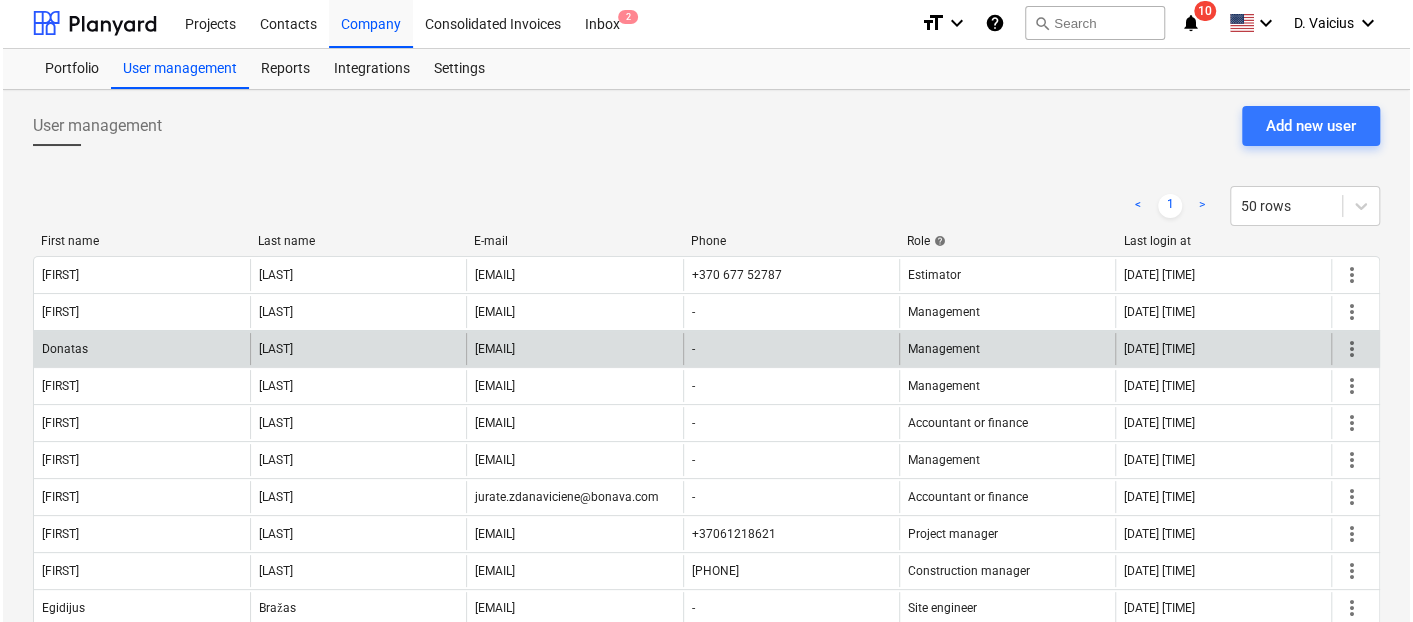 scroll, scrollTop: 0, scrollLeft: 0, axis: both 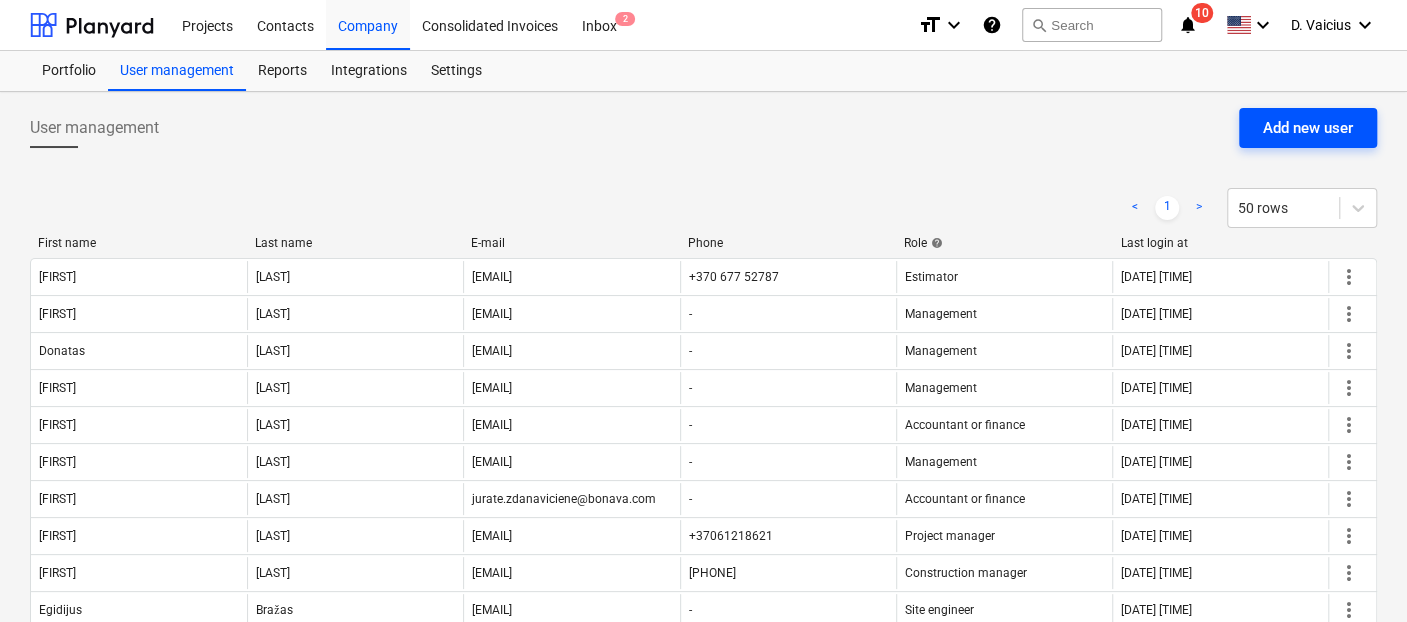 click on "Add new user" at bounding box center [1308, 128] 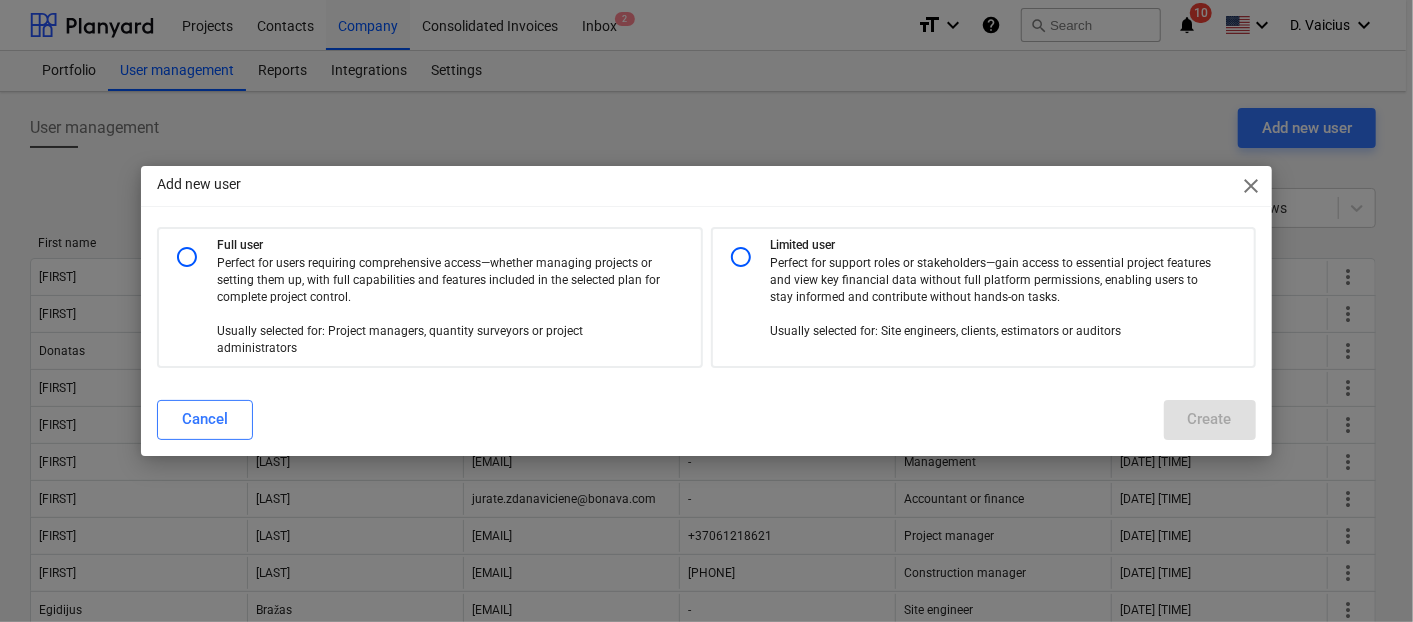 click on "Perfect for support roles or stakeholders—gain access to essential project features and view key financial data without full platform permissions, enabling users to stay informed and contribute without hands-on tasks.
Usually selected for: Site engineers, clients, estimators or auditors" at bounding box center [992, 298] 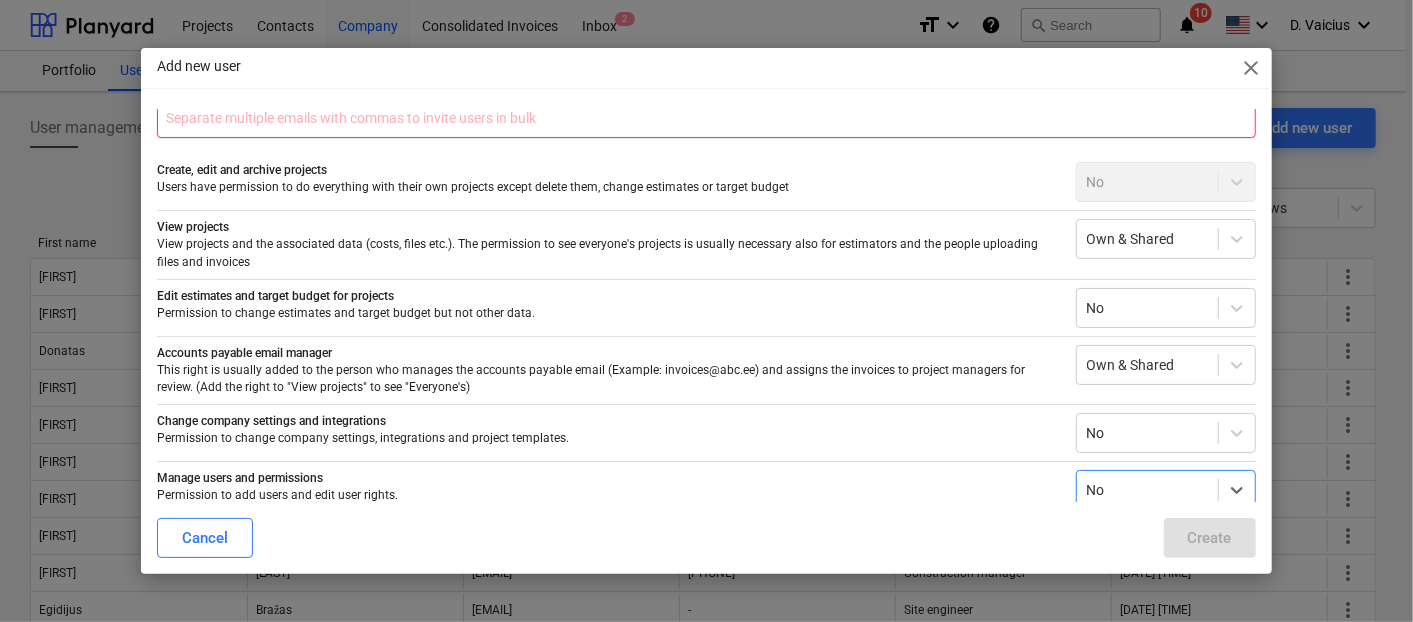 click at bounding box center [706, 118] 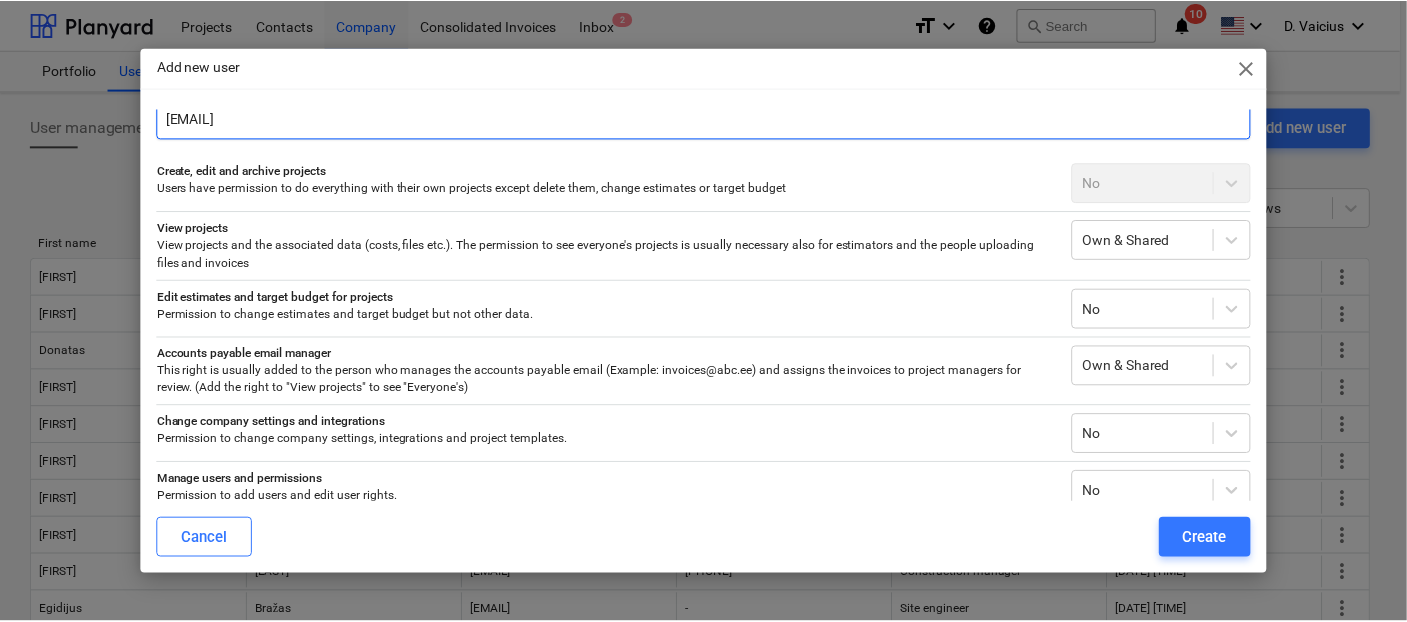 scroll, scrollTop: 0, scrollLeft: 0, axis: both 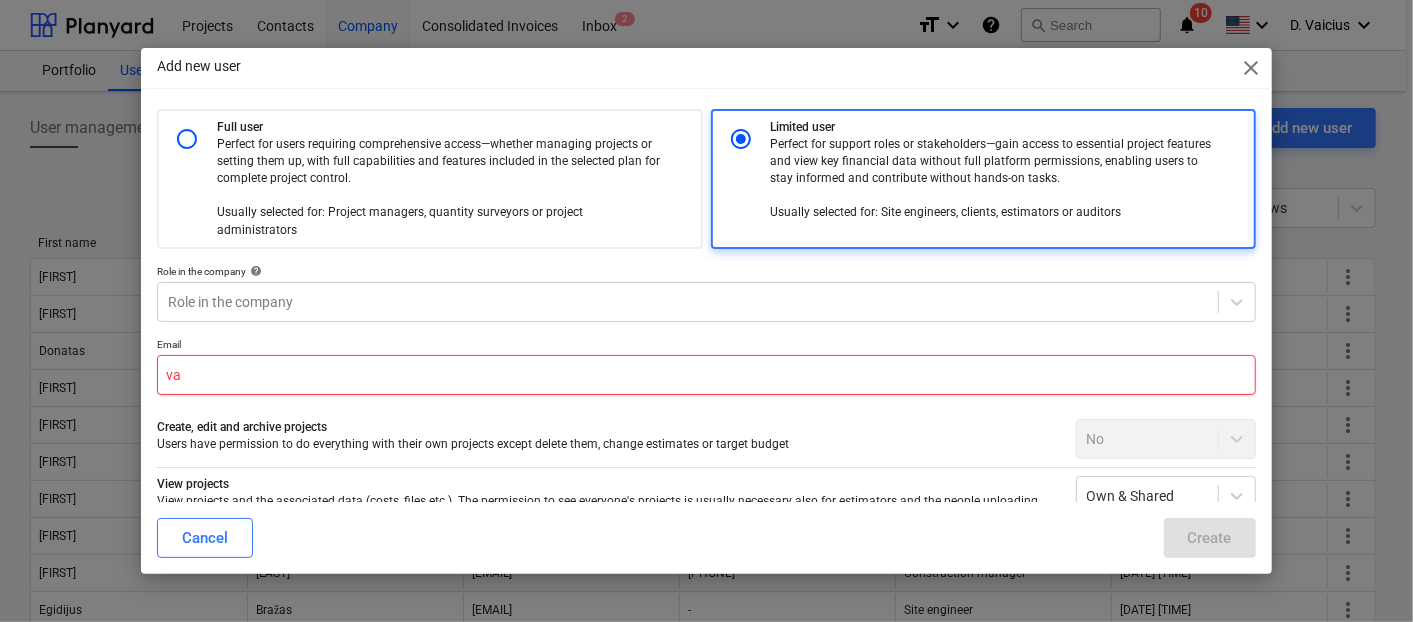 type on "v" 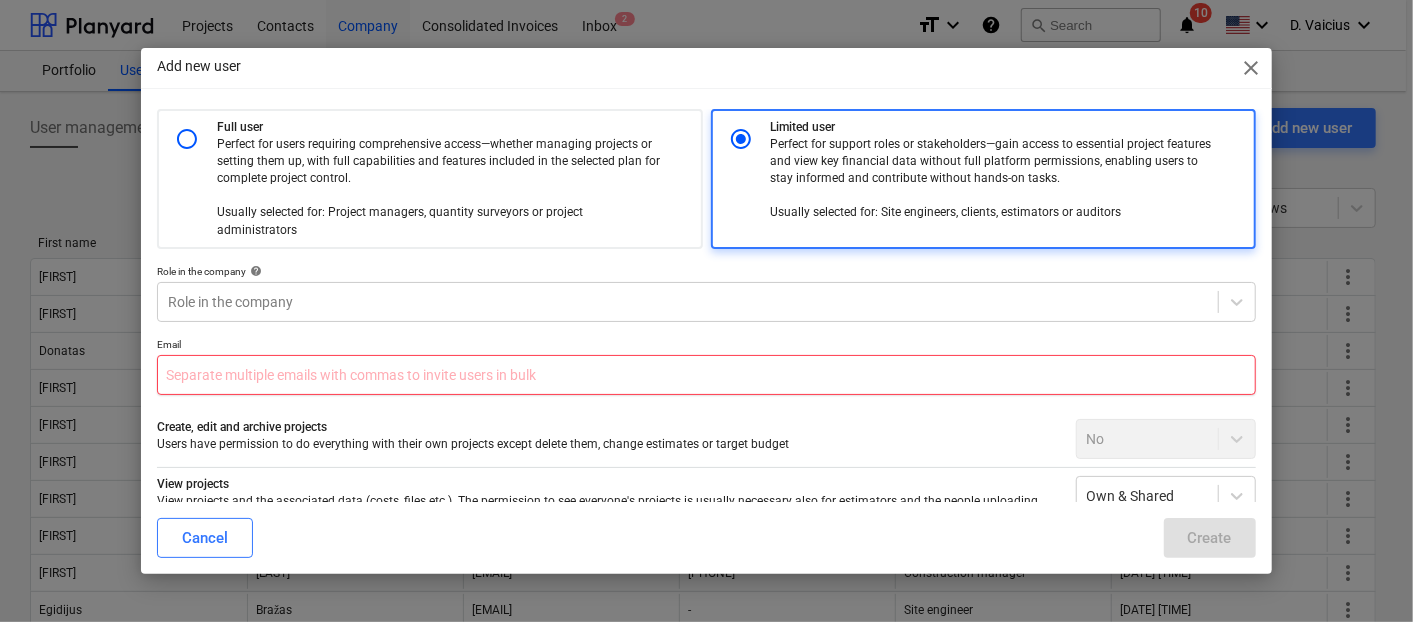 type 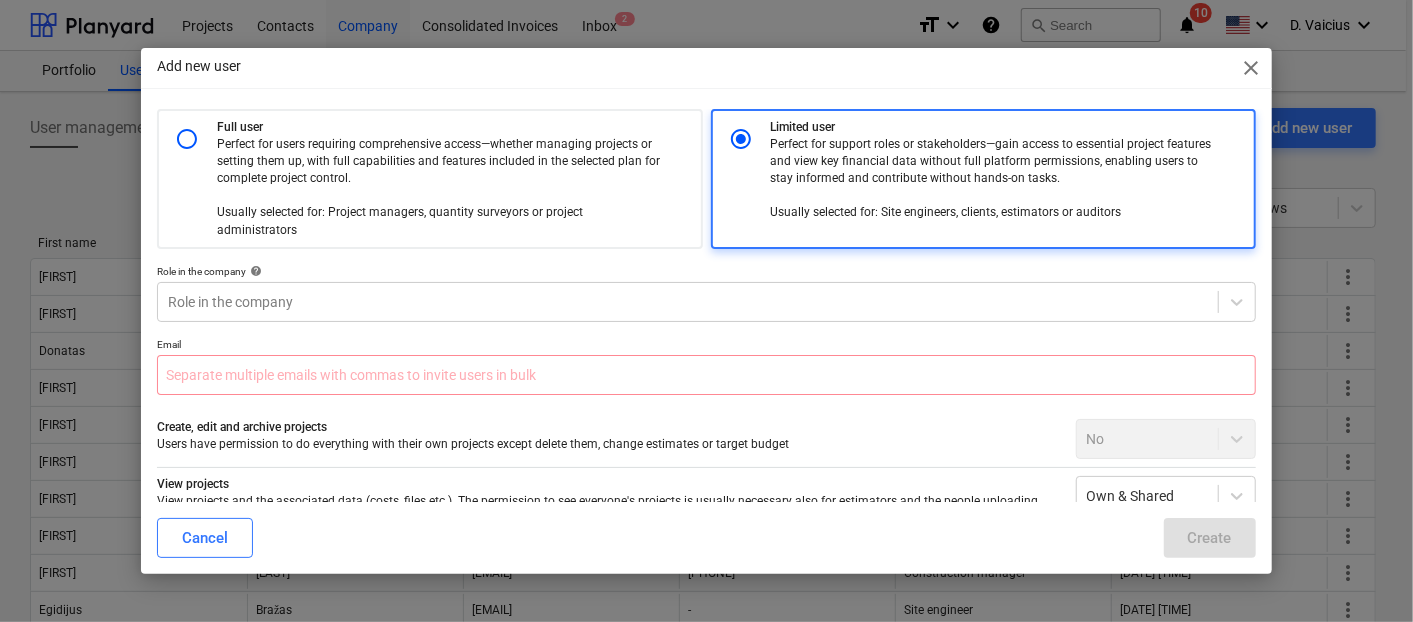 click on "close" at bounding box center (1252, 68) 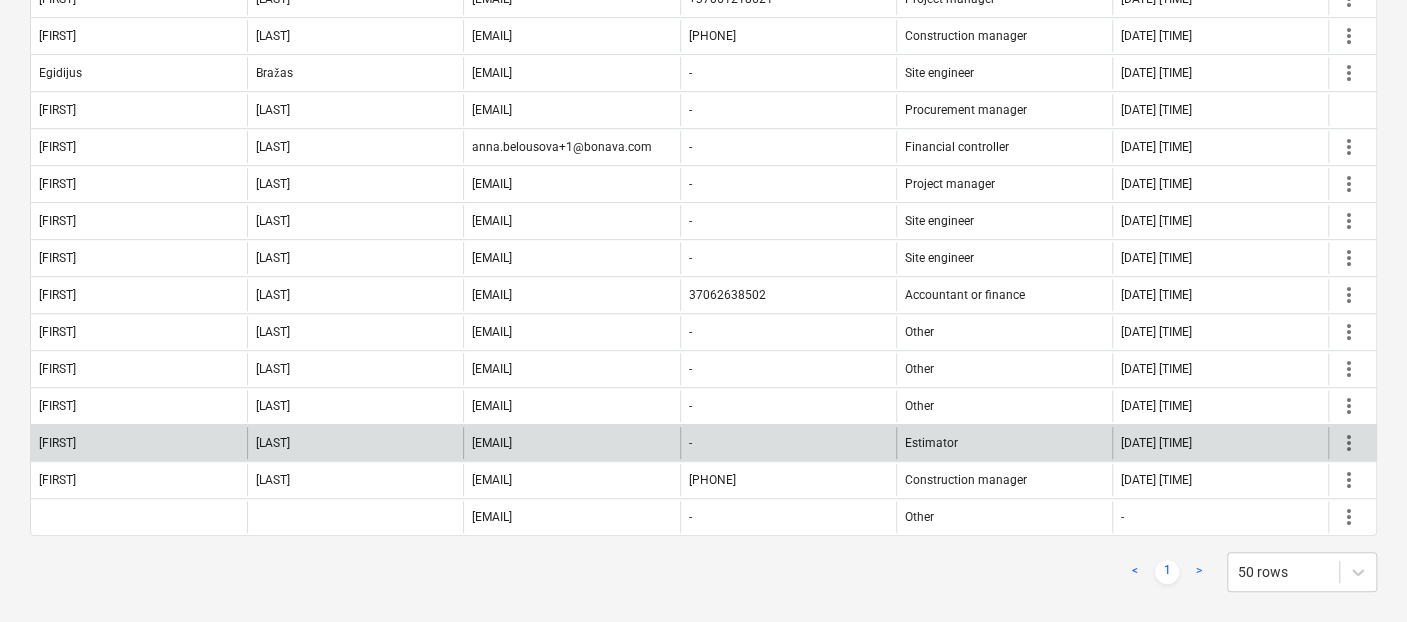 scroll, scrollTop: 539, scrollLeft: 0, axis: vertical 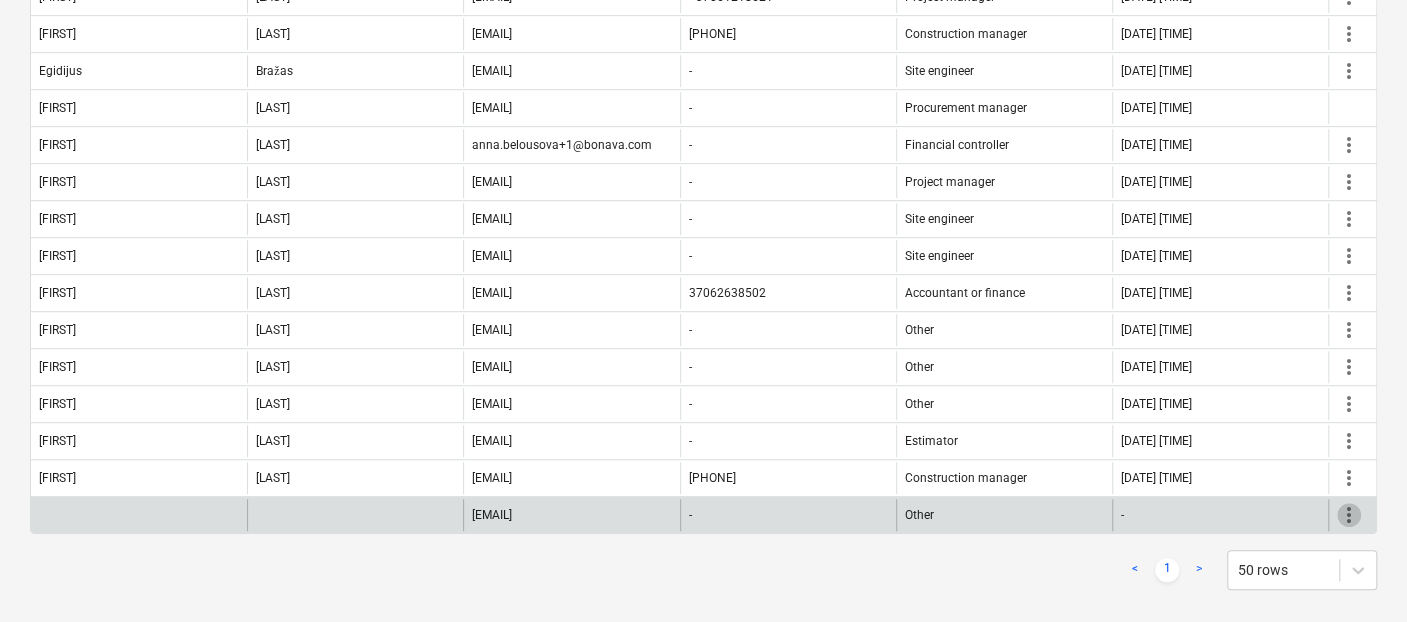 click on "more_vert" at bounding box center (1349, 515) 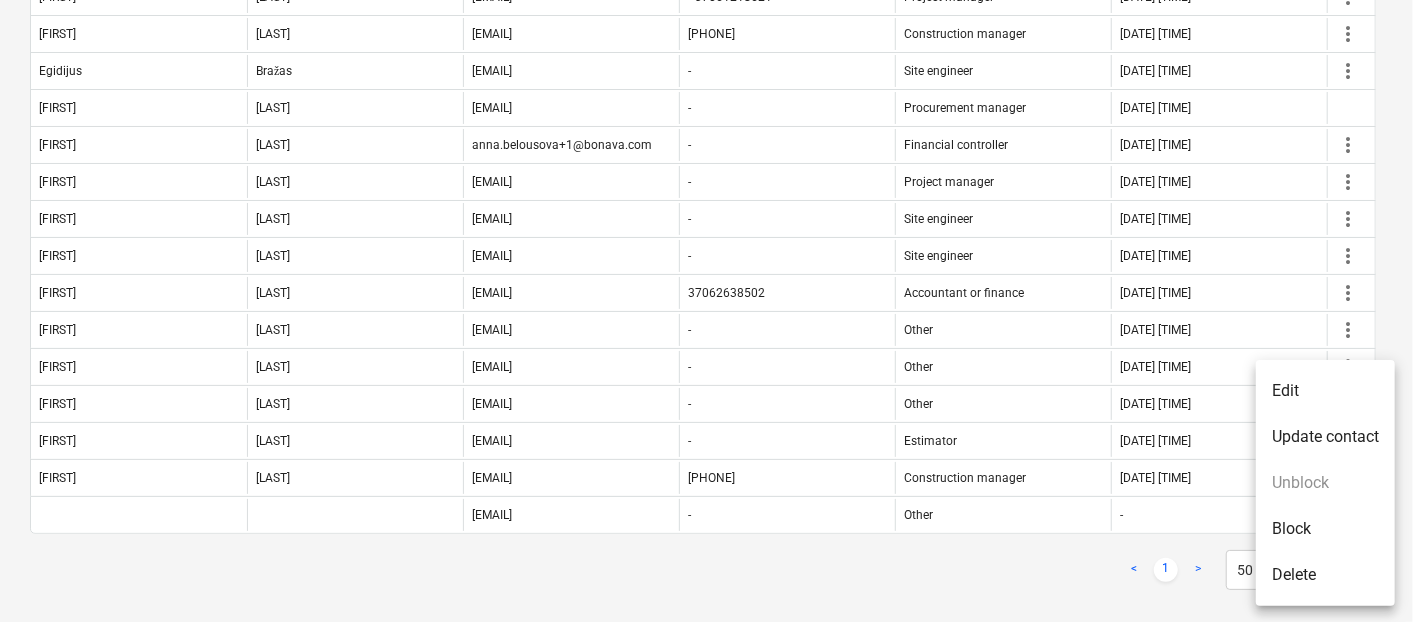 click on "Delete" at bounding box center [1325, 575] 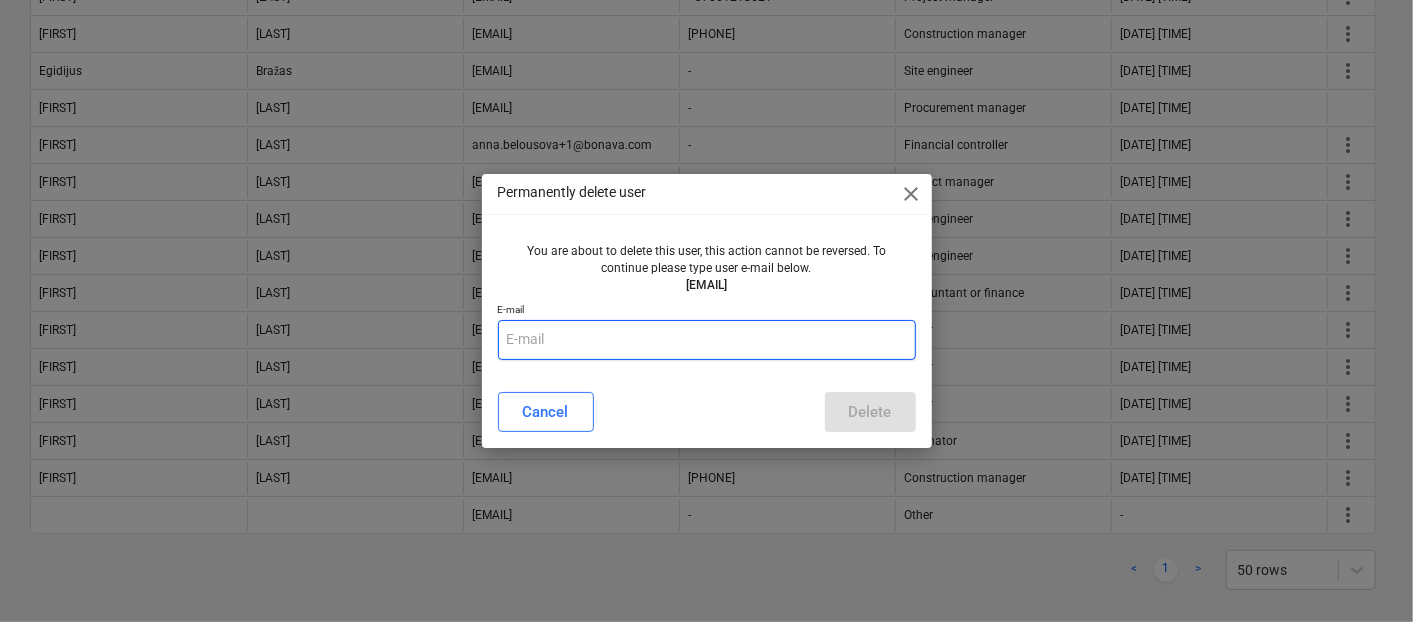 click at bounding box center [707, 340] 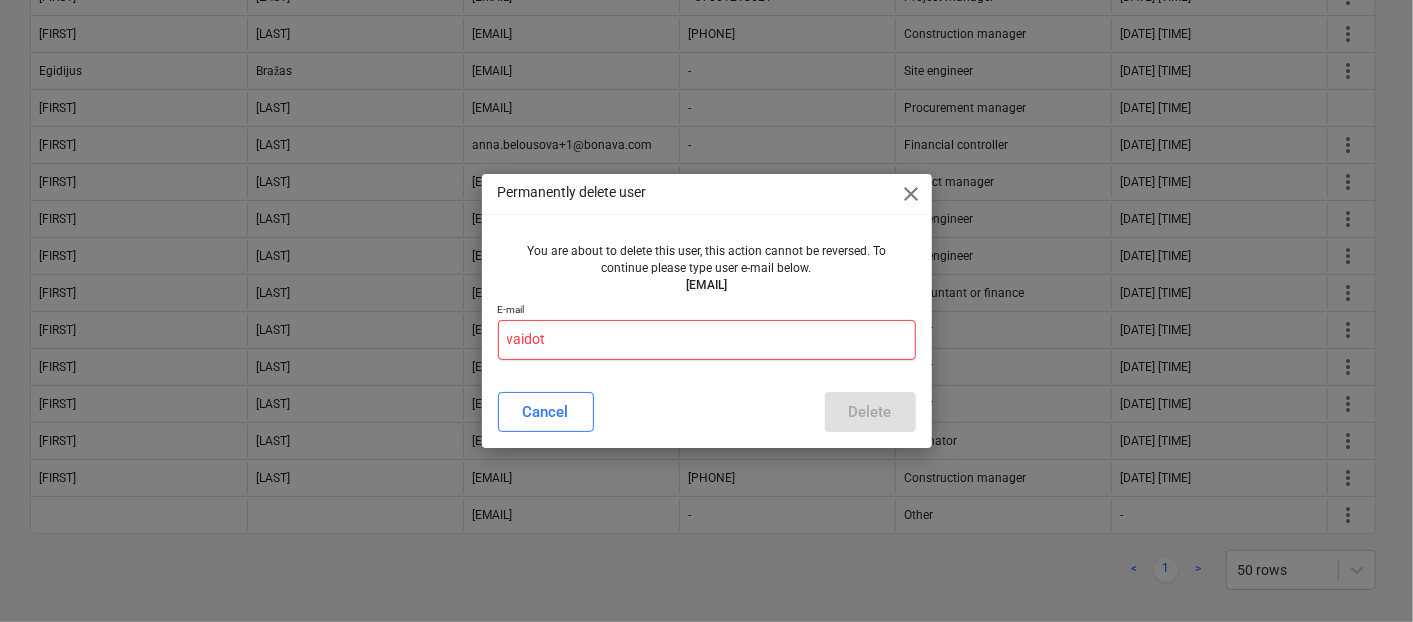 type on "[EMAIL]" 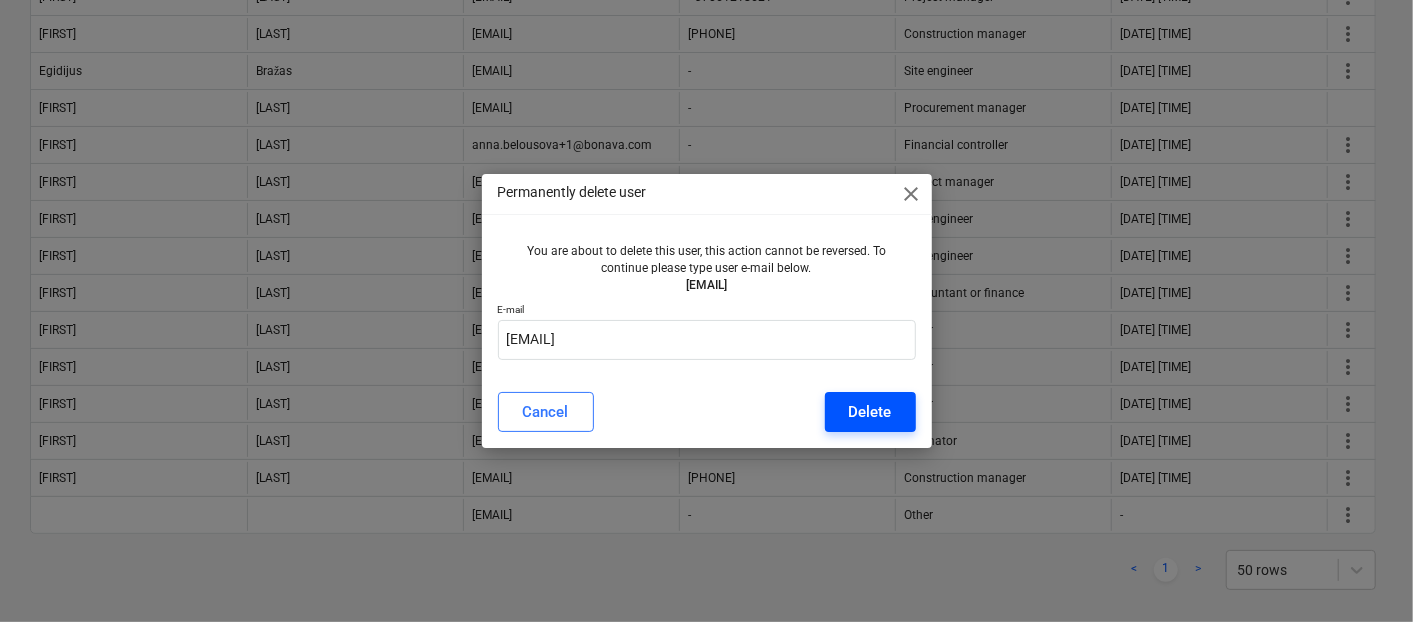 click on "Delete" at bounding box center [870, 412] 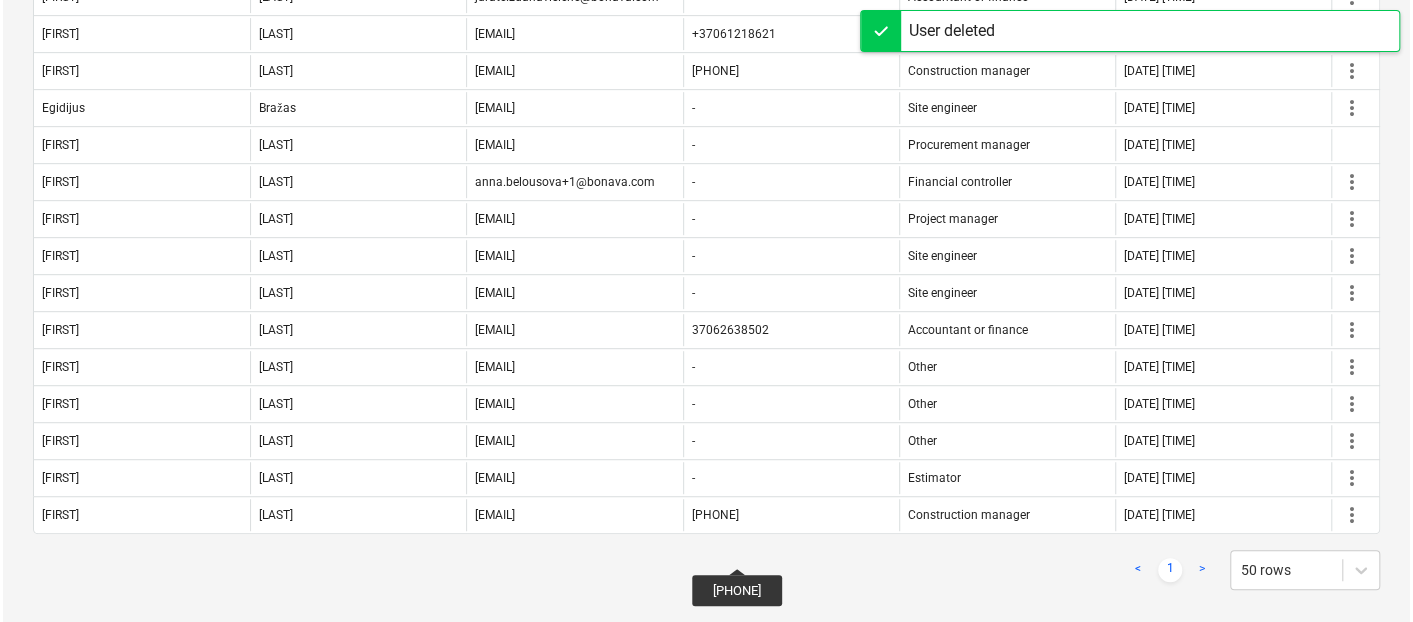 scroll, scrollTop: 0, scrollLeft: 0, axis: both 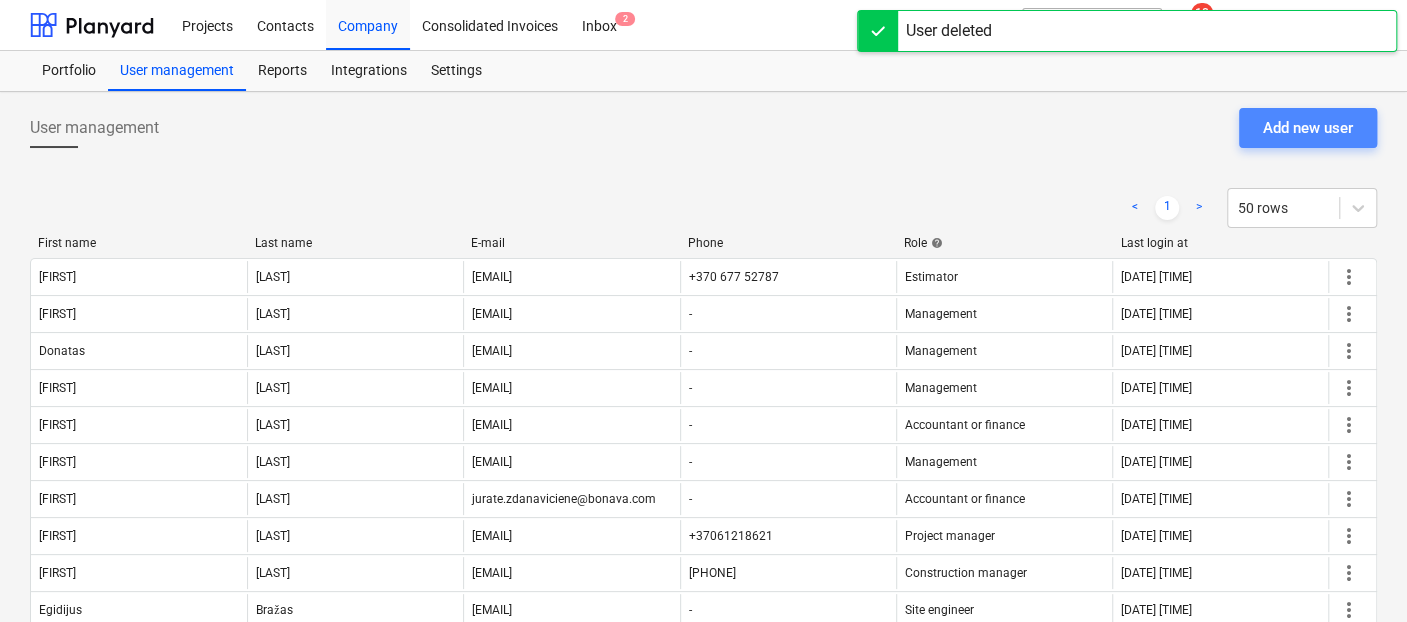 click on "Add new user" at bounding box center [1308, 128] 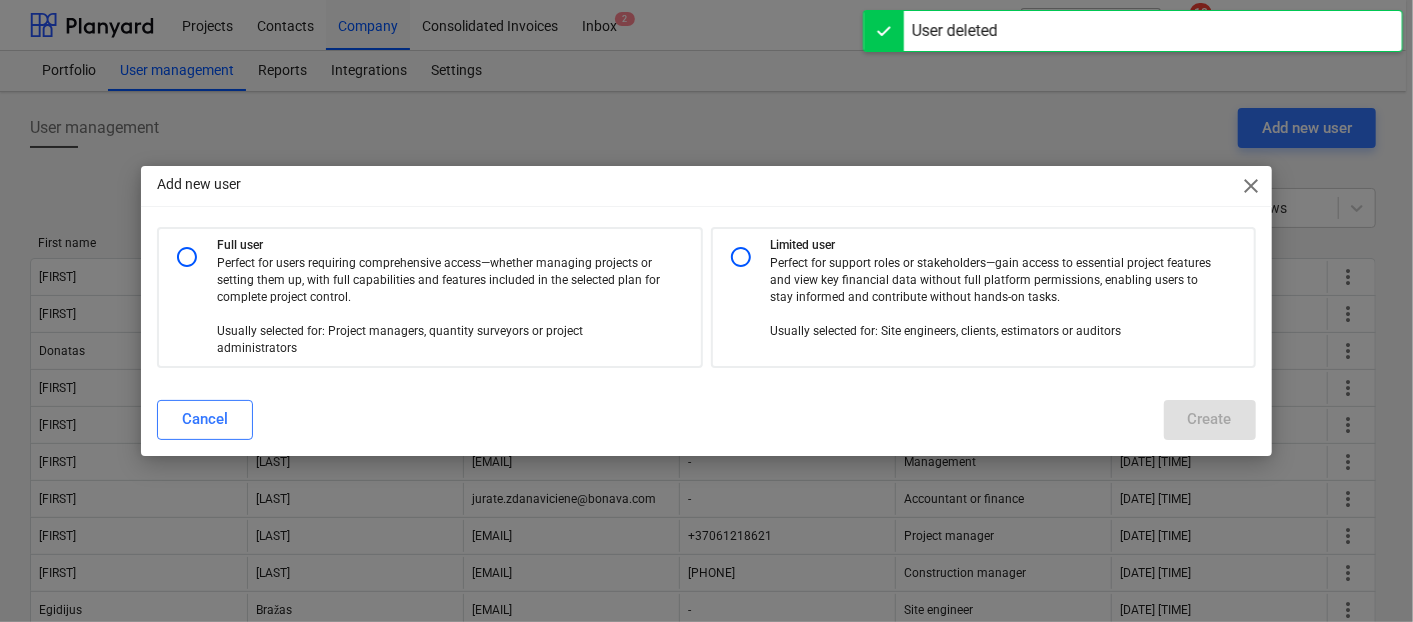 click at bounding box center [741, 257] 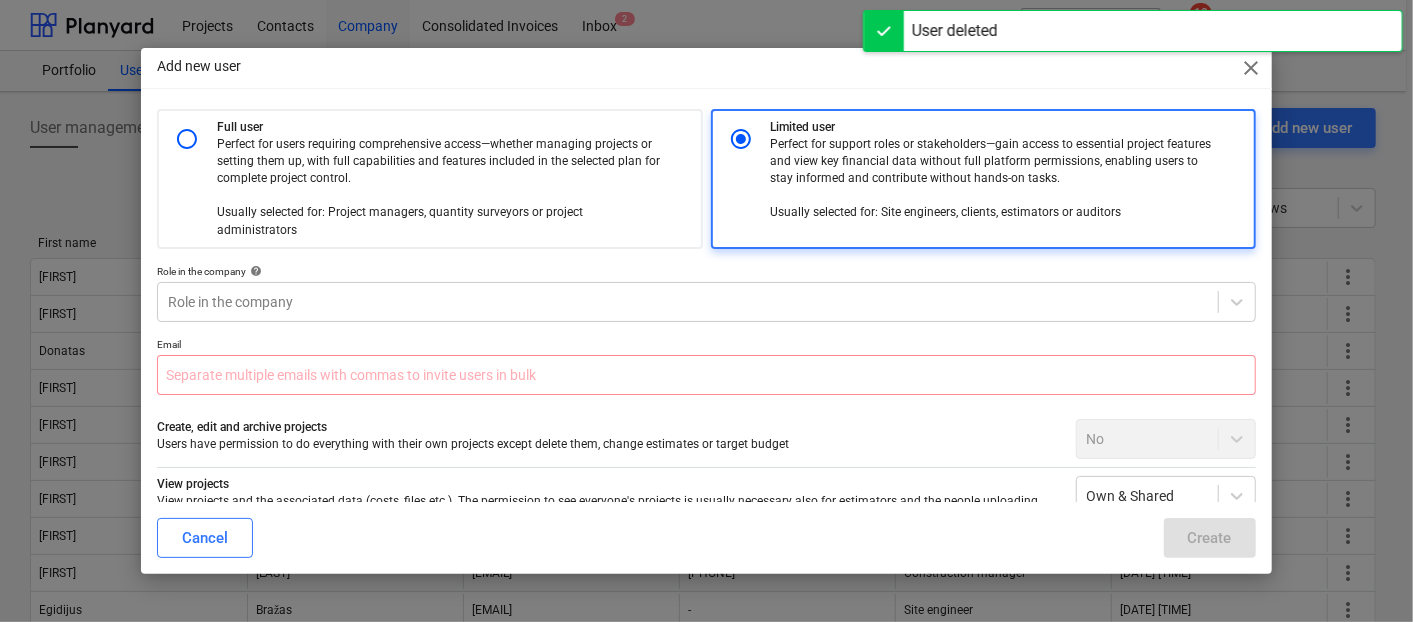scroll, scrollTop: 257, scrollLeft: 0, axis: vertical 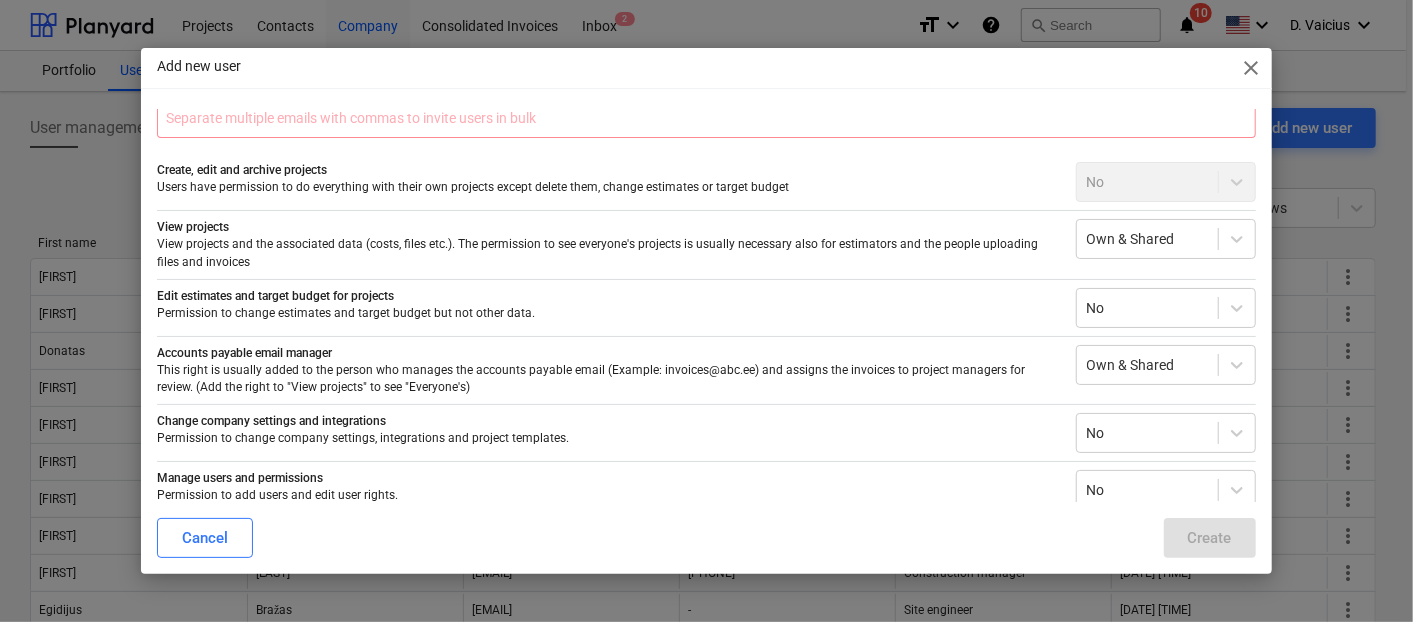 click on "Add new user close Full user Perfect for users requiring comprehensive access—whether managing projects or setting them up, with full capabilities and features included in the selected plan for complete project control.
Usually selected for: Project managers, quantity surveyors or project administrators Limited user Perfect for support roles or stakeholders—gain access to essential project features and view key financial data without full platform permissions, enabling users to stay informed and contribute without hands-on tasks.
Usually selected for: Site engineers, clients, estimators or auditors Role in the company help Role in the company Email Create, edit and archive projects Users have permission to do everything with their own projects except delete them, change estimates or target budget No View projects View projects and the associated data (costs, files etc.). The permission to see everyone's projects is usually necessary also for estimators and the people uploading files and invoices No No" at bounding box center (706, 311) 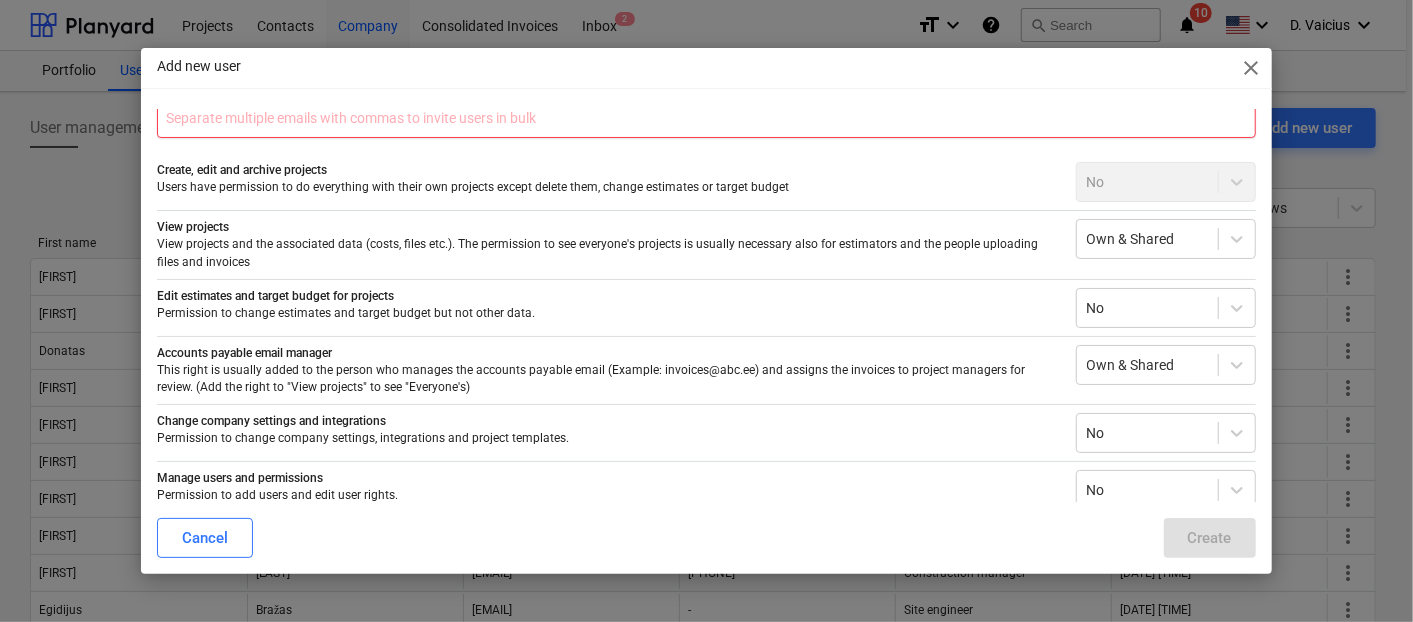 click at bounding box center [706, 118] 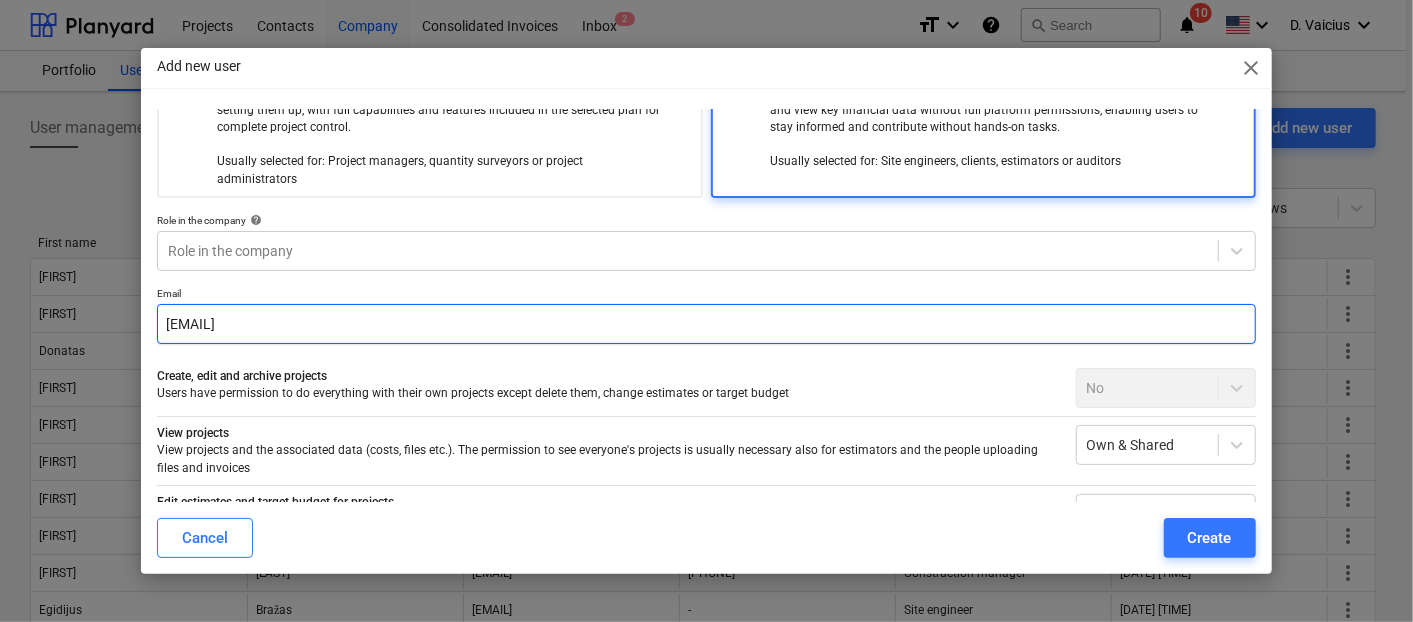 scroll, scrollTop: 35, scrollLeft: 0, axis: vertical 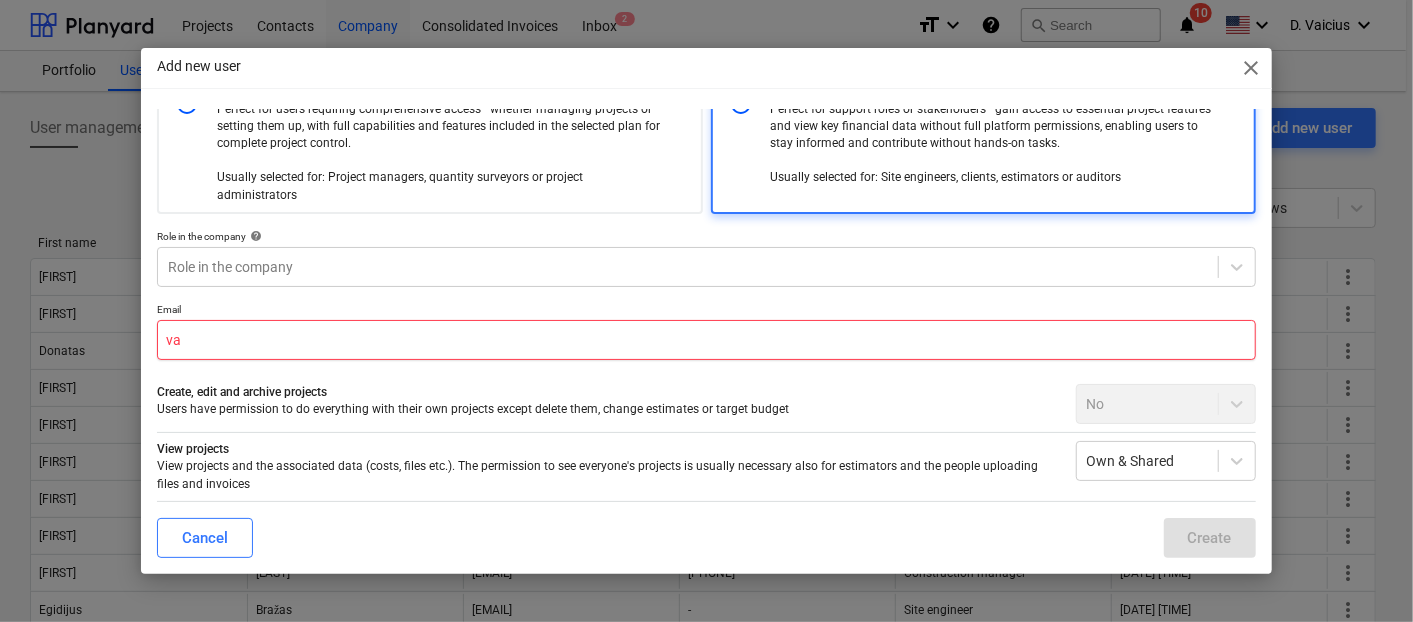 type on "v" 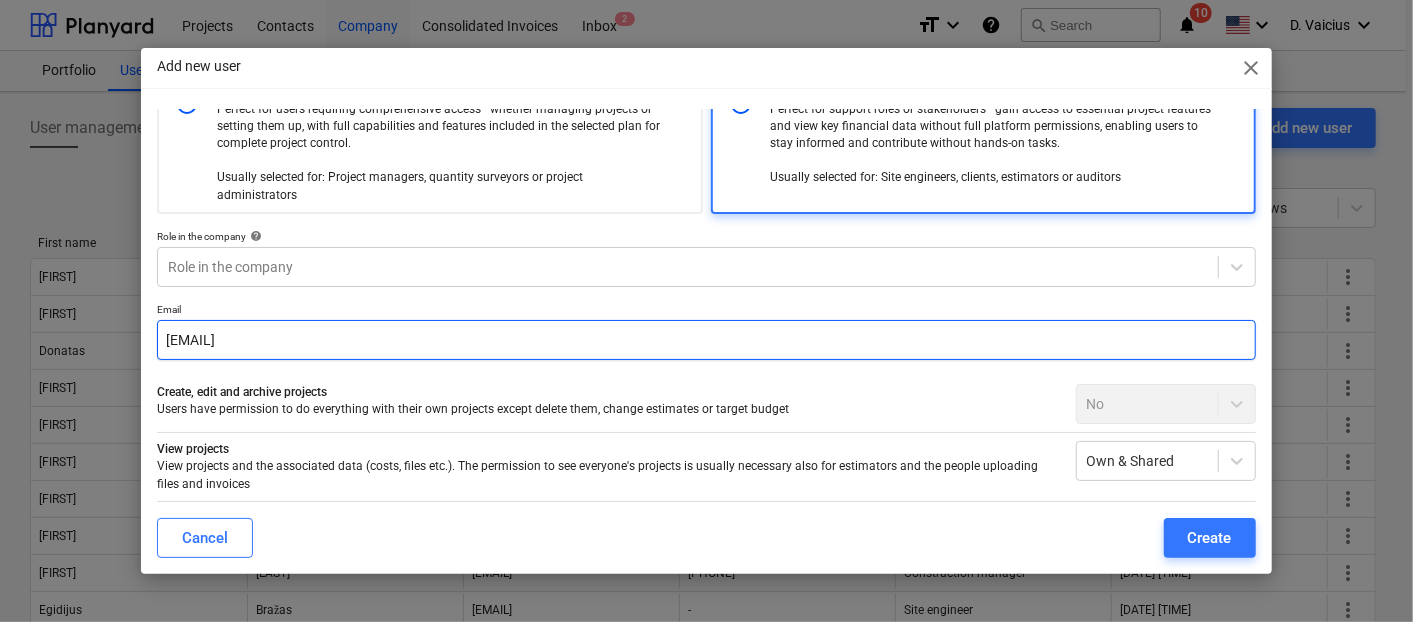 type on "[EMAIL]" 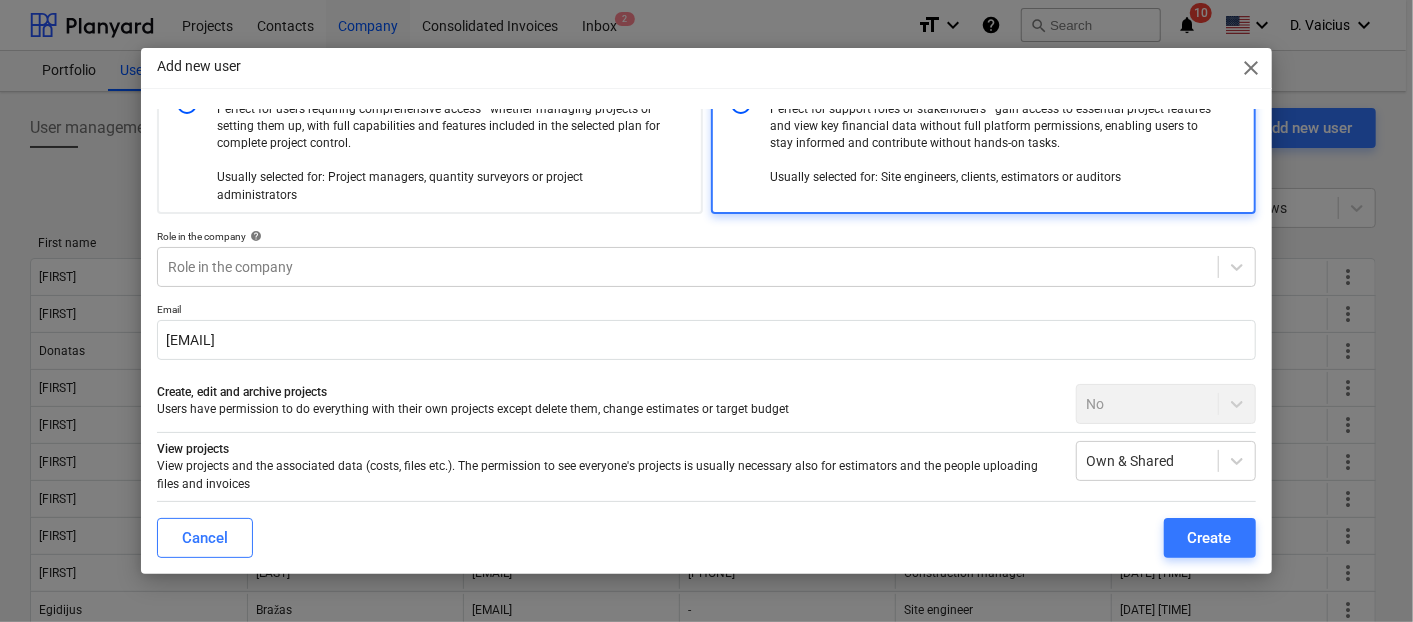 click on "Cancel Create" at bounding box center [706, 538] 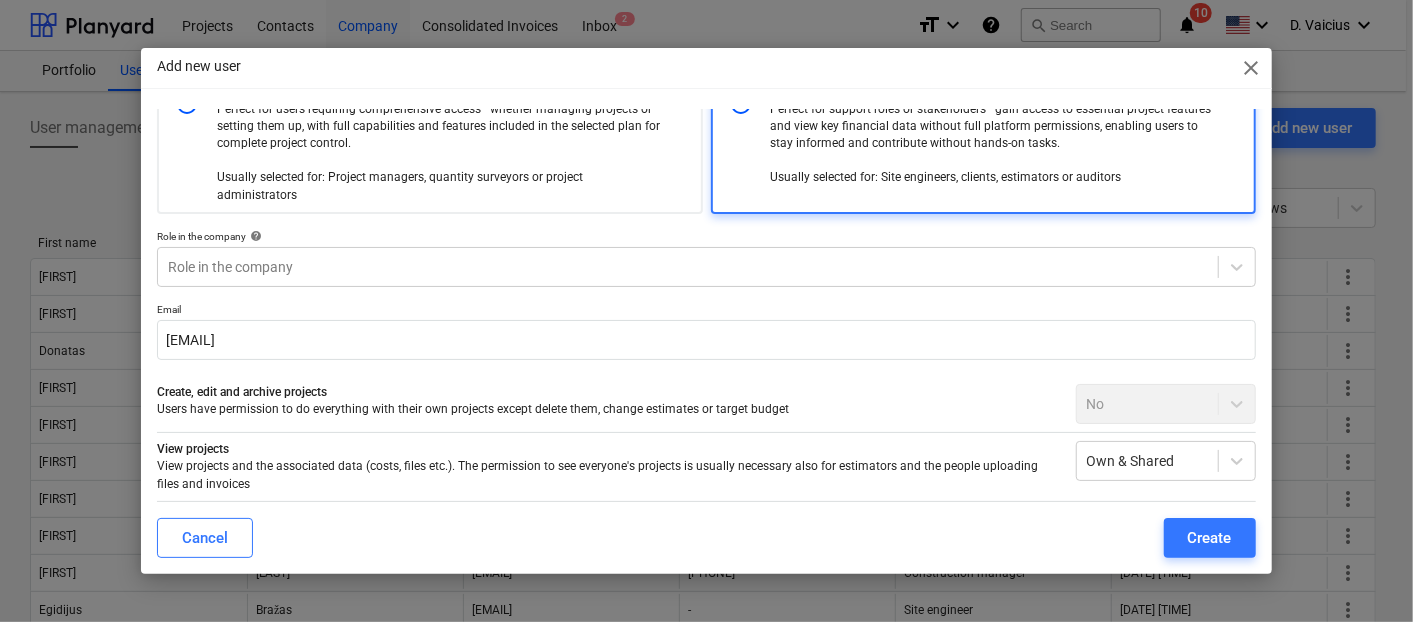 scroll, scrollTop: 278, scrollLeft: 0, axis: vertical 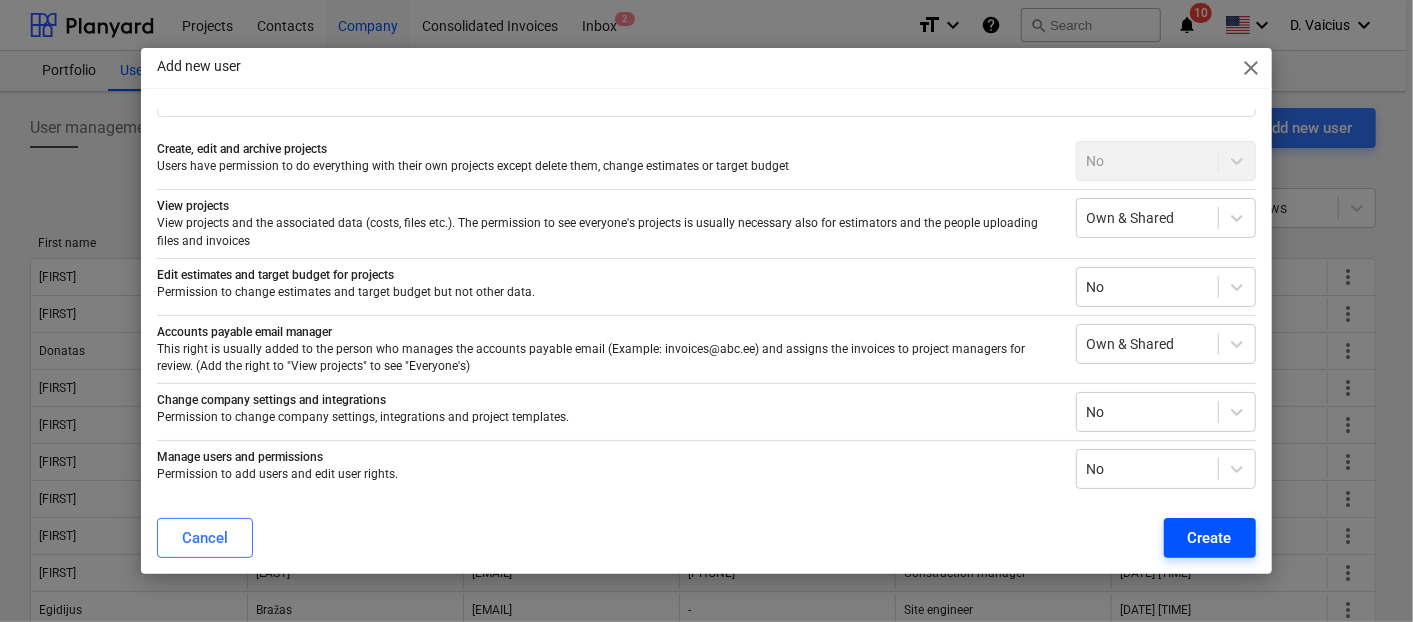 click on "Create" at bounding box center [1210, 538] 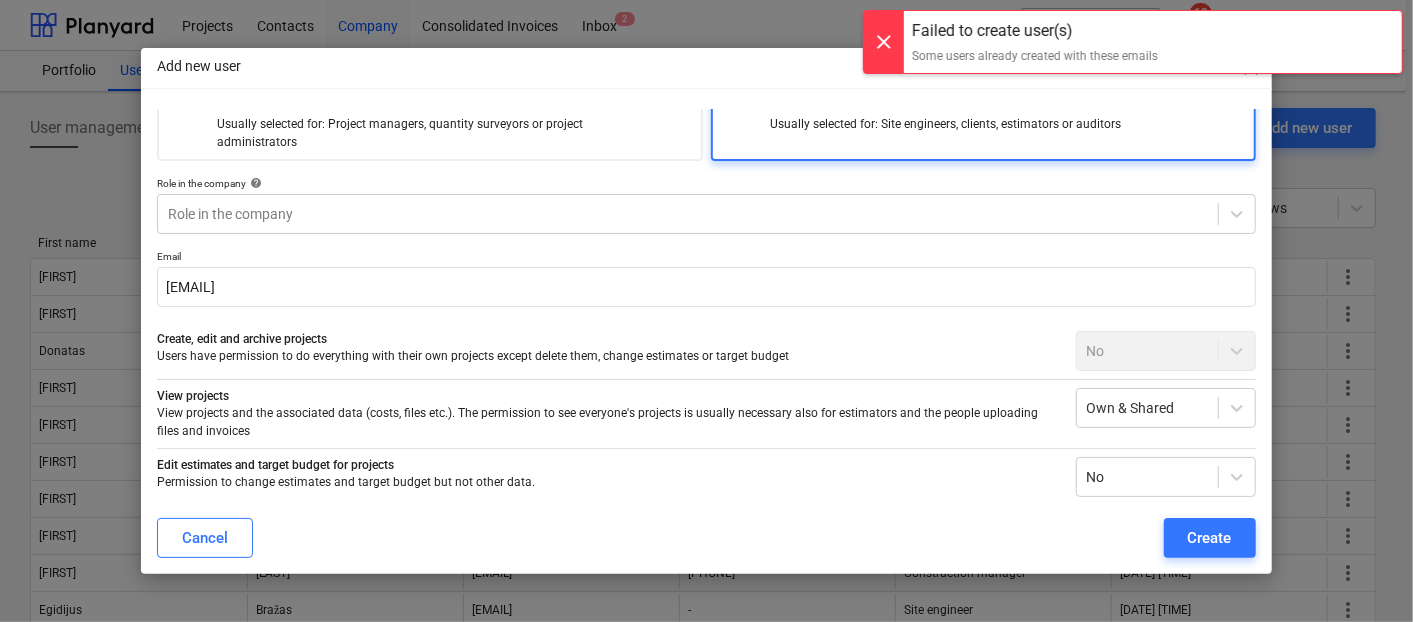 scroll, scrollTop: 0, scrollLeft: 0, axis: both 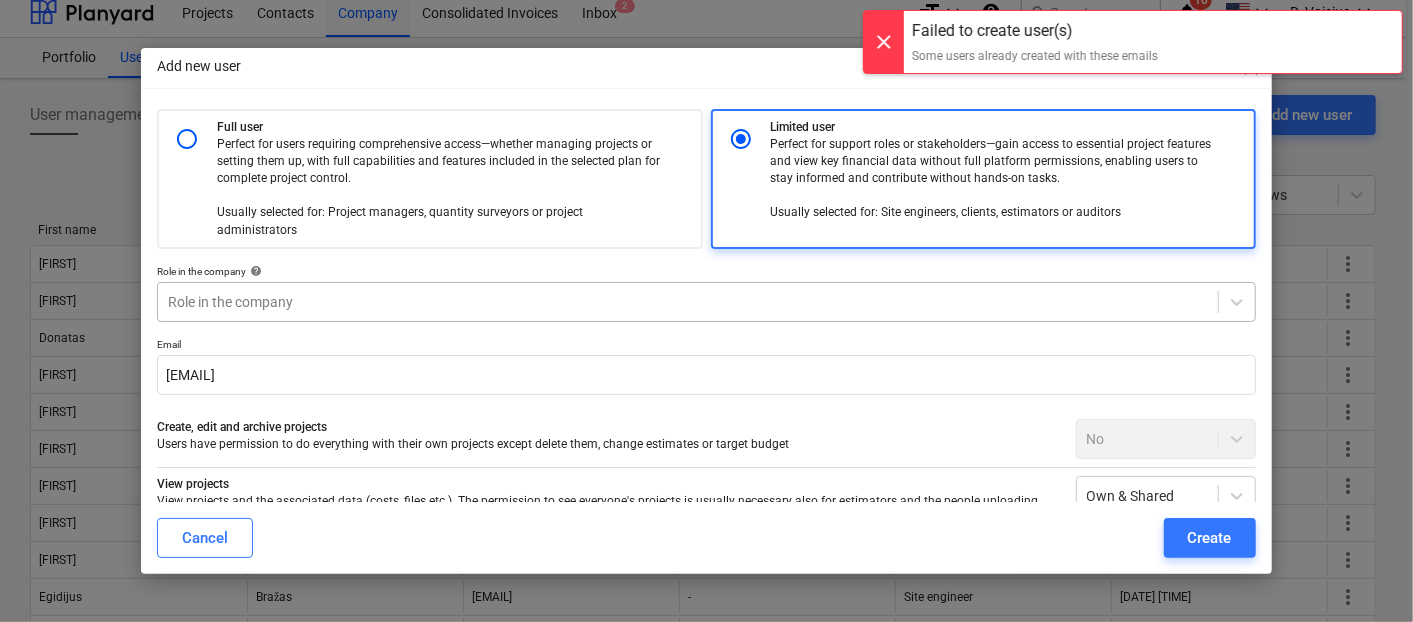 click at bounding box center (687, 302) 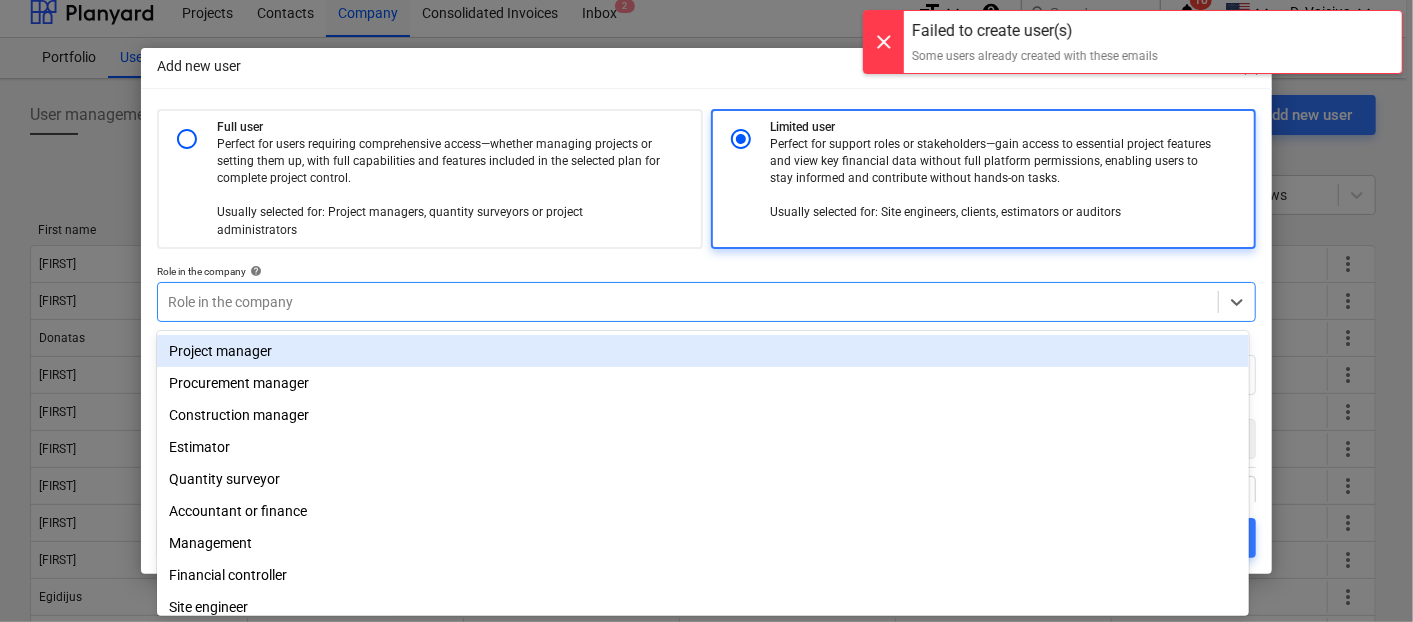 scroll, scrollTop: 14, scrollLeft: 0, axis: vertical 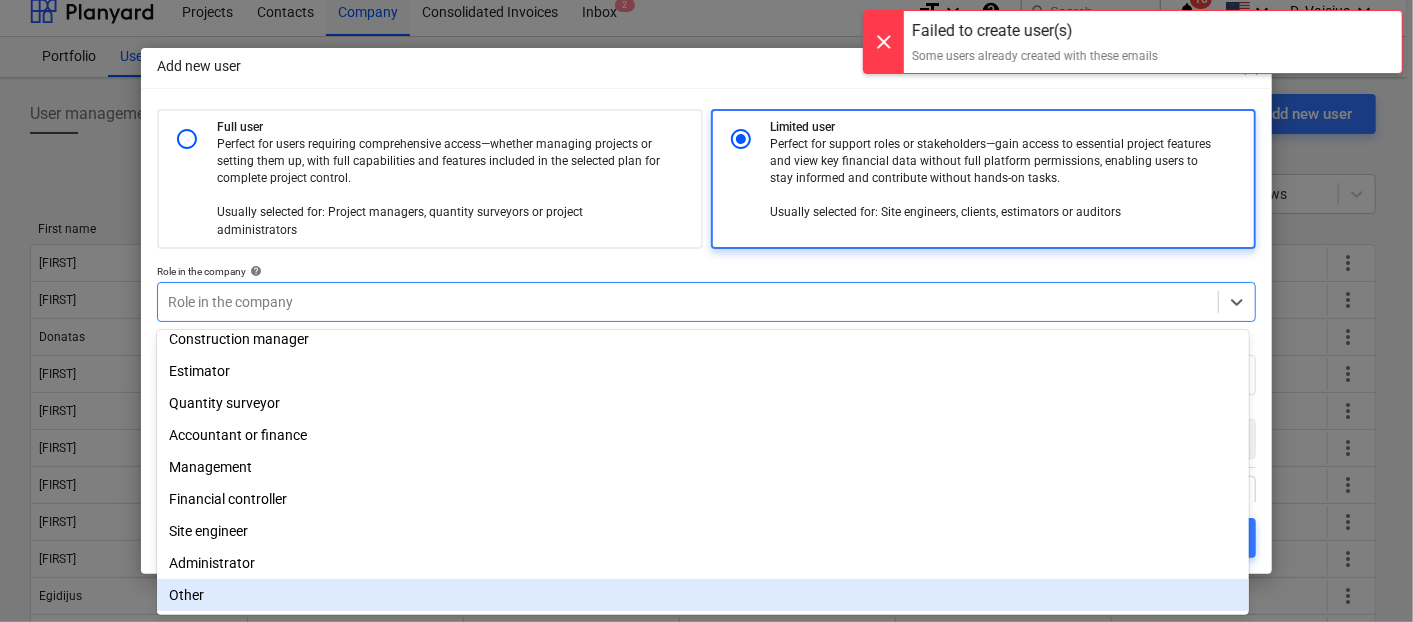 click on "Other" at bounding box center [703, 595] 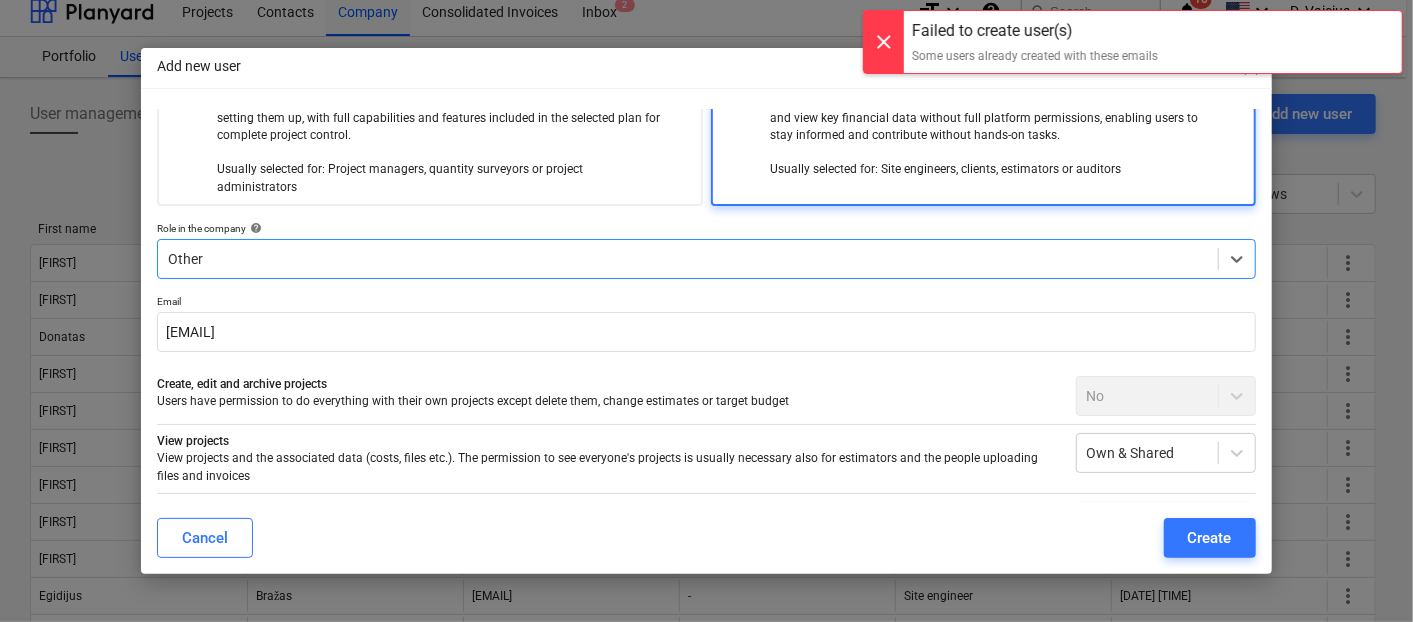 scroll, scrollTop: 278, scrollLeft: 0, axis: vertical 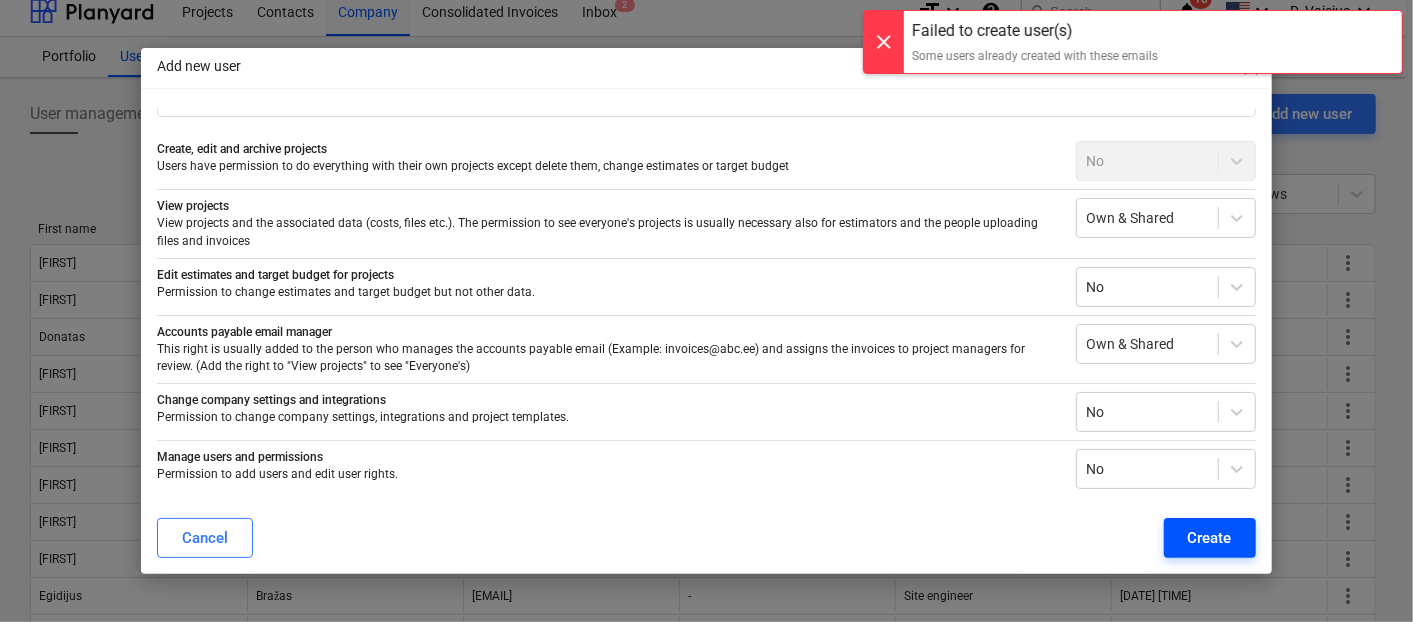 click on "Create" at bounding box center (1210, 538) 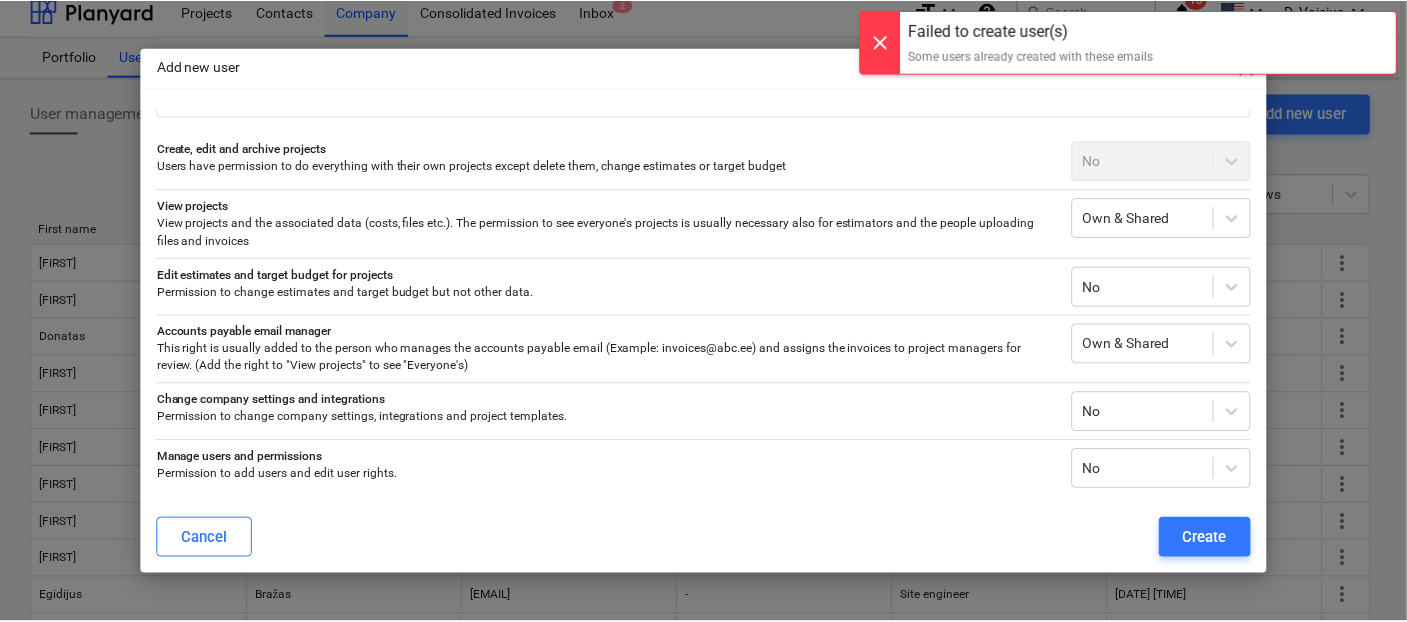 scroll, scrollTop: 0, scrollLeft: 0, axis: both 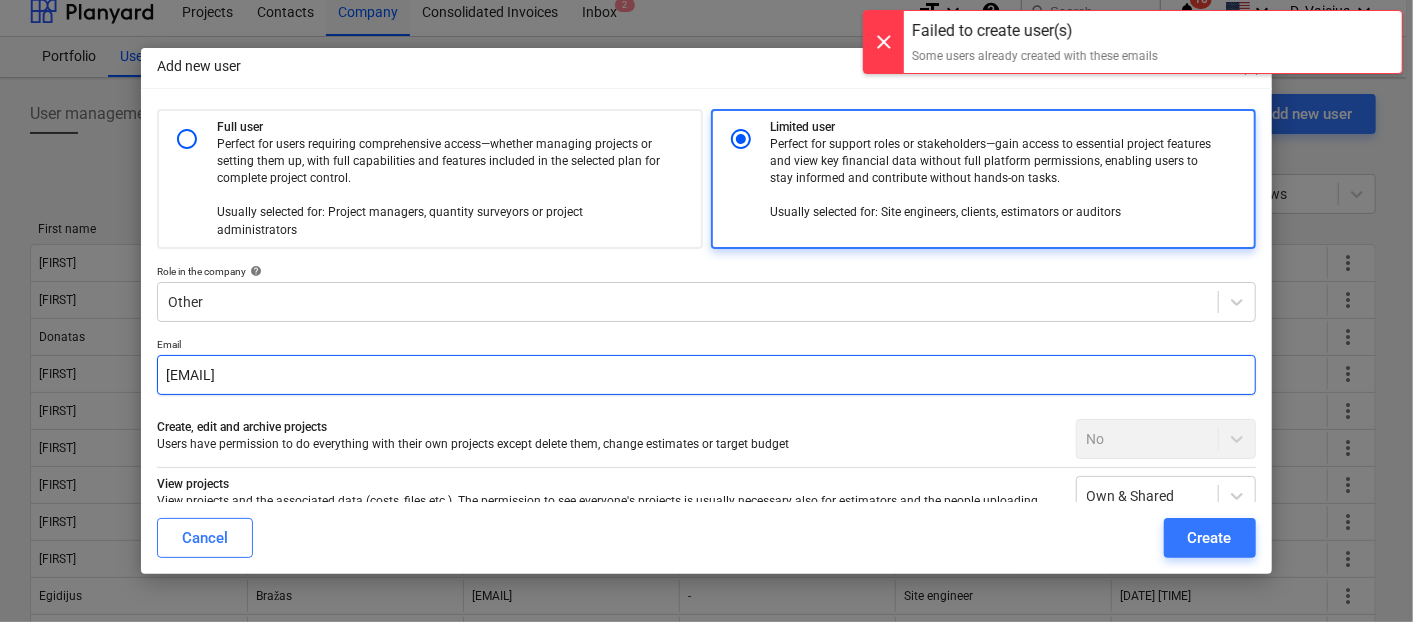 click on "[EMAIL]" at bounding box center (706, 375) 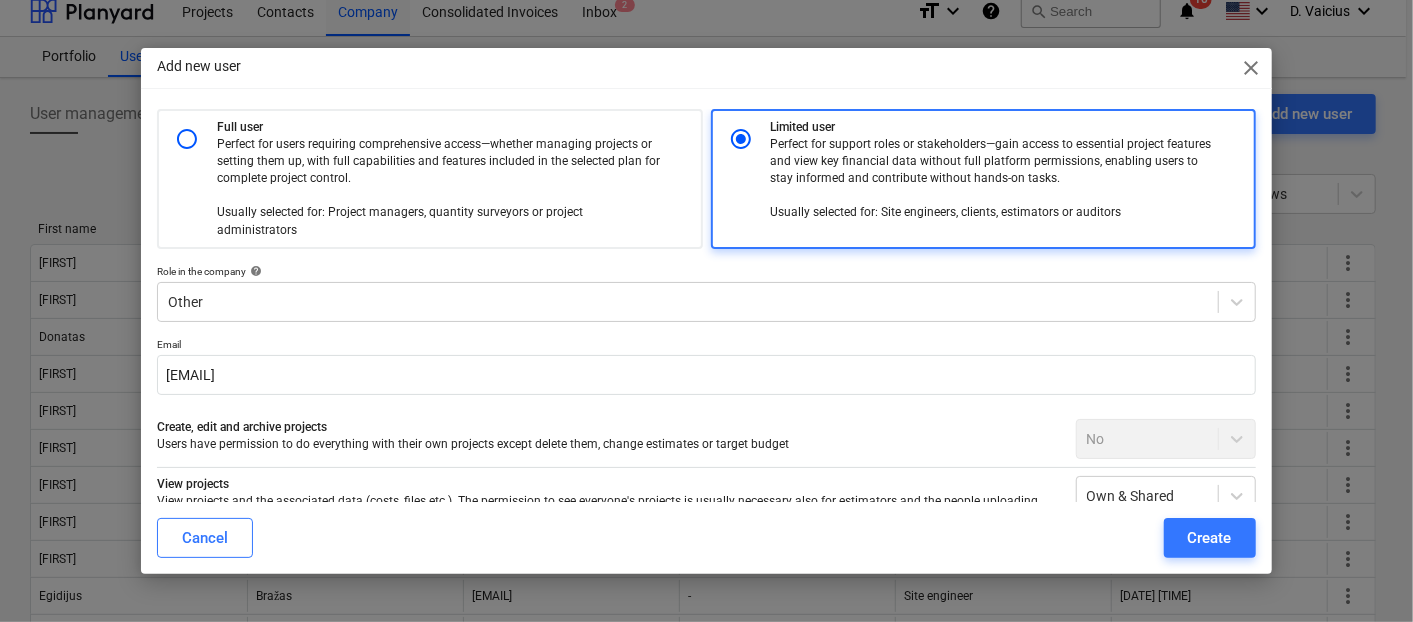 click on "close" at bounding box center [1252, 68] 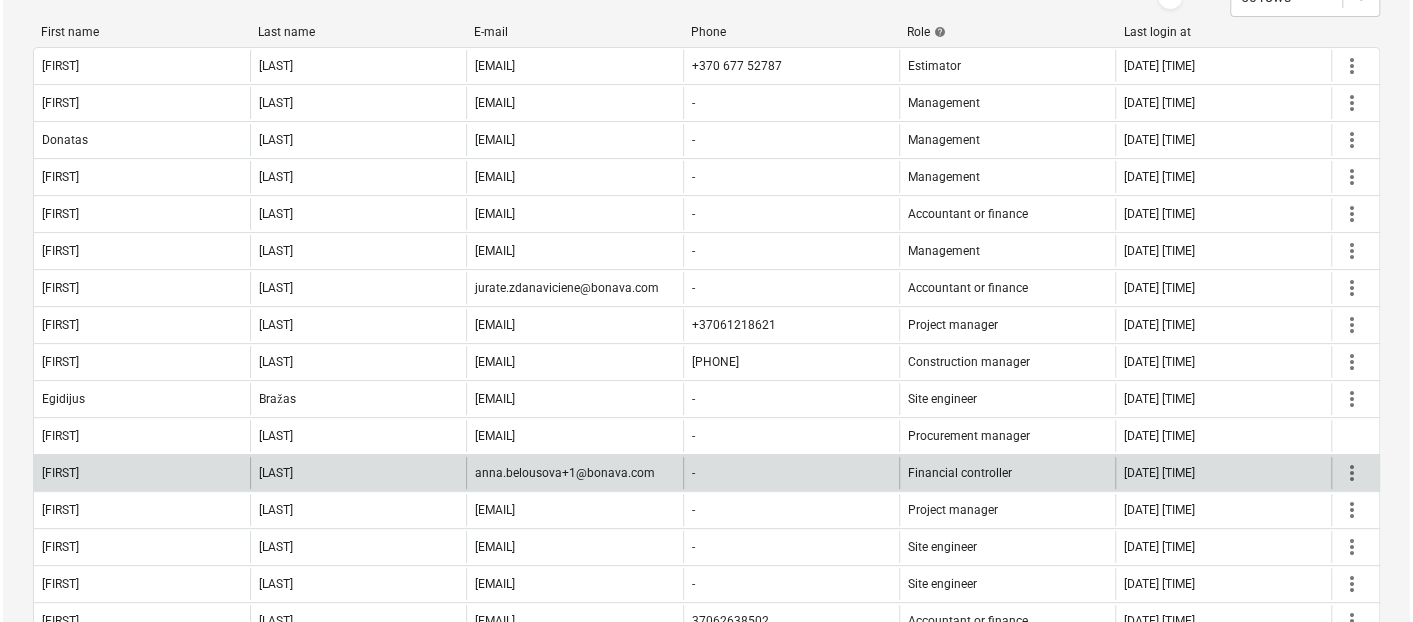 scroll, scrollTop: 0, scrollLeft: 0, axis: both 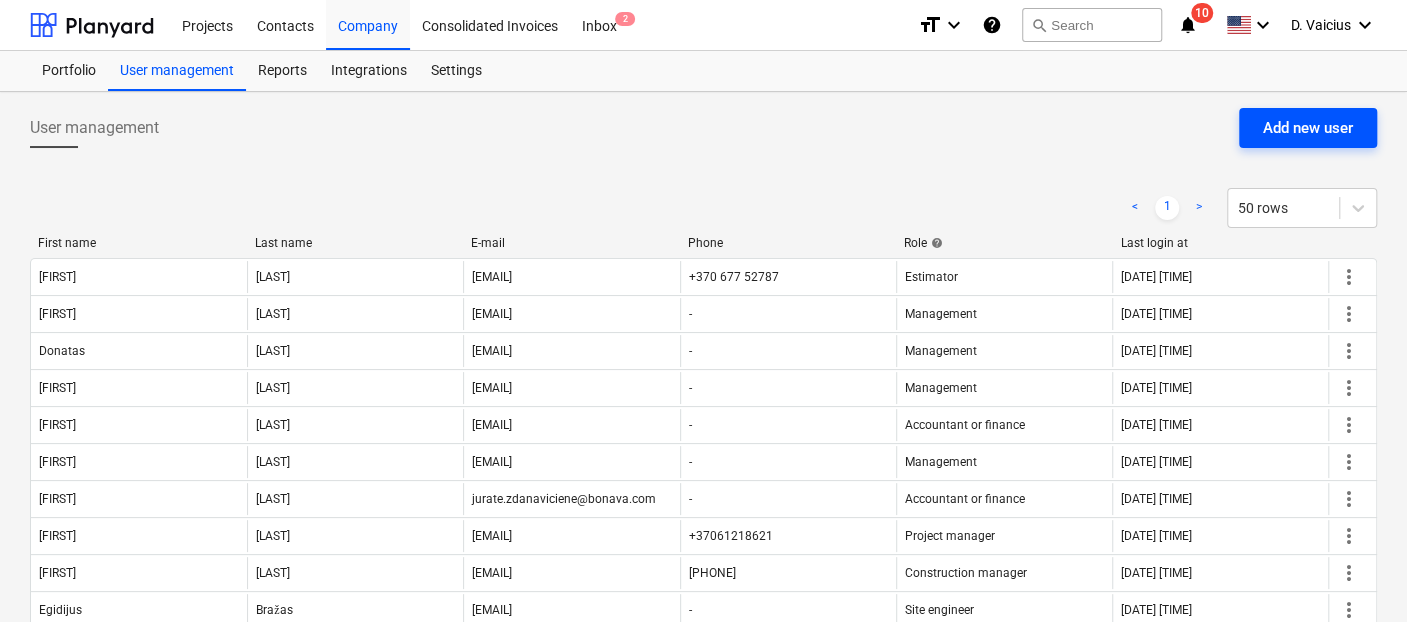 click on "Add new user" at bounding box center [1308, 128] 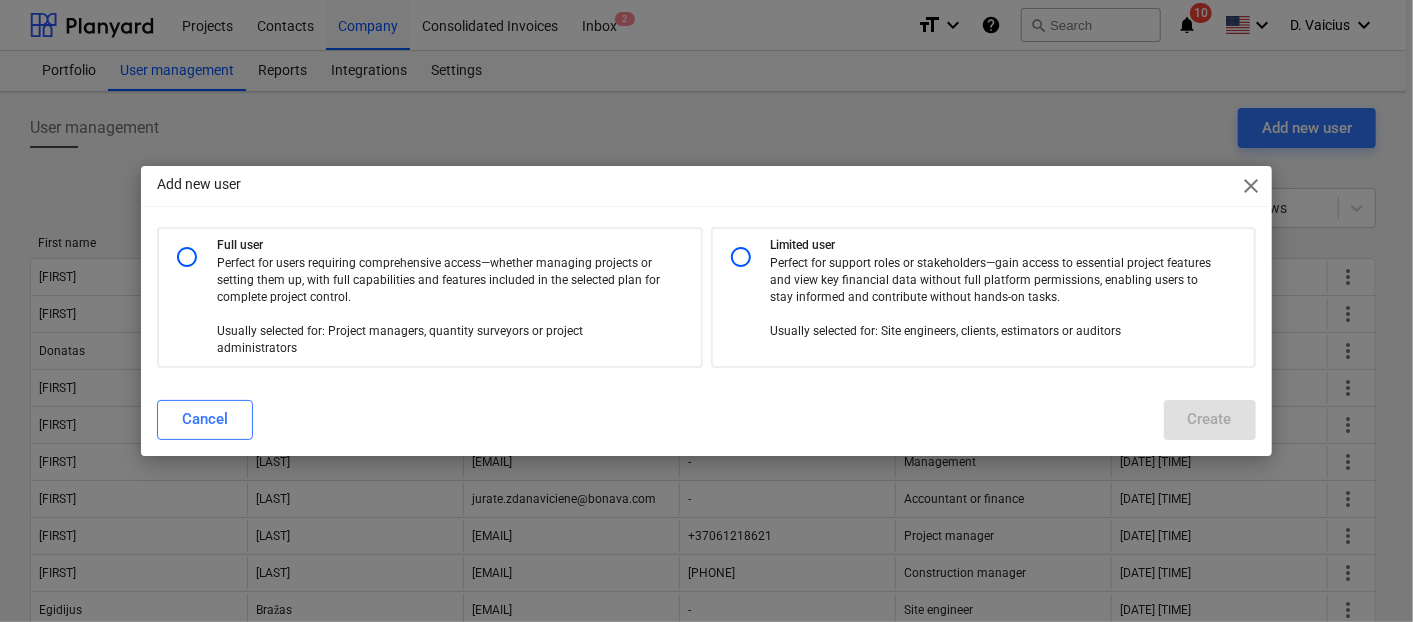 click at bounding box center [746, 257] 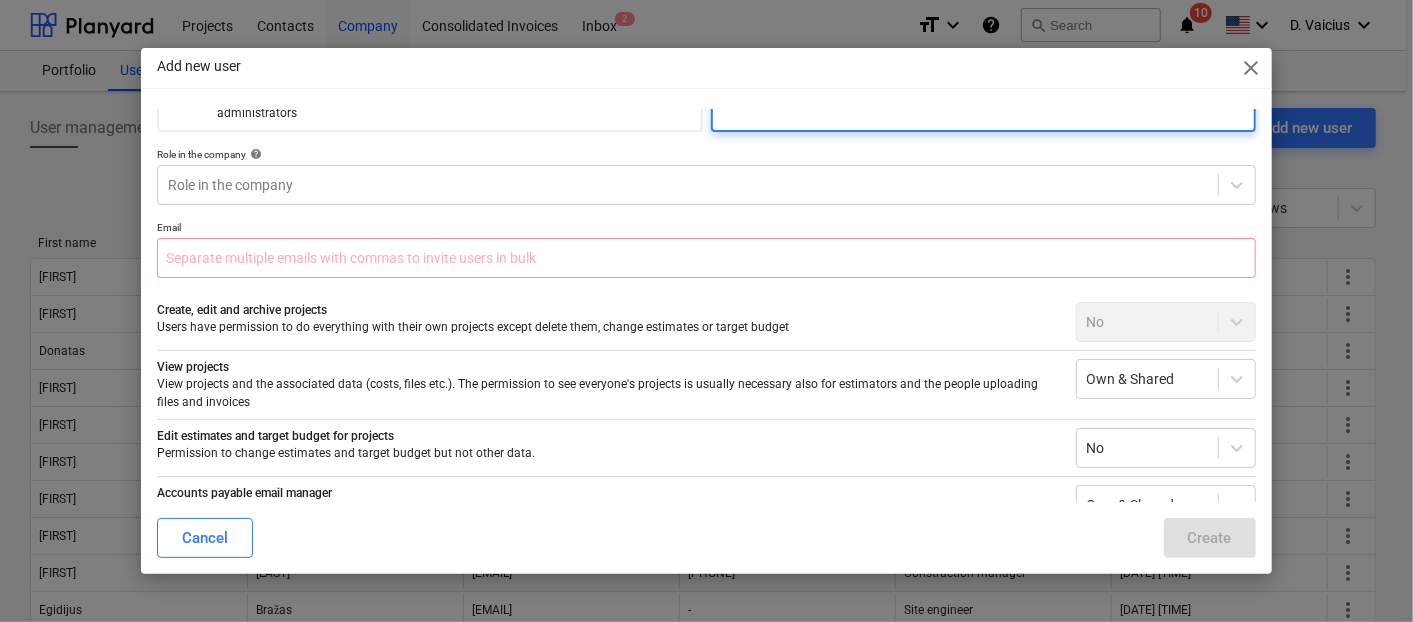 scroll, scrollTop: 0, scrollLeft: 0, axis: both 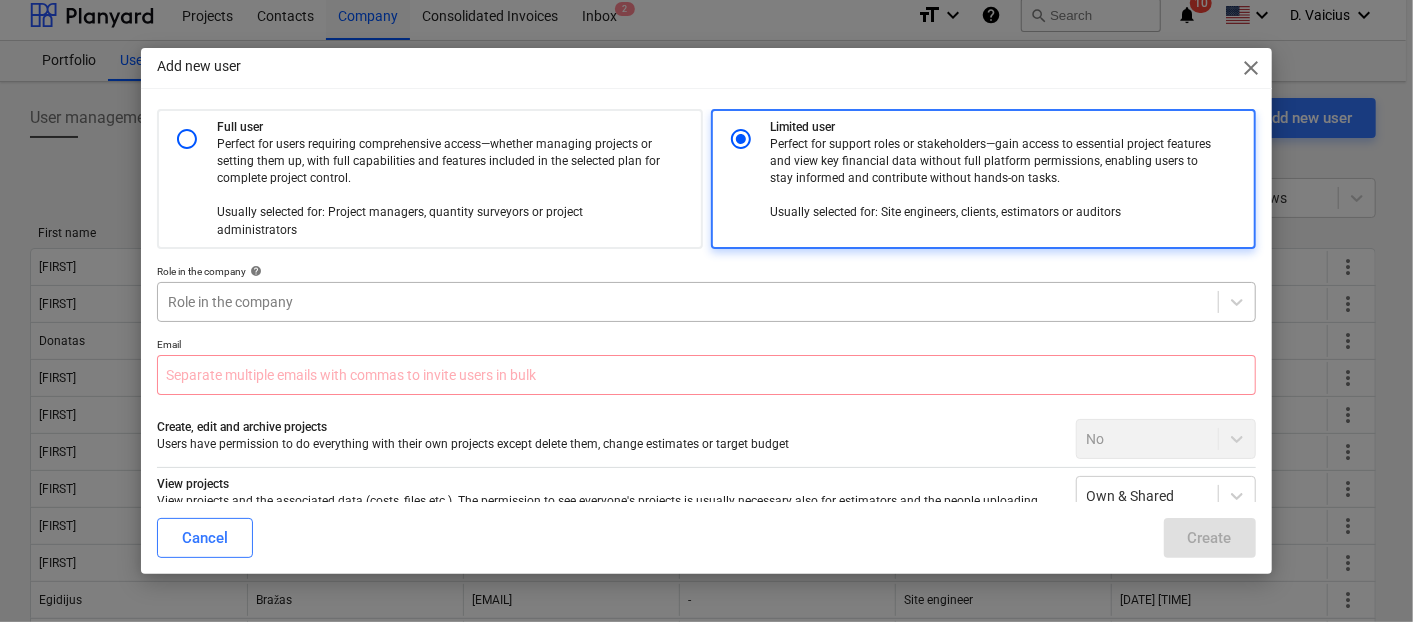 click on "Role in the company" at bounding box center (706, 302) 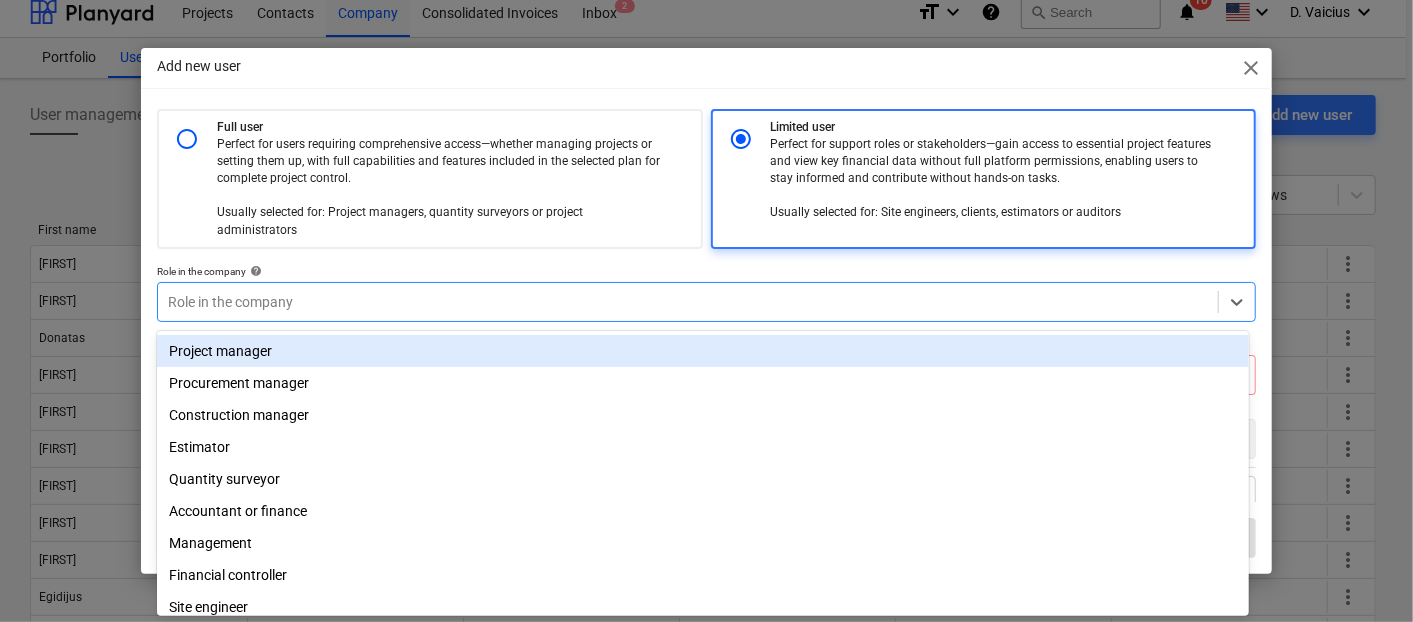 scroll, scrollTop: 14, scrollLeft: 0, axis: vertical 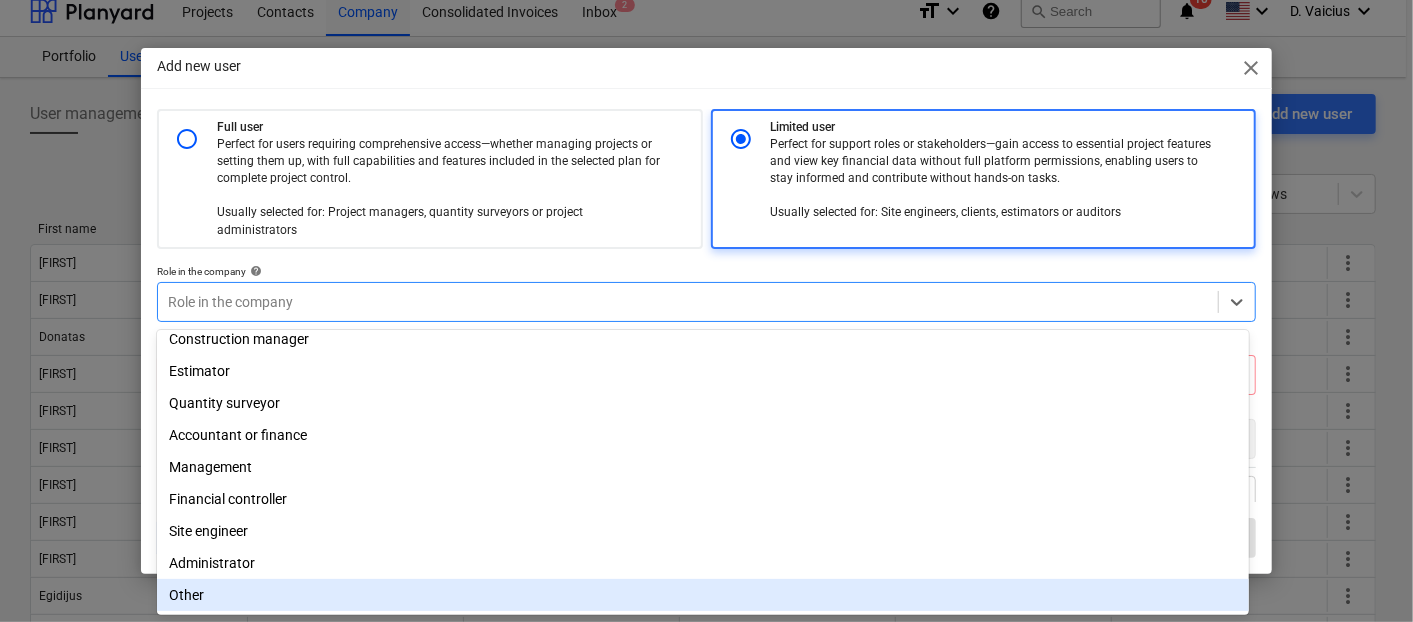click on "Project manager Procurement manager Construction manager Estimator Quantity surveyor Accountant or finance Management Financial controller Site engineer Administrator Other" at bounding box center (703, 472) 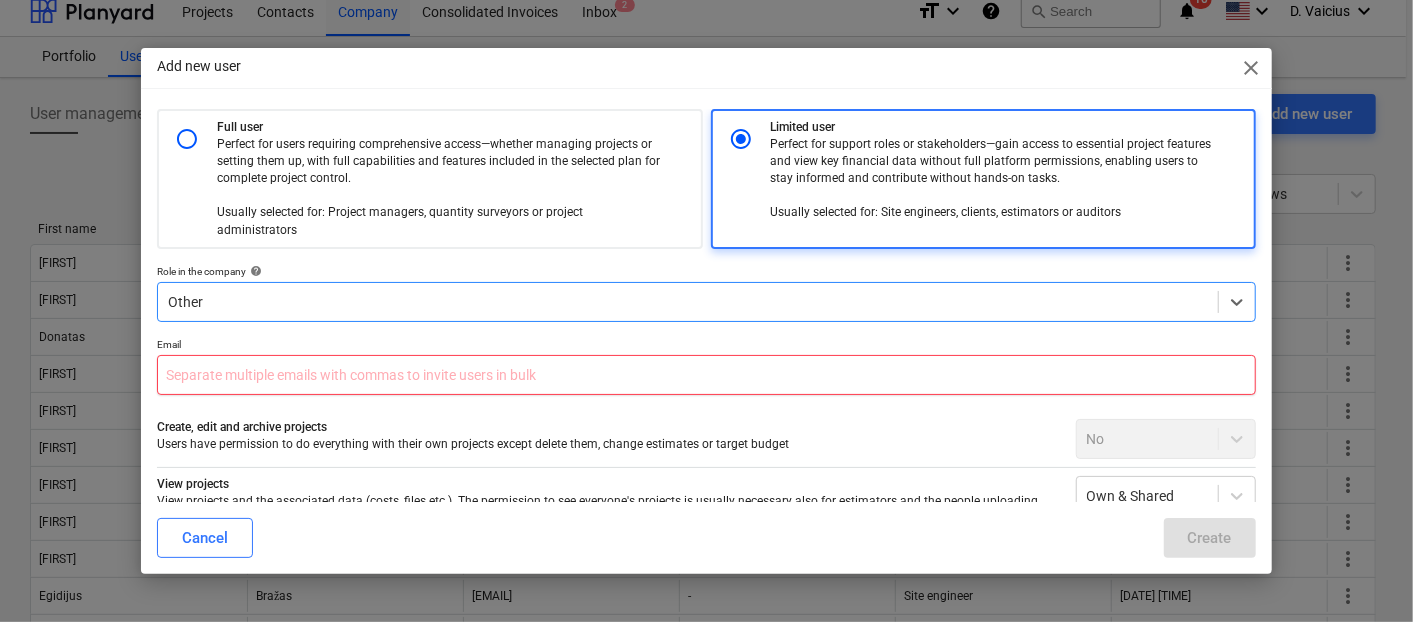 click at bounding box center (706, 375) 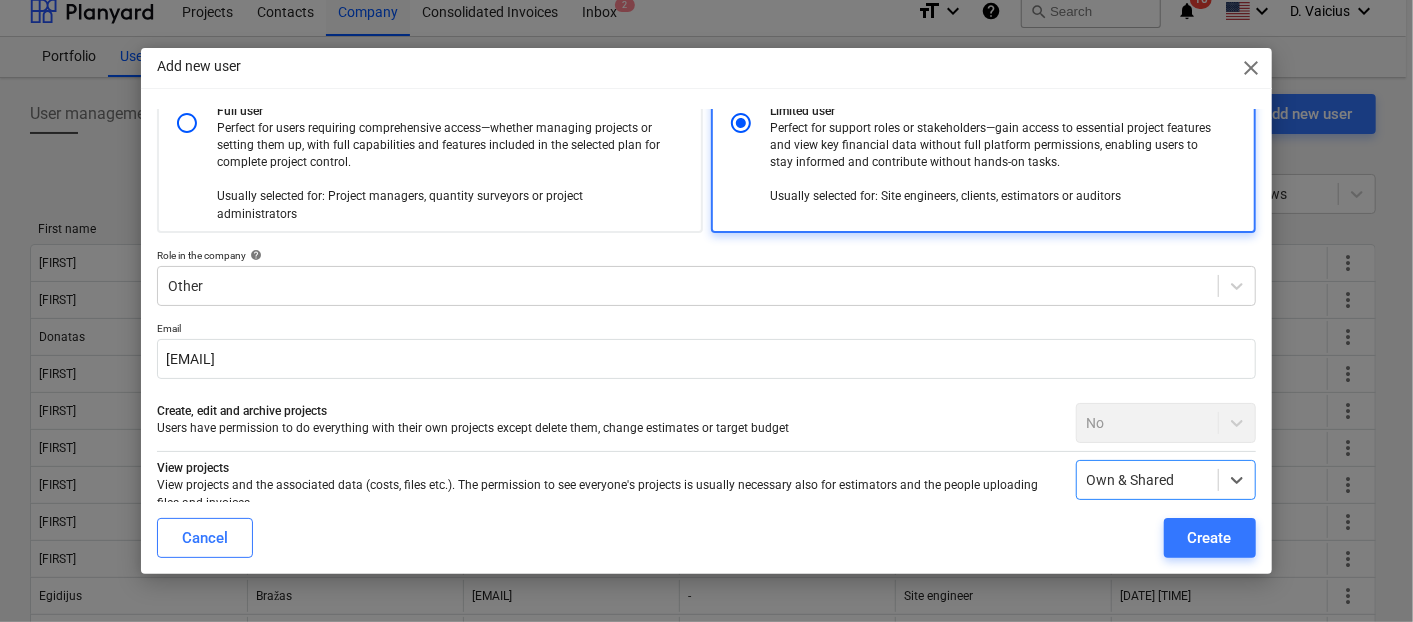 scroll, scrollTop: 0, scrollLeft: 0, axis: both 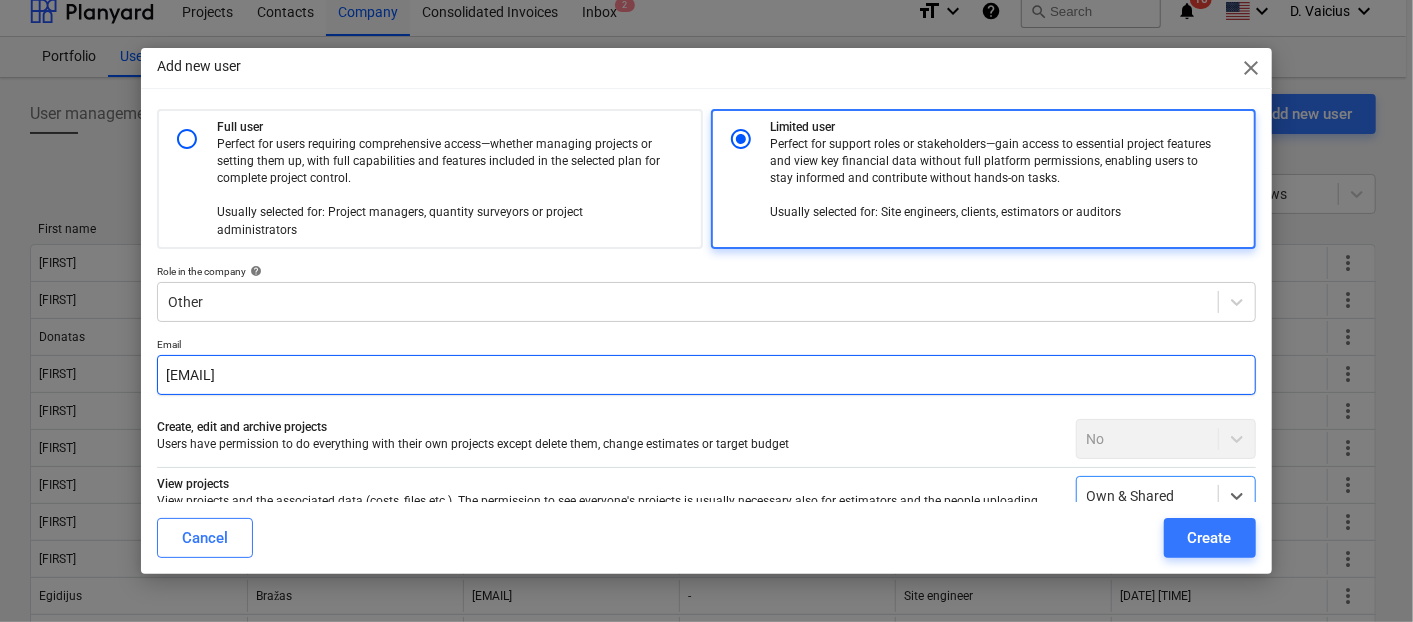 click on "[EMAIL]" at bounding box center (706, 375) 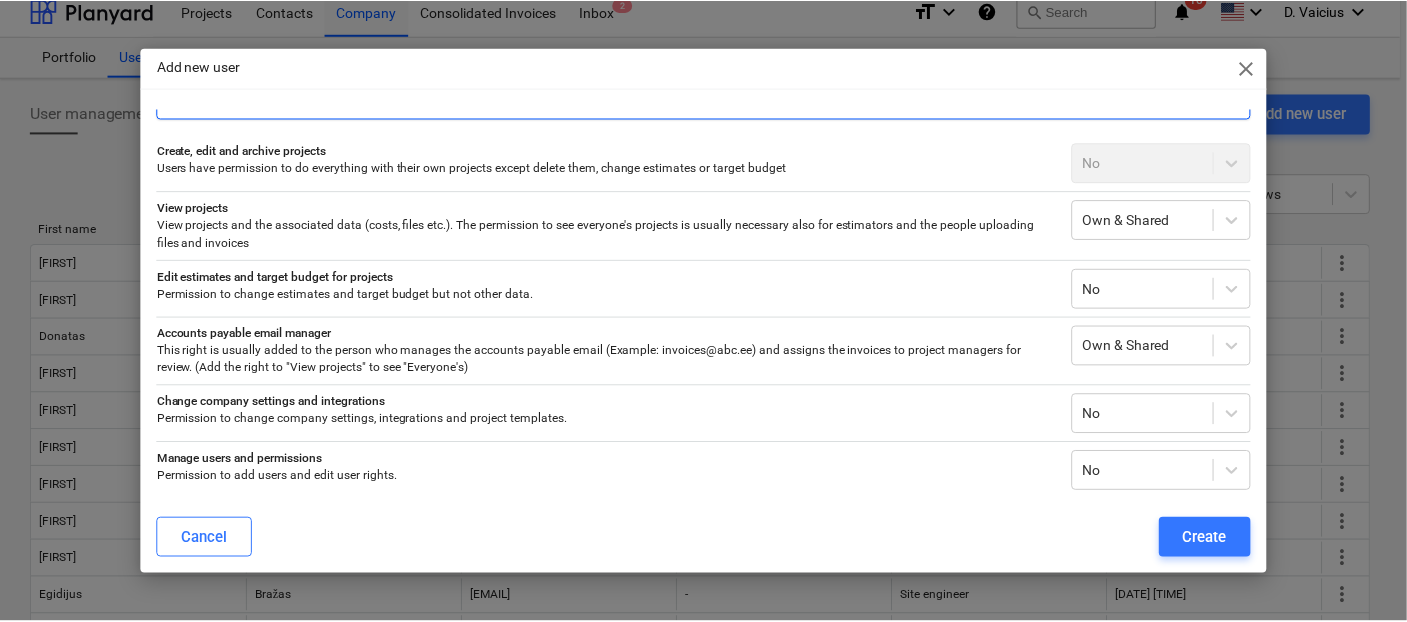 scroll, scrollTop: 278, scrollLeft: 0, axis: vertical 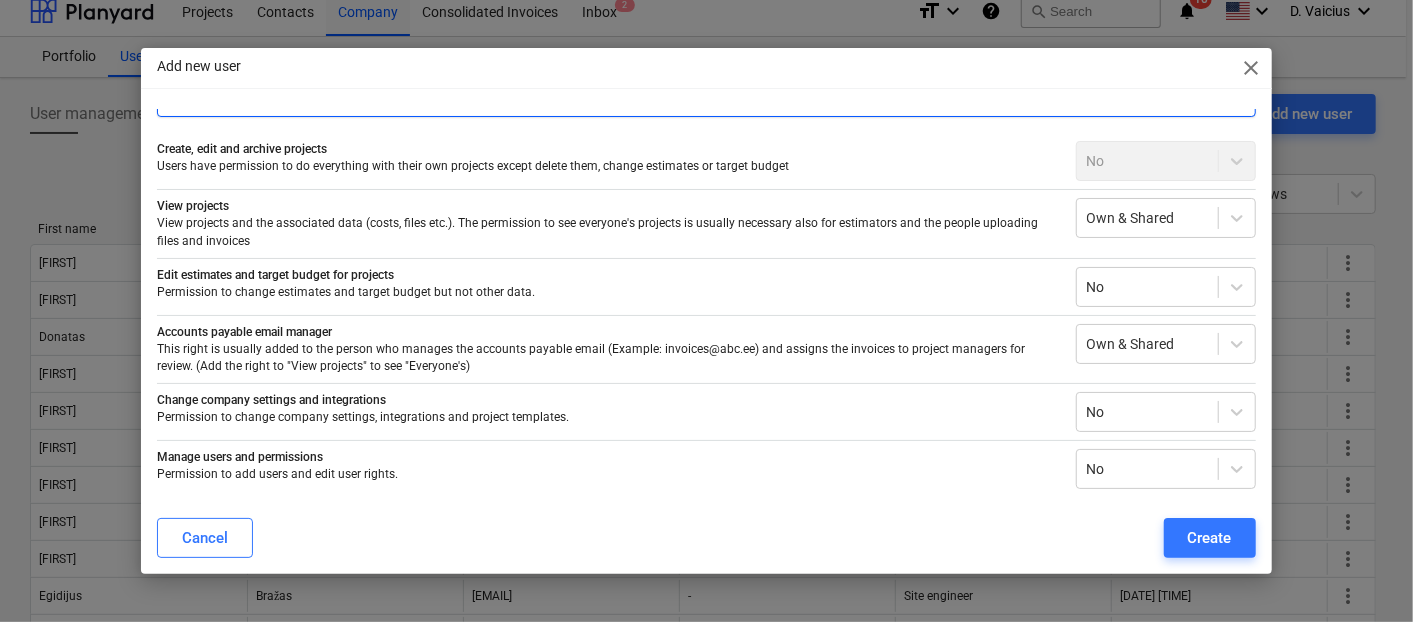 type on "[EMAIL]" 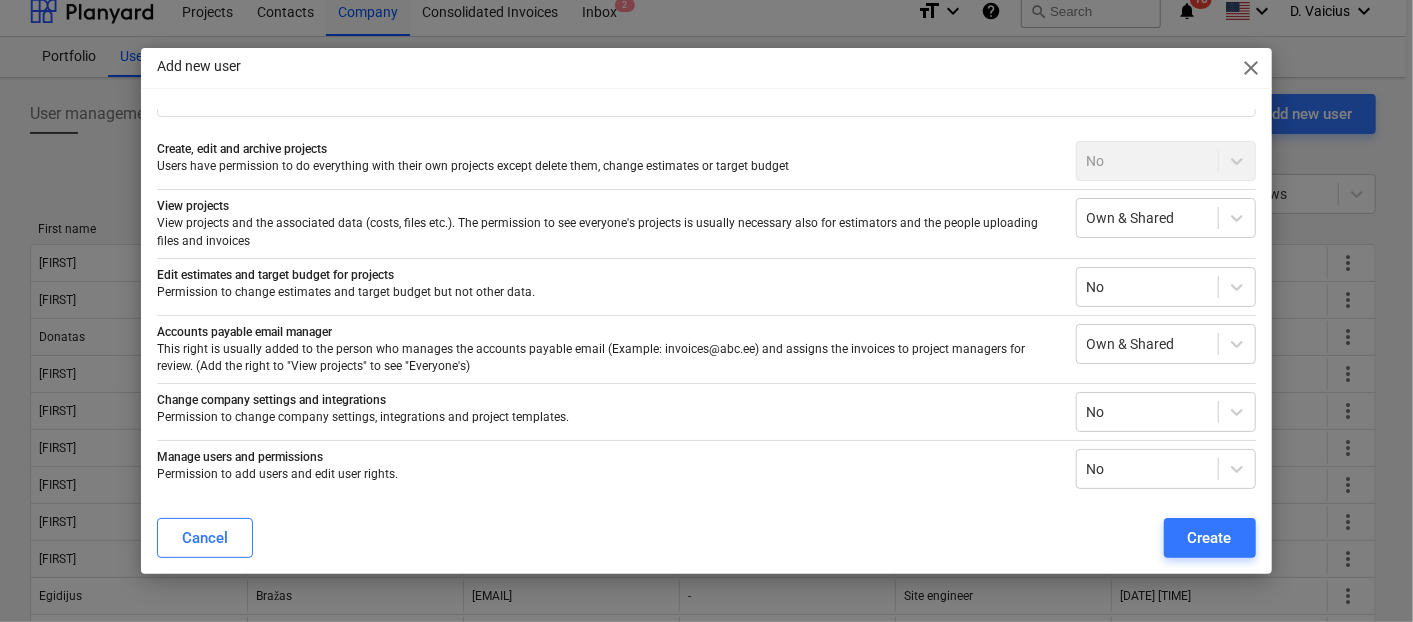 click on "Cancel Create" at bounding box center (706, 538) 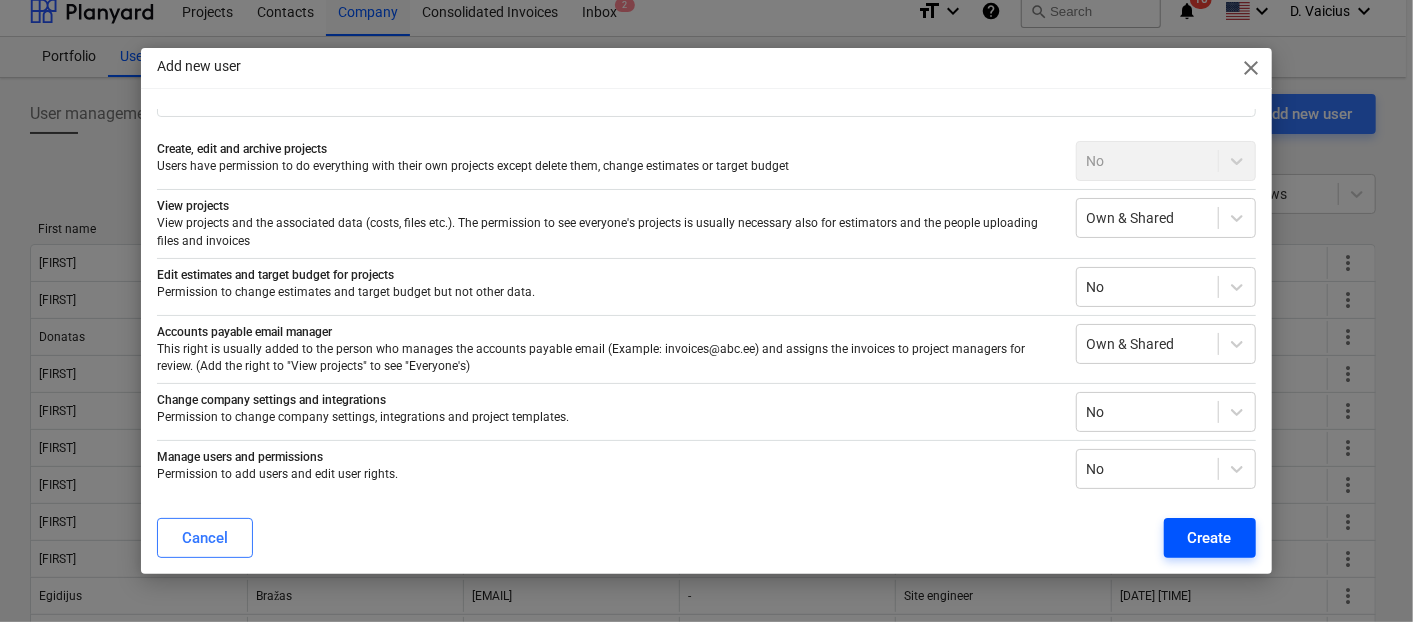click on "Create" at bounding box center (1210, 538) 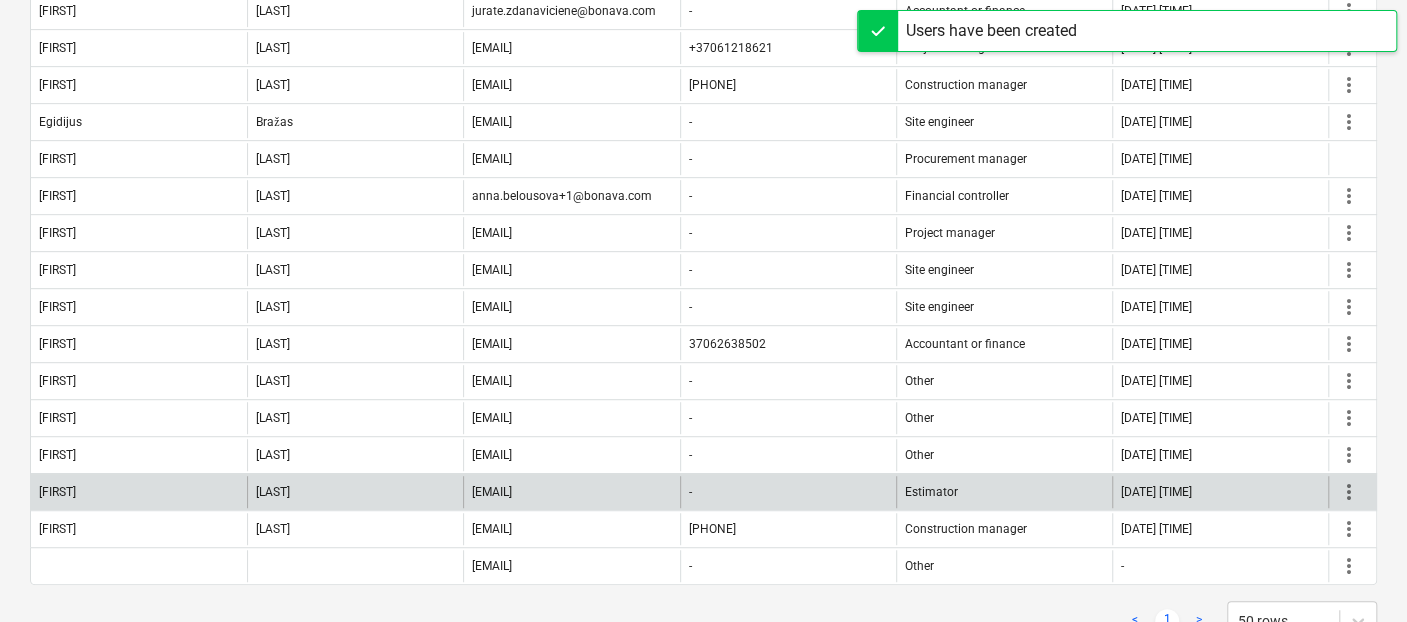 scroll, scrollTop: 539, scrollLeft: 0, axis: vertical 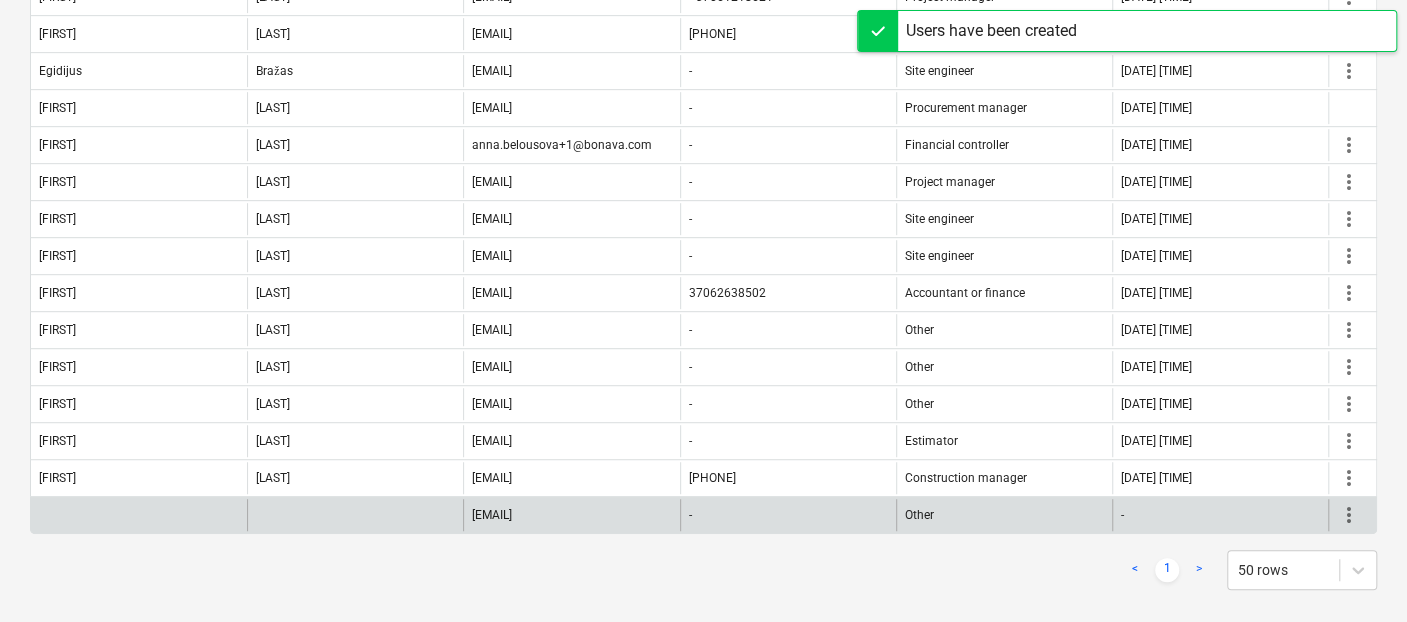 click on "more_vert" at bounding box center (1349, 515) 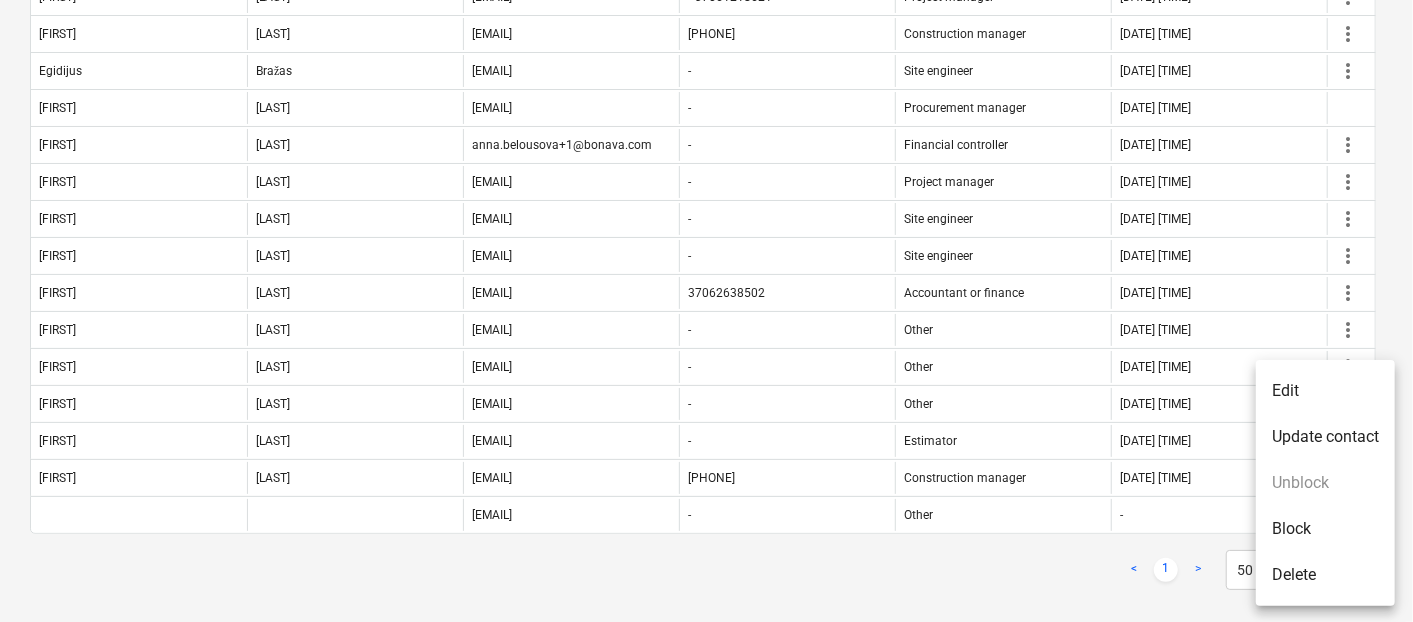 click on "Edit" at bounding box center [1325, 391] 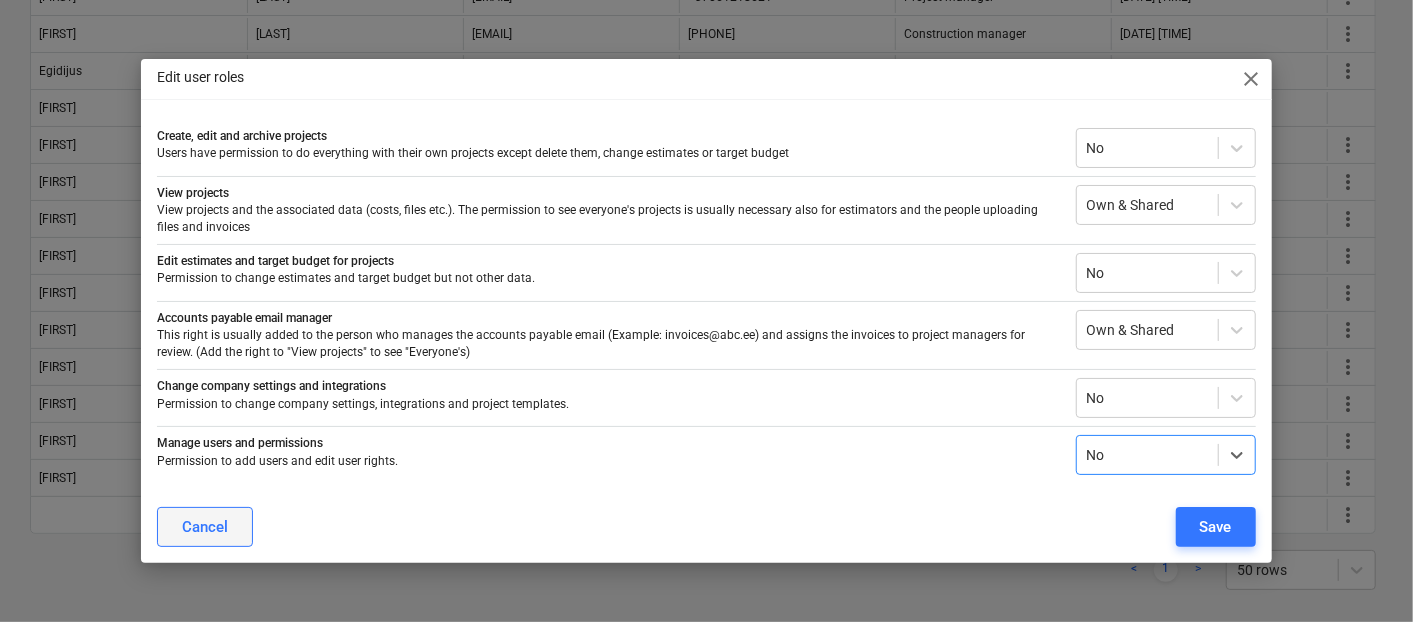 click on "Cancel" at bounding box center (205, 527) 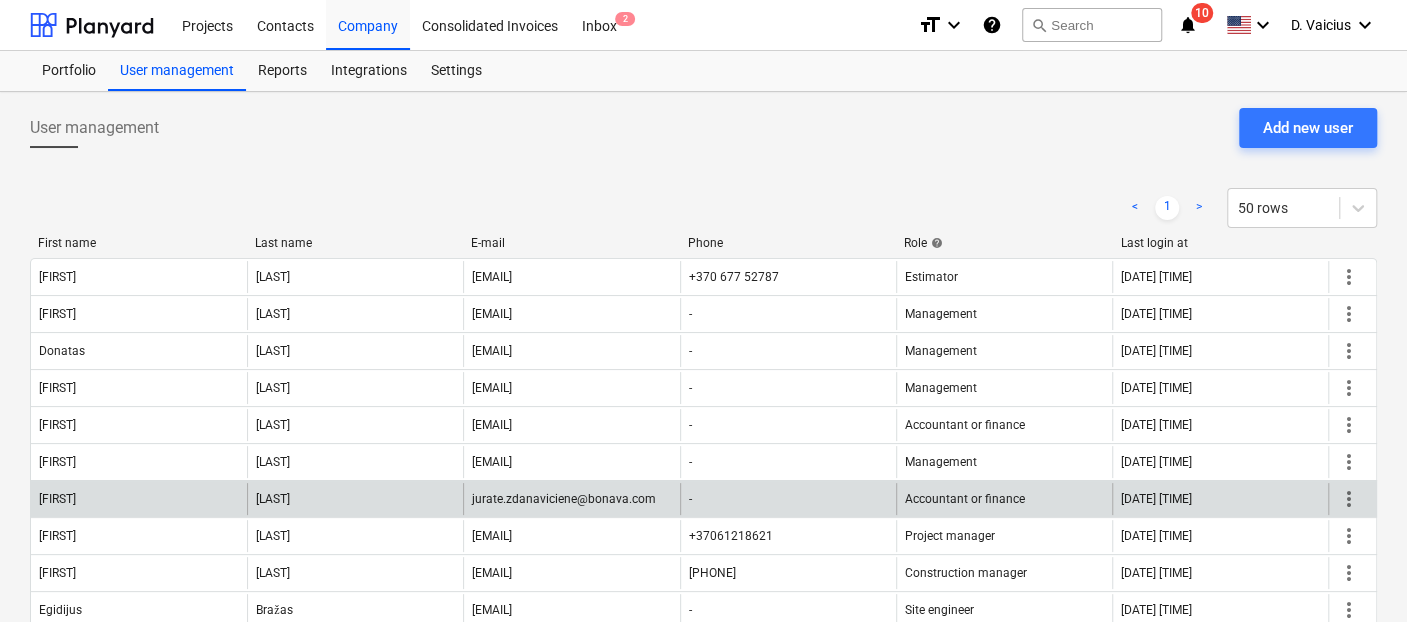 scroll, scrollTop: 539, scrollLeft: 0, axis: vertical 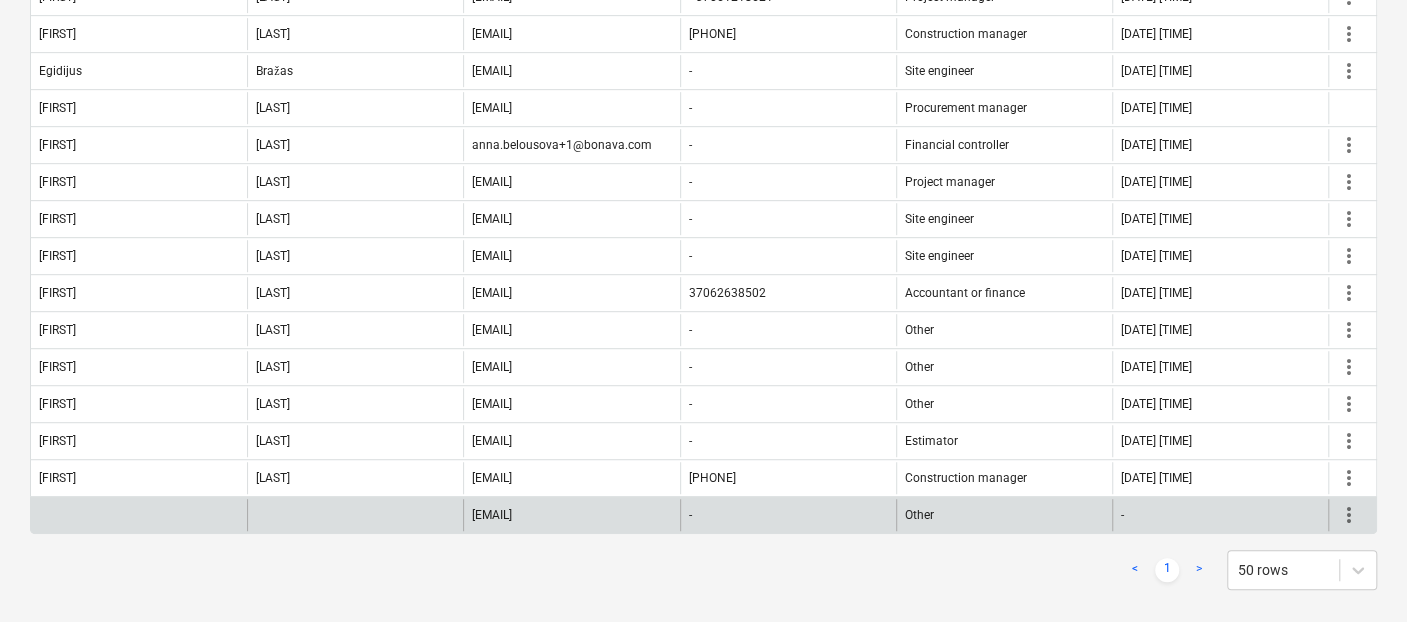 click at bounding box center (139, 515) 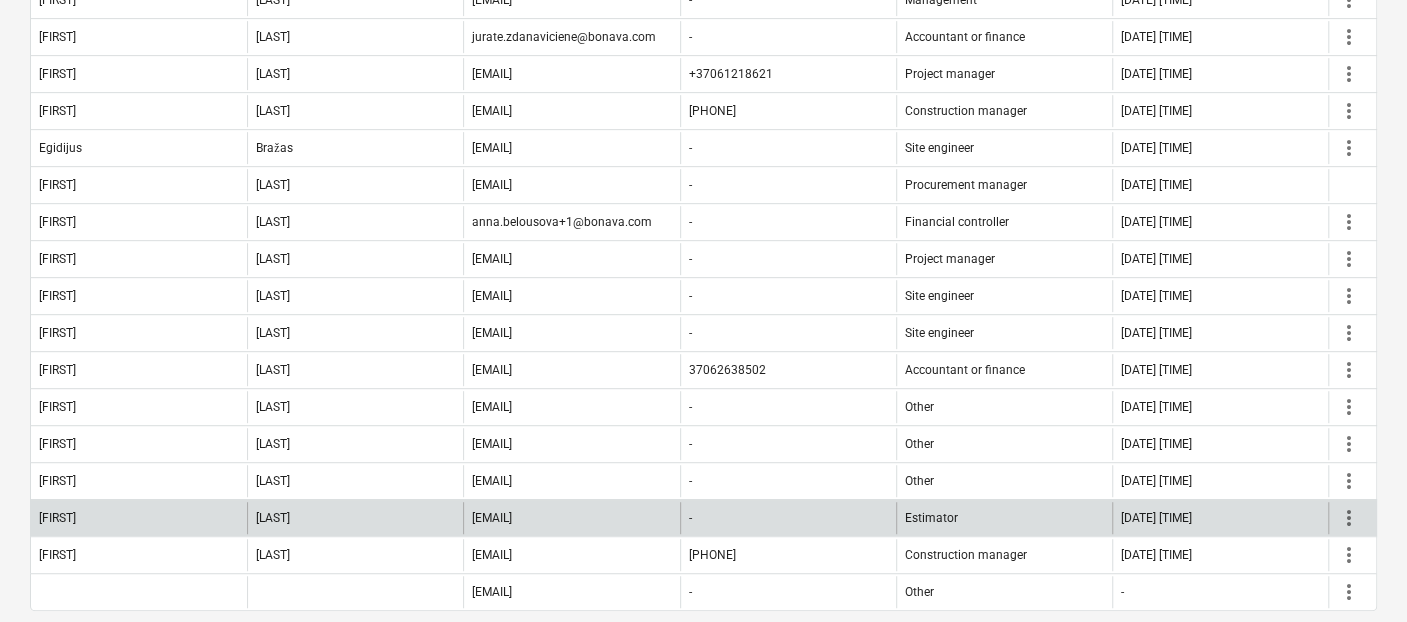 scroll, scrollTop: 539, scrollLeft: 0, axis: vertical 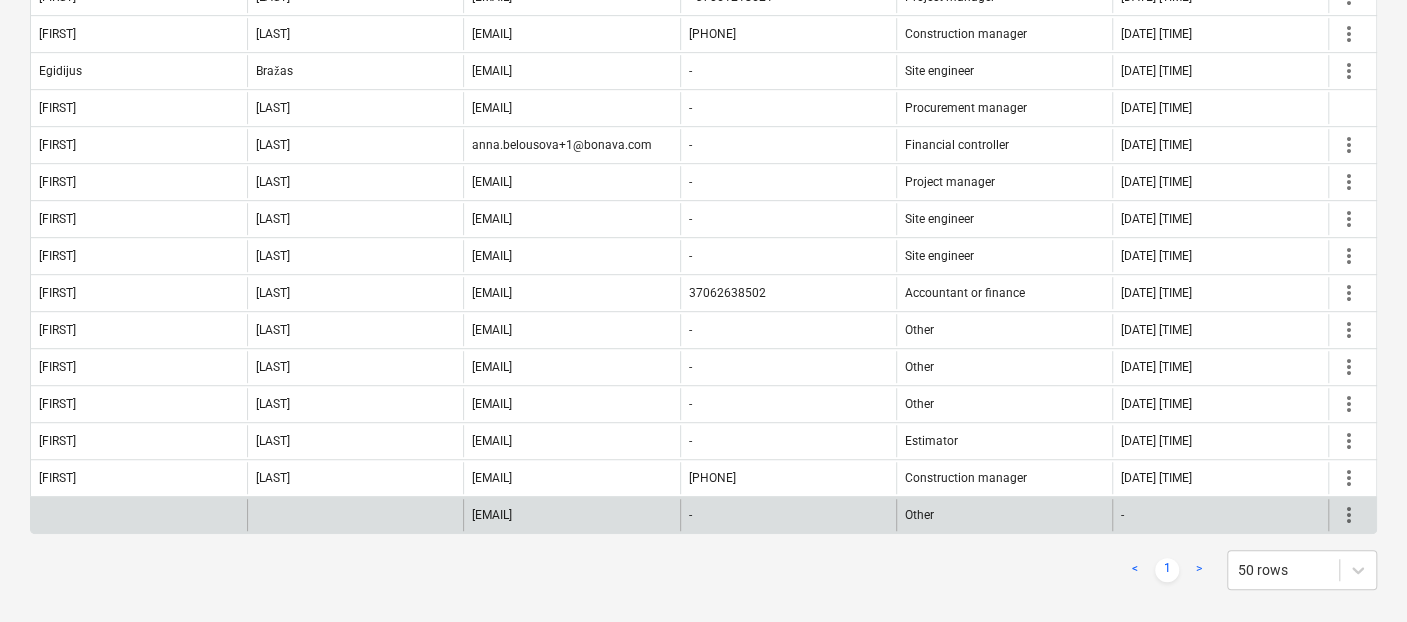 click on "more_vert" at bounding box center [1349, 515] 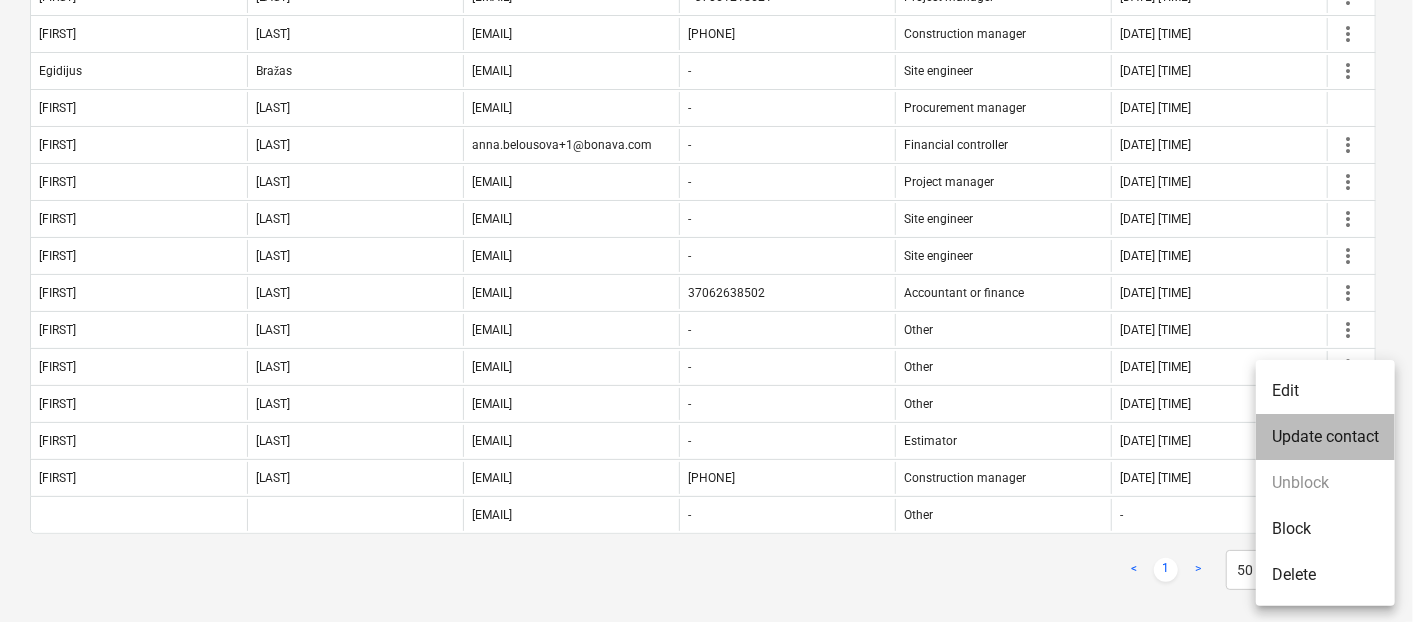 click on "Update contact" at bounding box center (1325, 437) 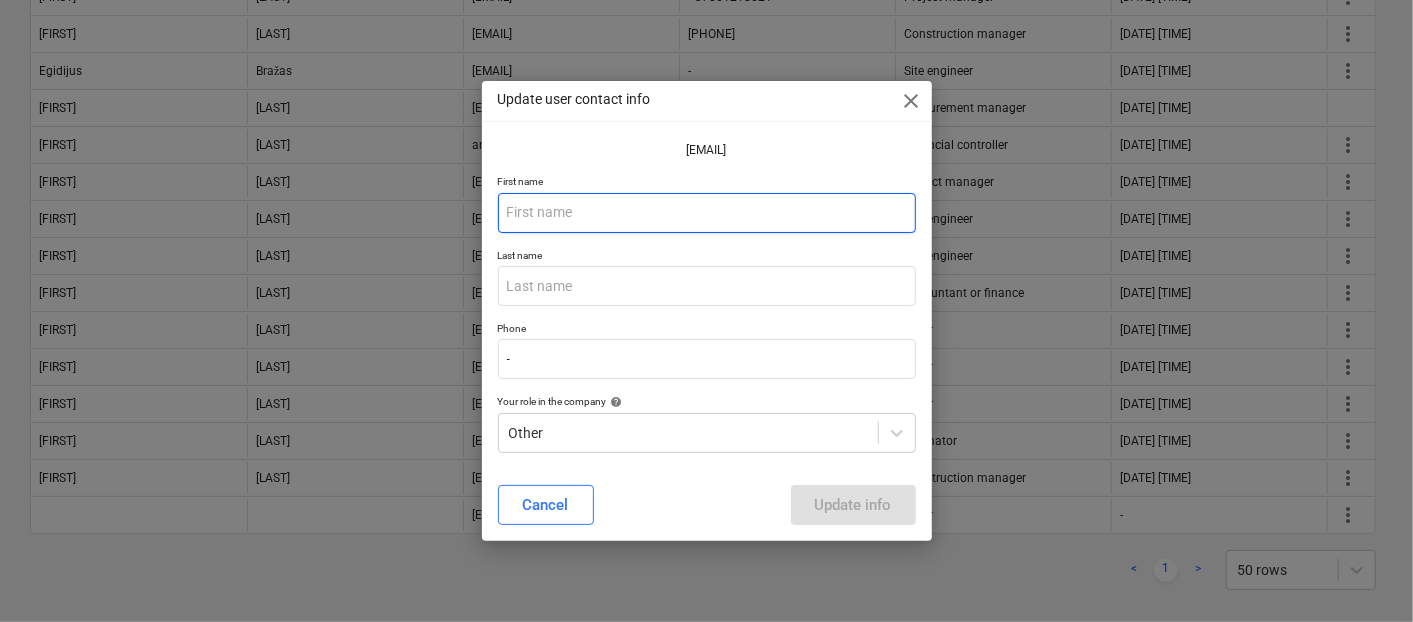 click at bounding box center (707, 213) 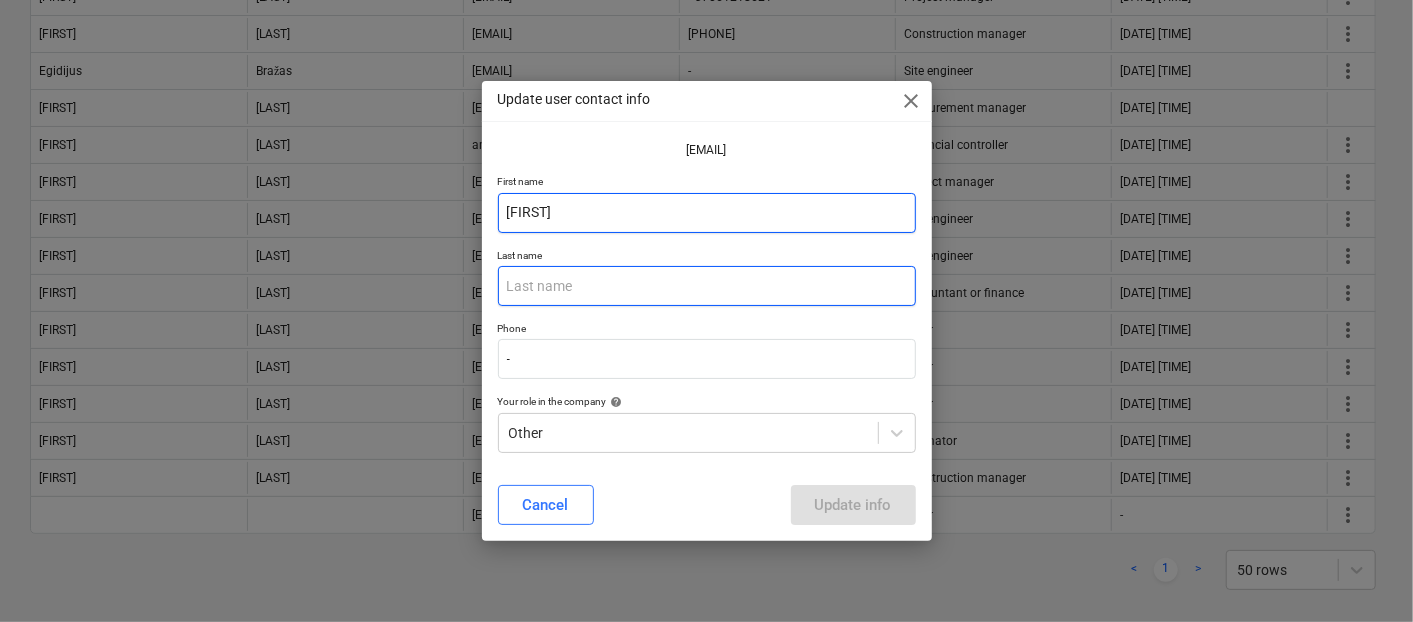 type on "[FIRST]" 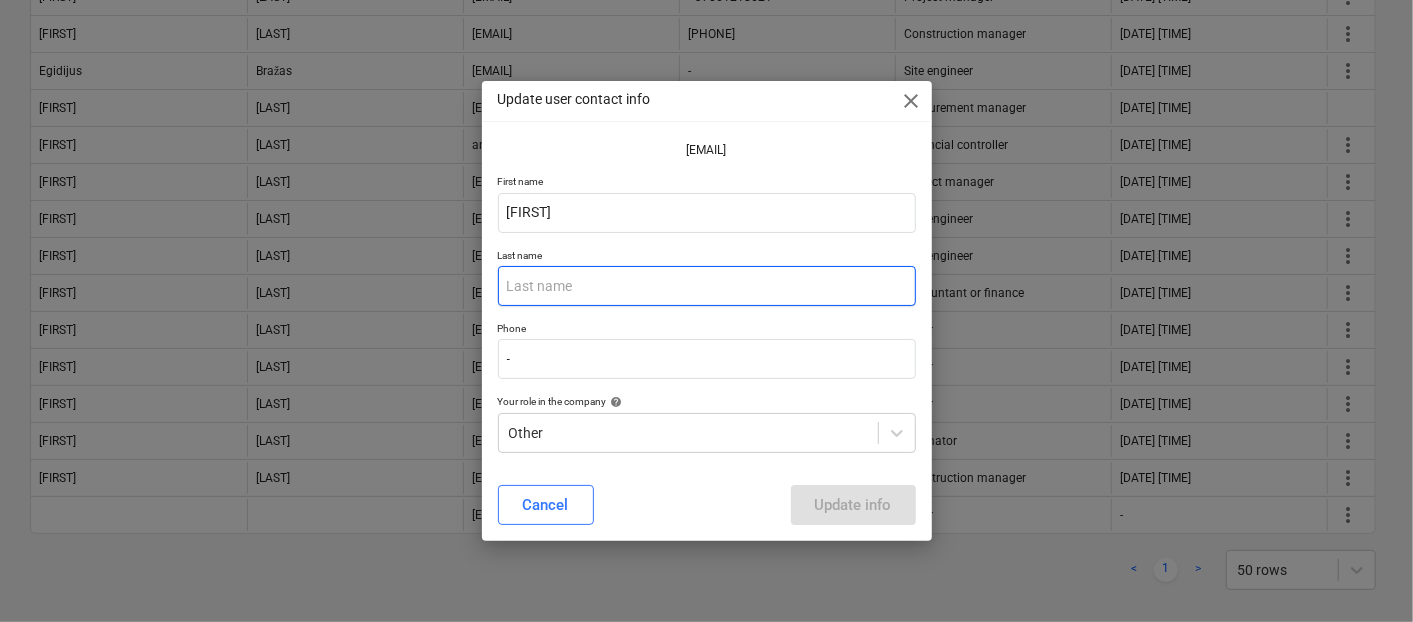 click at bounding box center (707, 286) 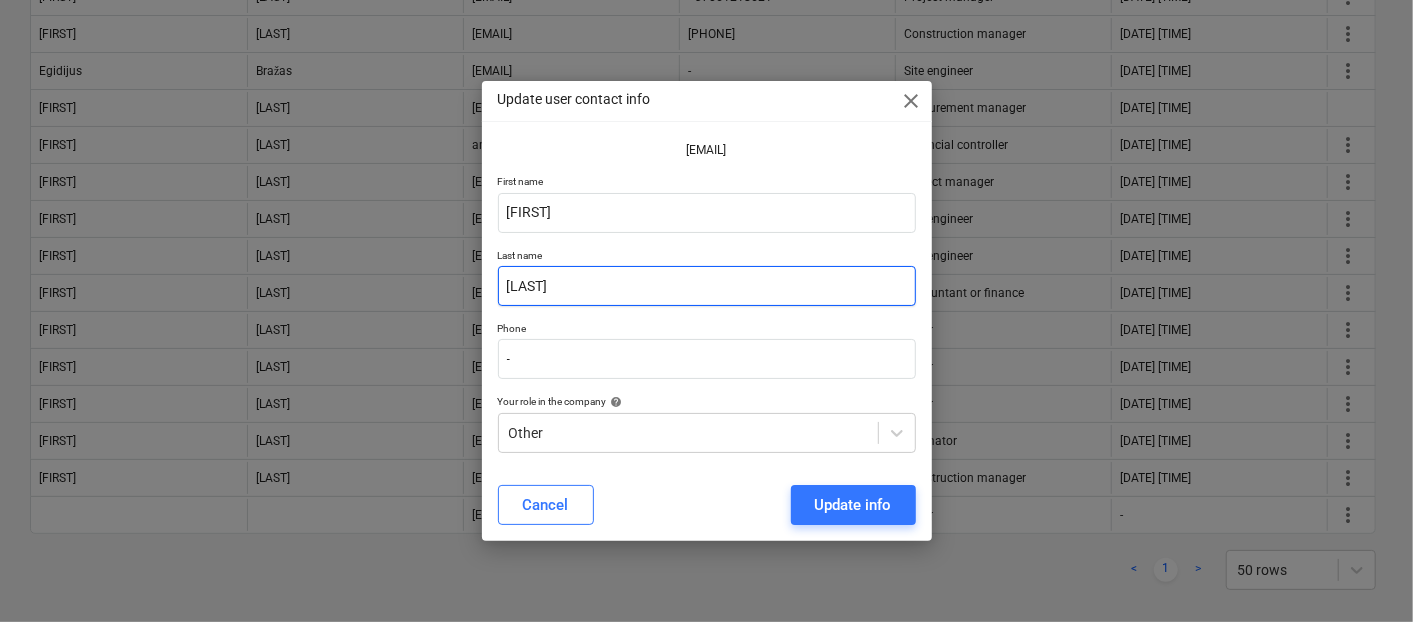 type on "[LAST]" 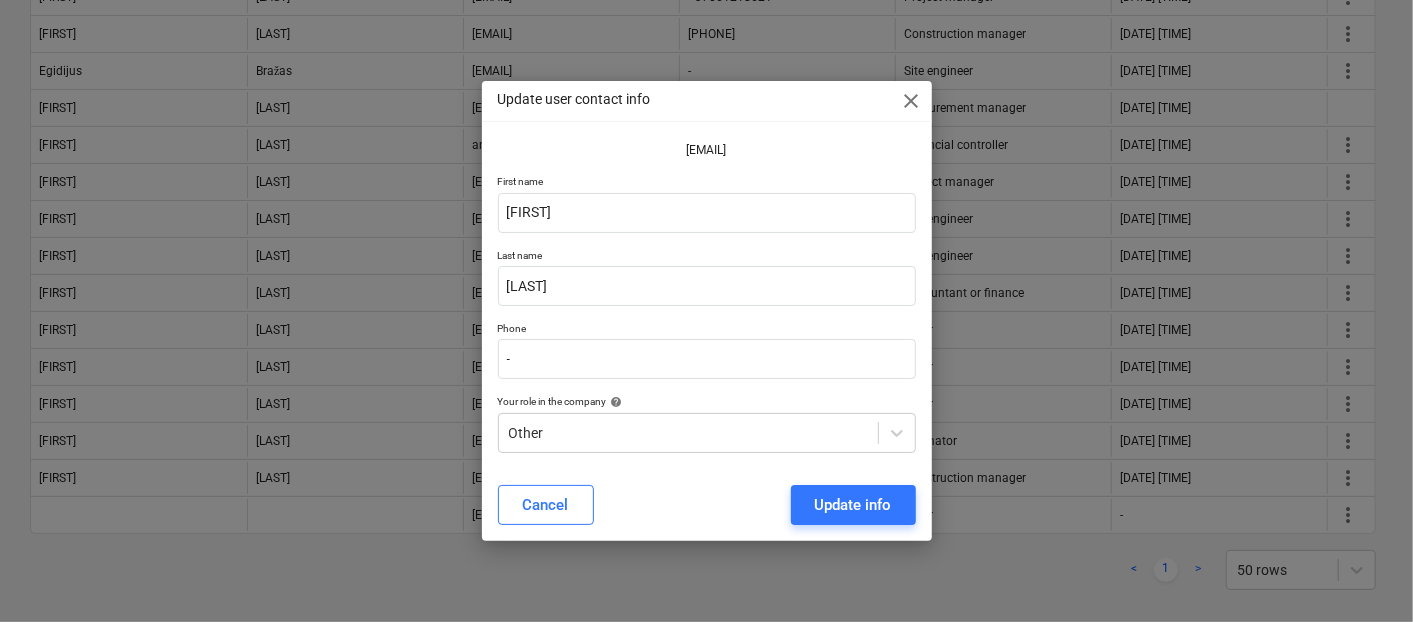 click on "Last name" at bounding box center (707, 257) 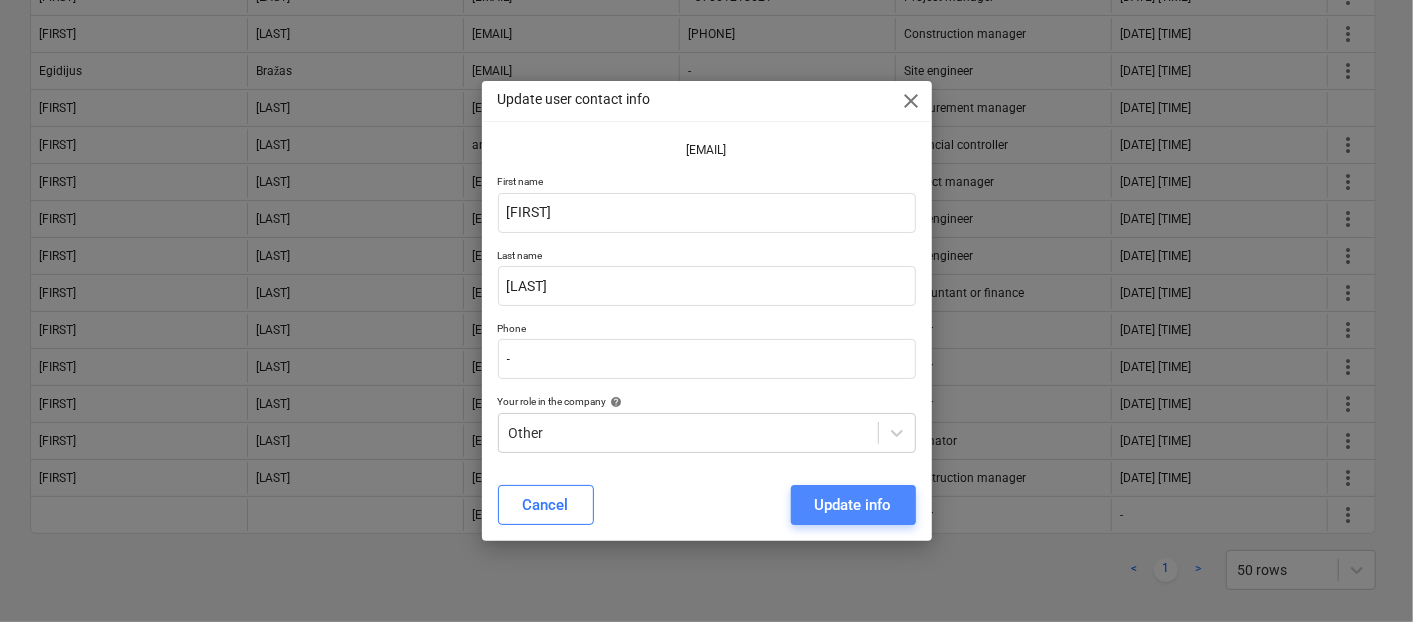 click on "Update info" at bounding box center (853, 505) 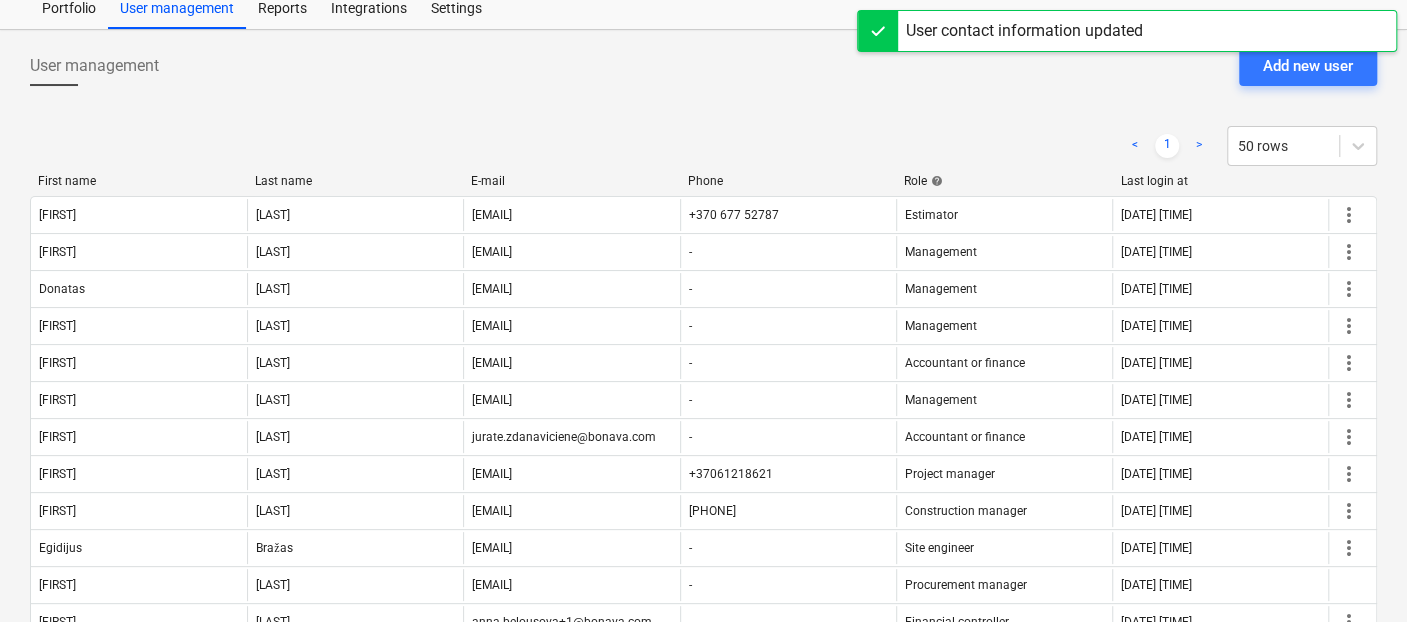 scroll, scrollTop: 0, scrollLeft: 0, axis: both 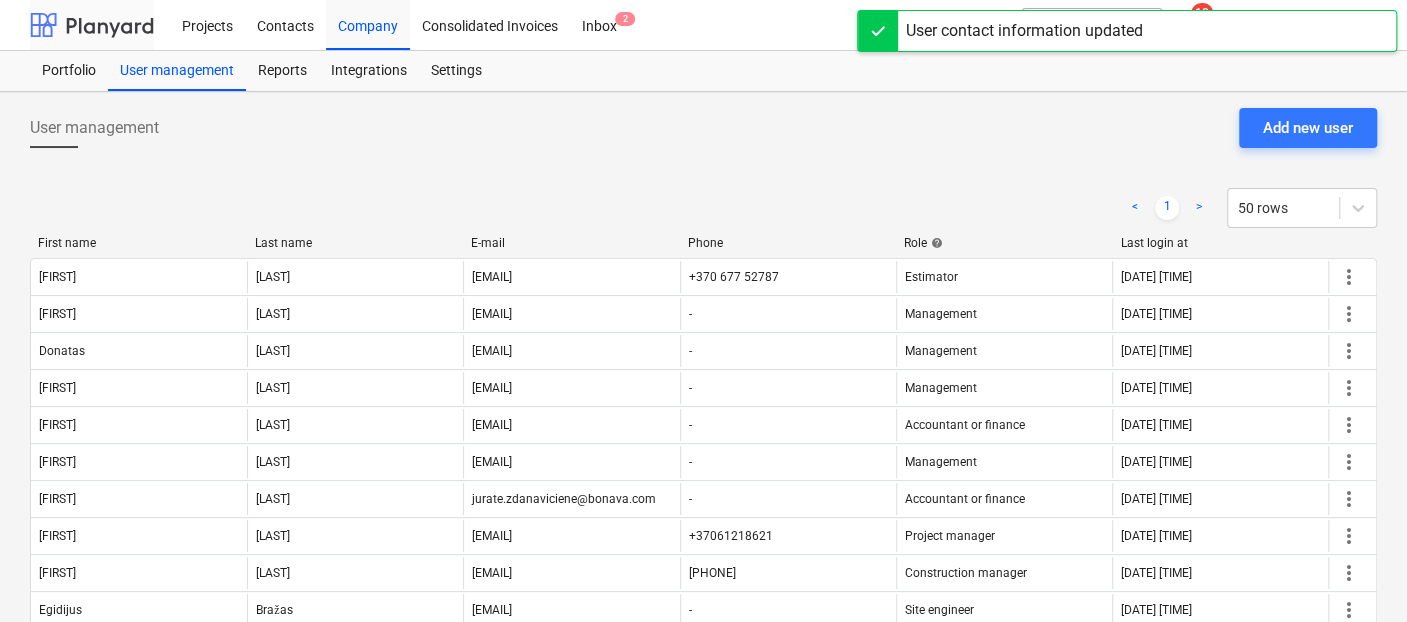click at bounding box center (92, 25) 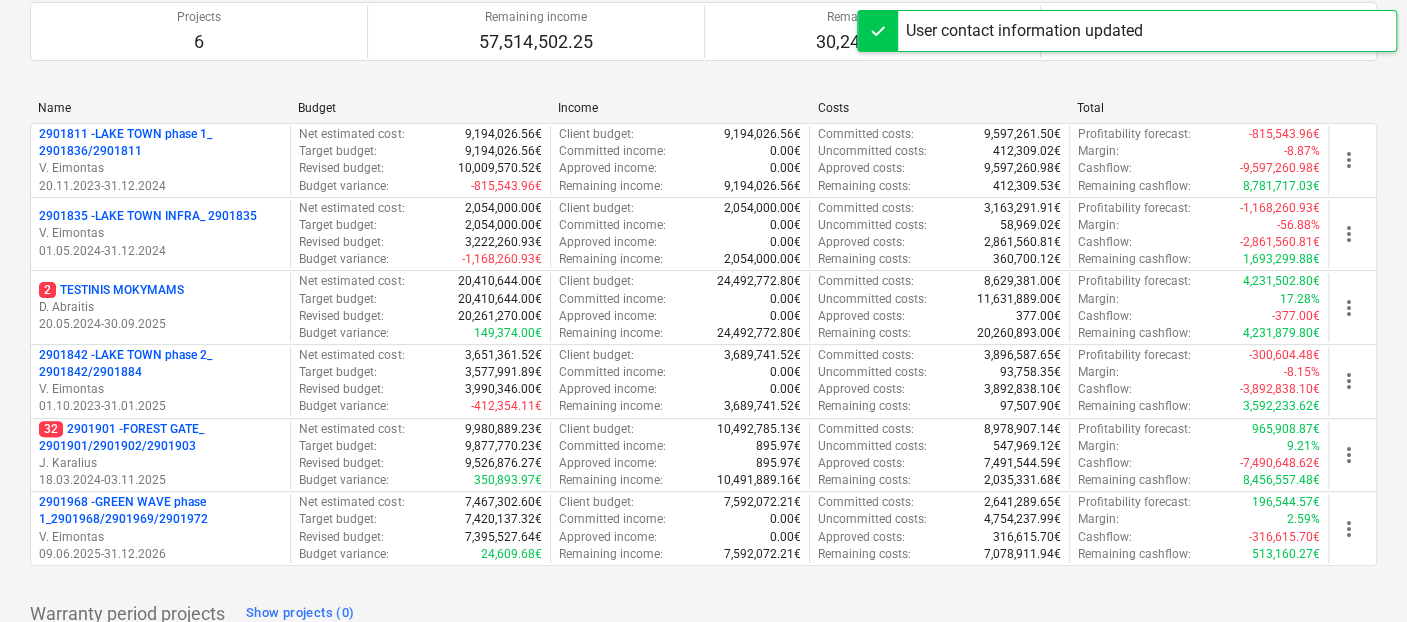 scroll, scrollTop: 222, scrollLeft: 0, axis: vertical 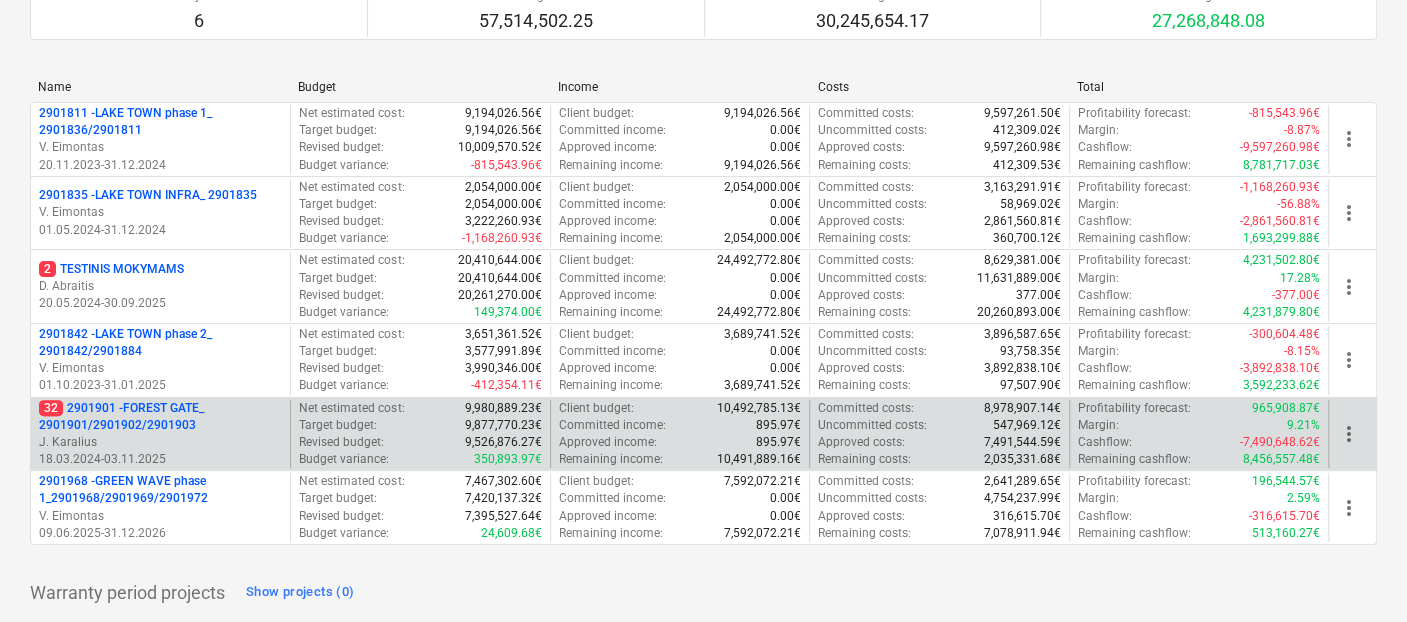 click on "J. Karalius" at bounding box center [160, 442] 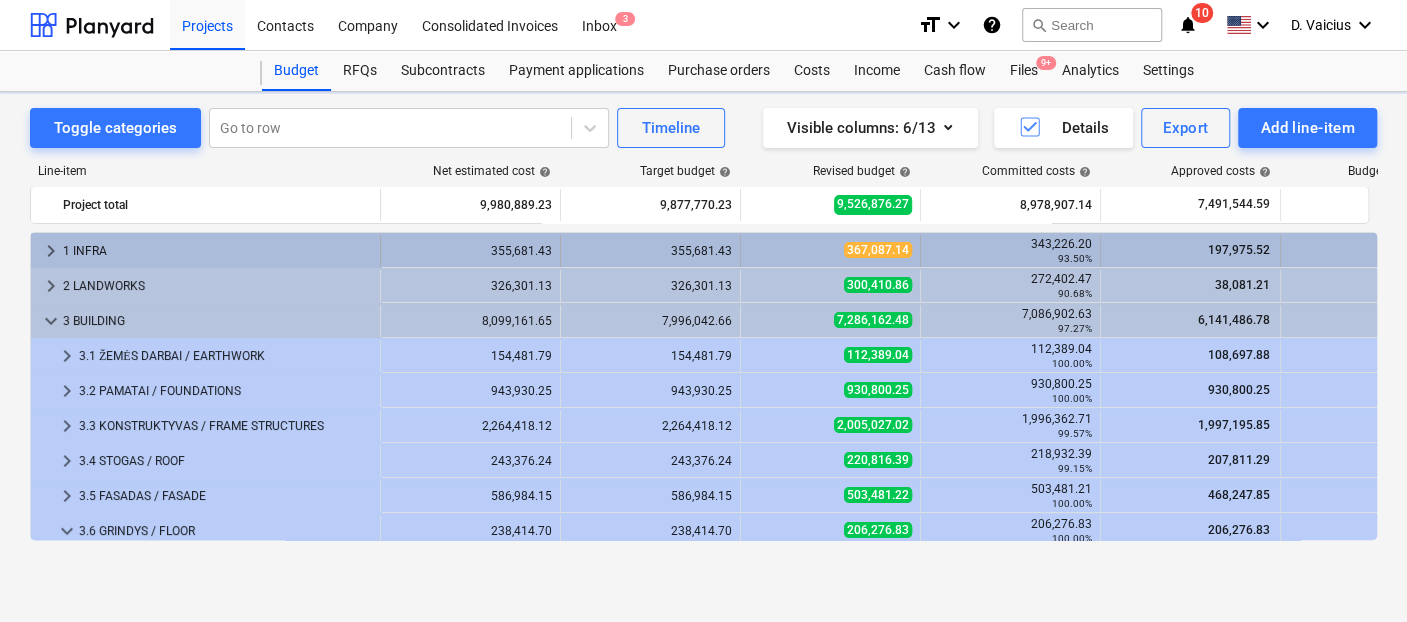scroll, scrollTop: 0, scrollLeft: 0, axis: both 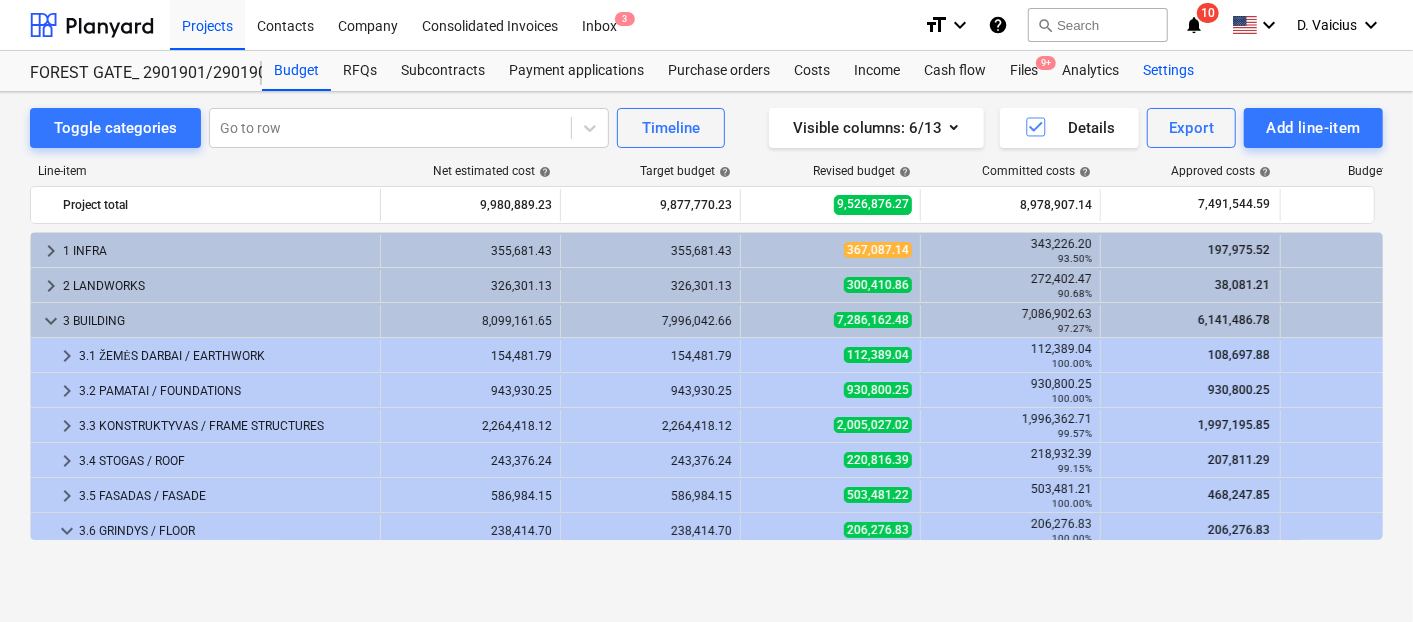click on "Settings" at bounding box center [1168, 71] 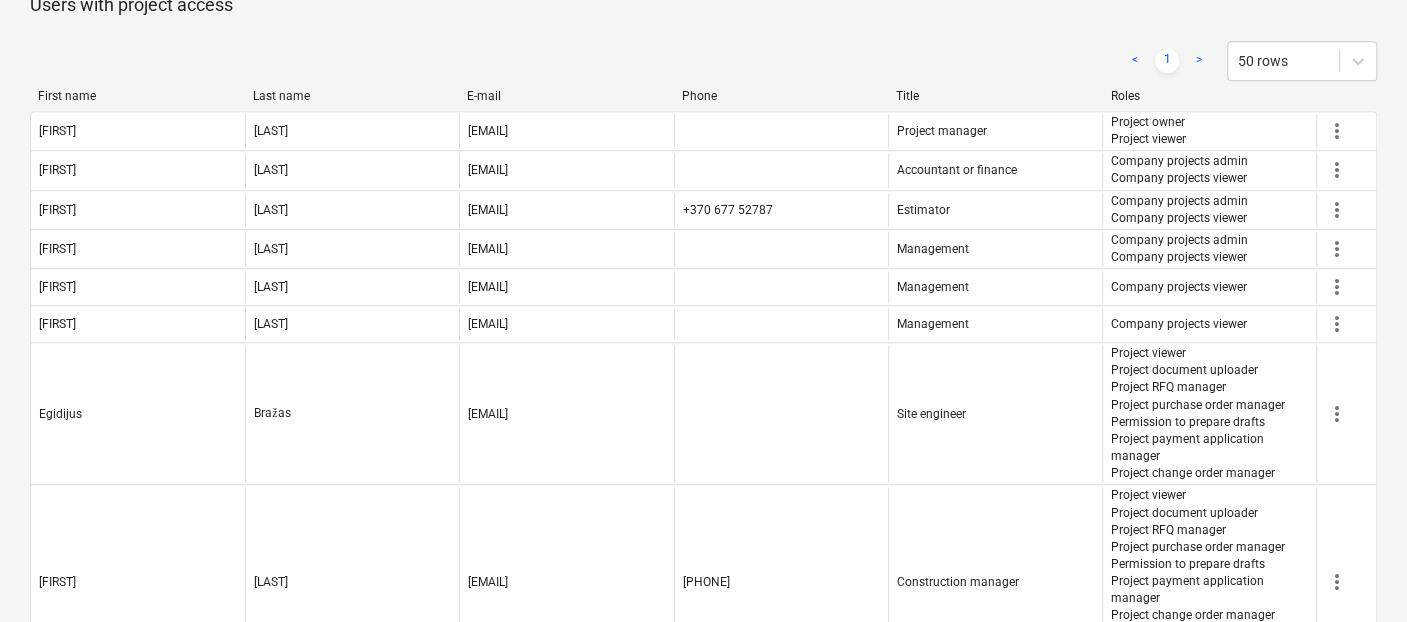 scroll, scrollTop: 53, scrollLeft: 0, axis: vertical 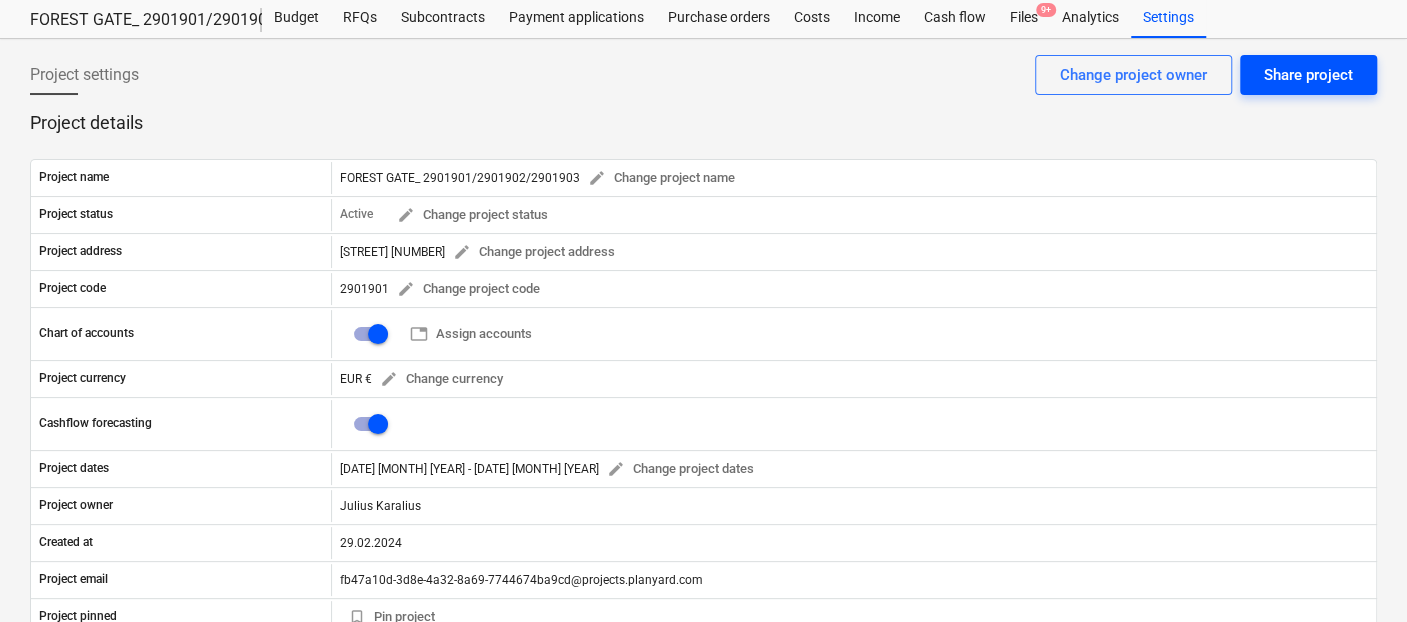 click on "Share project" at bounding box center (1308, 75) 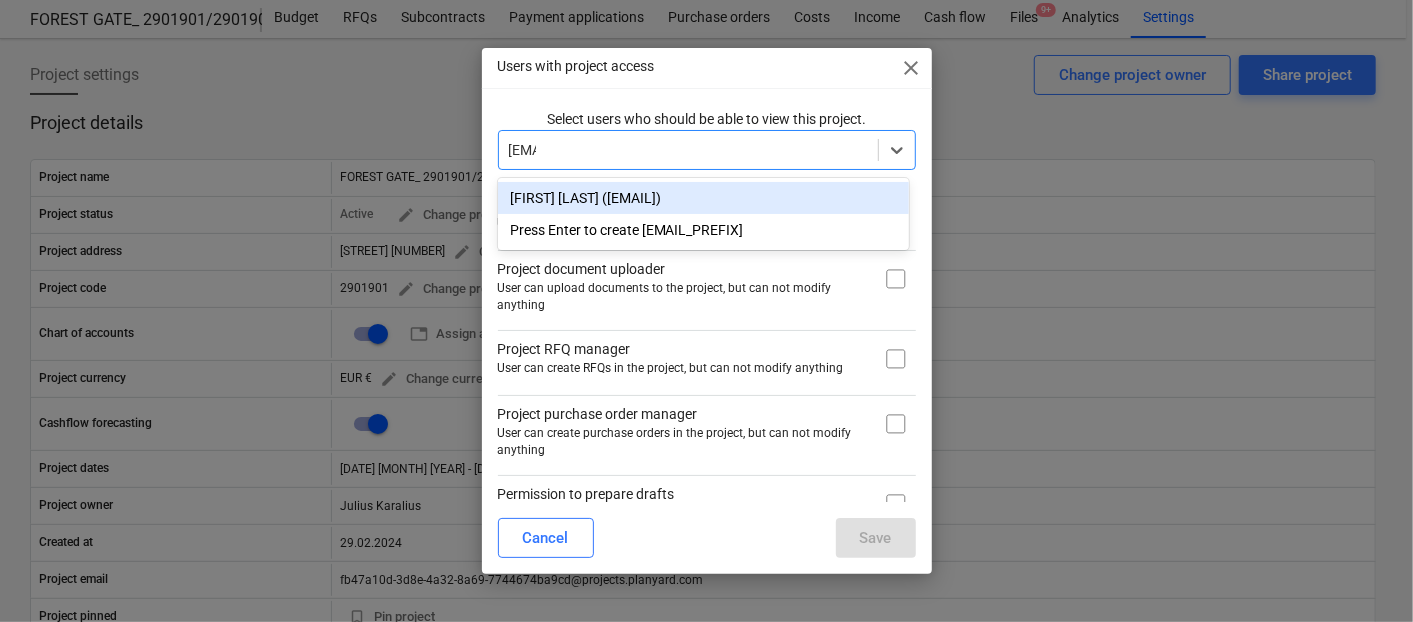 type on "indra" 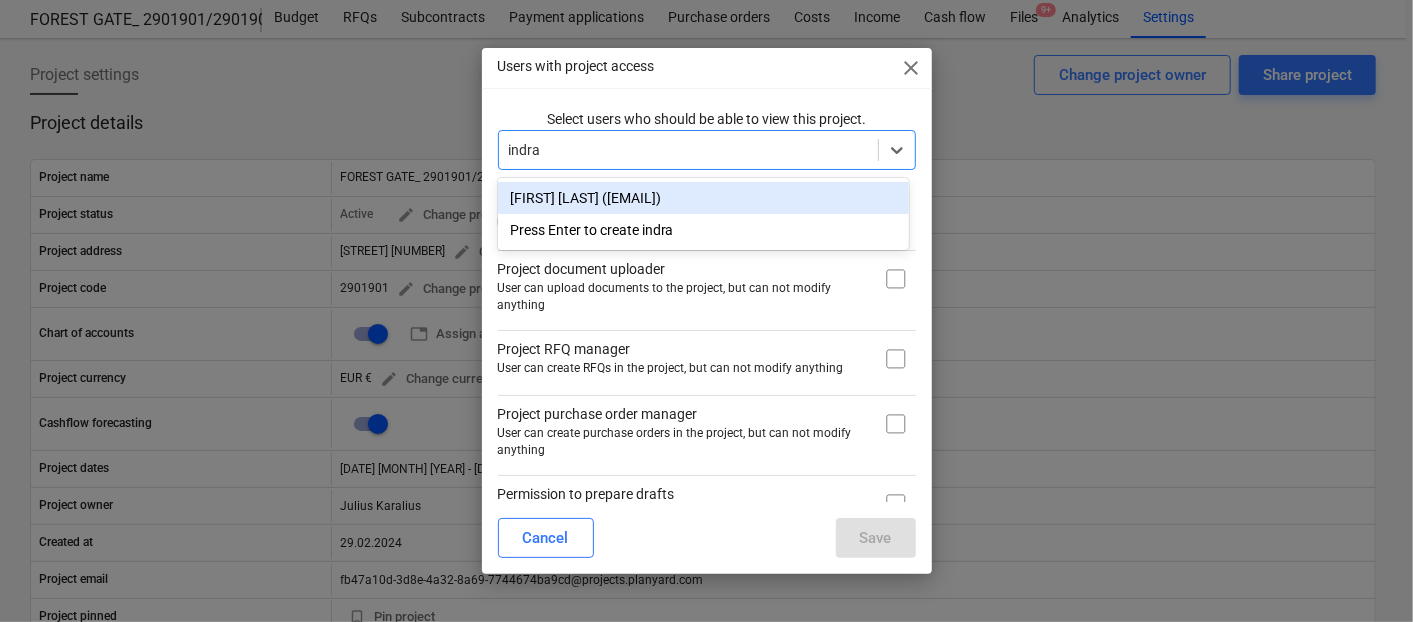 click on "[FIRST] [LAST] ([EMAIL])" at bounding box center [703, 198] 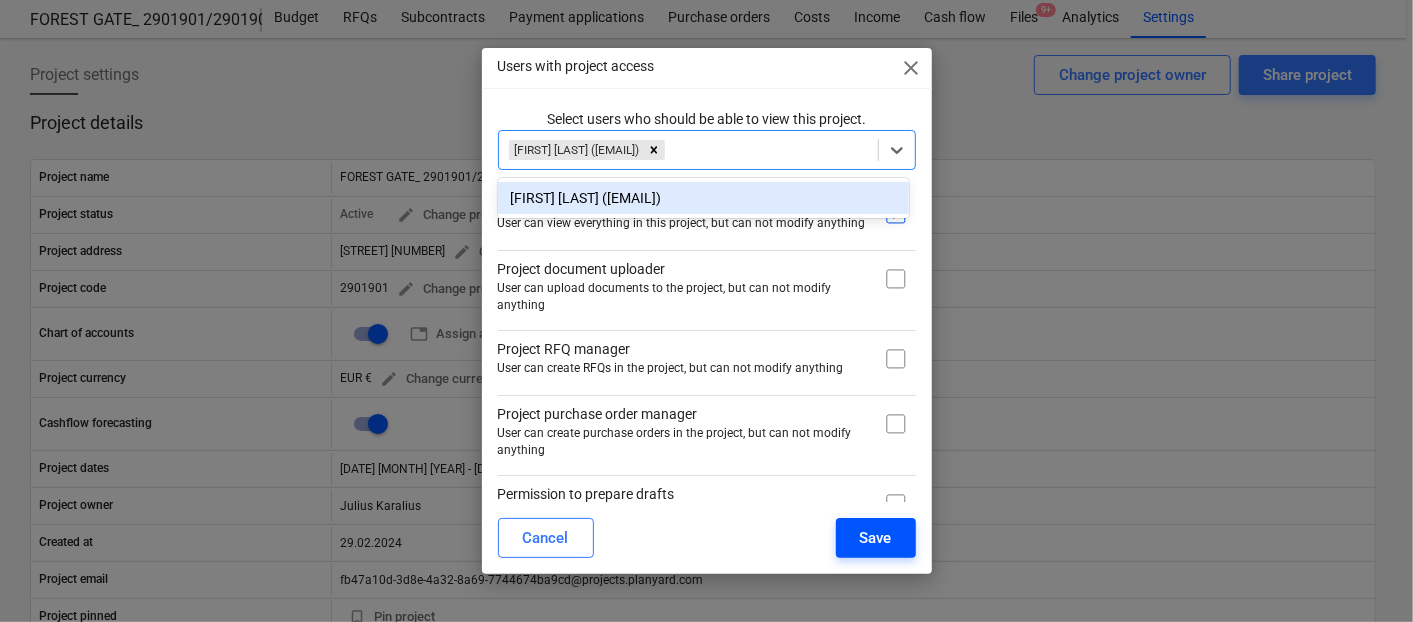 click on "Save" at bounding box center [876, 538] 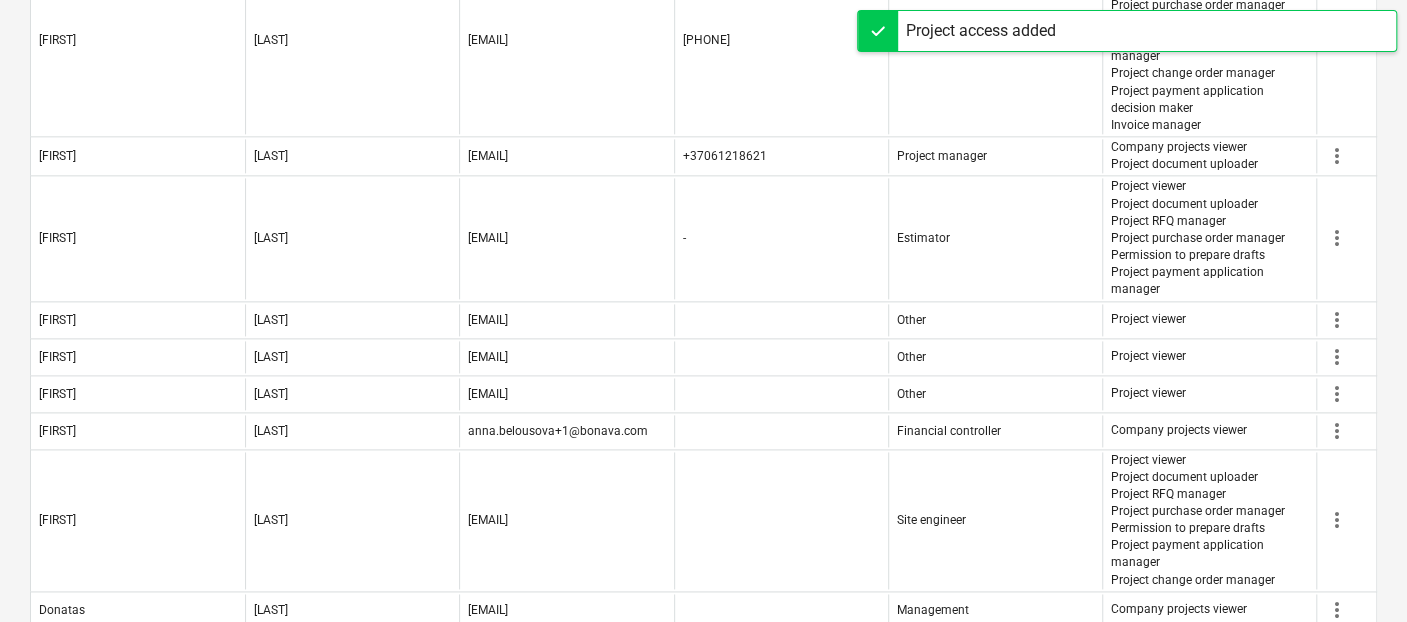 scroll, scrollTop: 1756, scrollLeft: 0, axis: vertical 